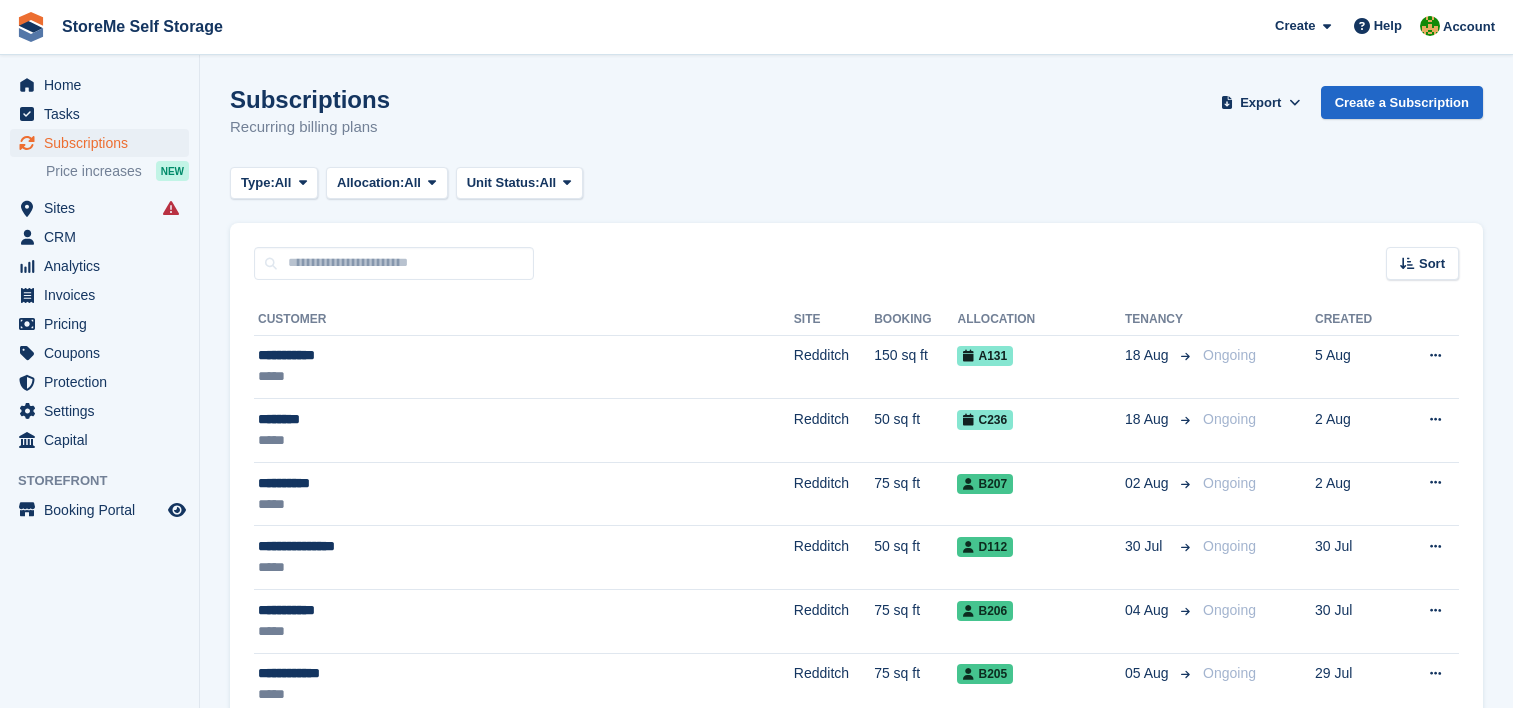 scroll, scrollTop: 0, scrollLeft: 0, axis: both 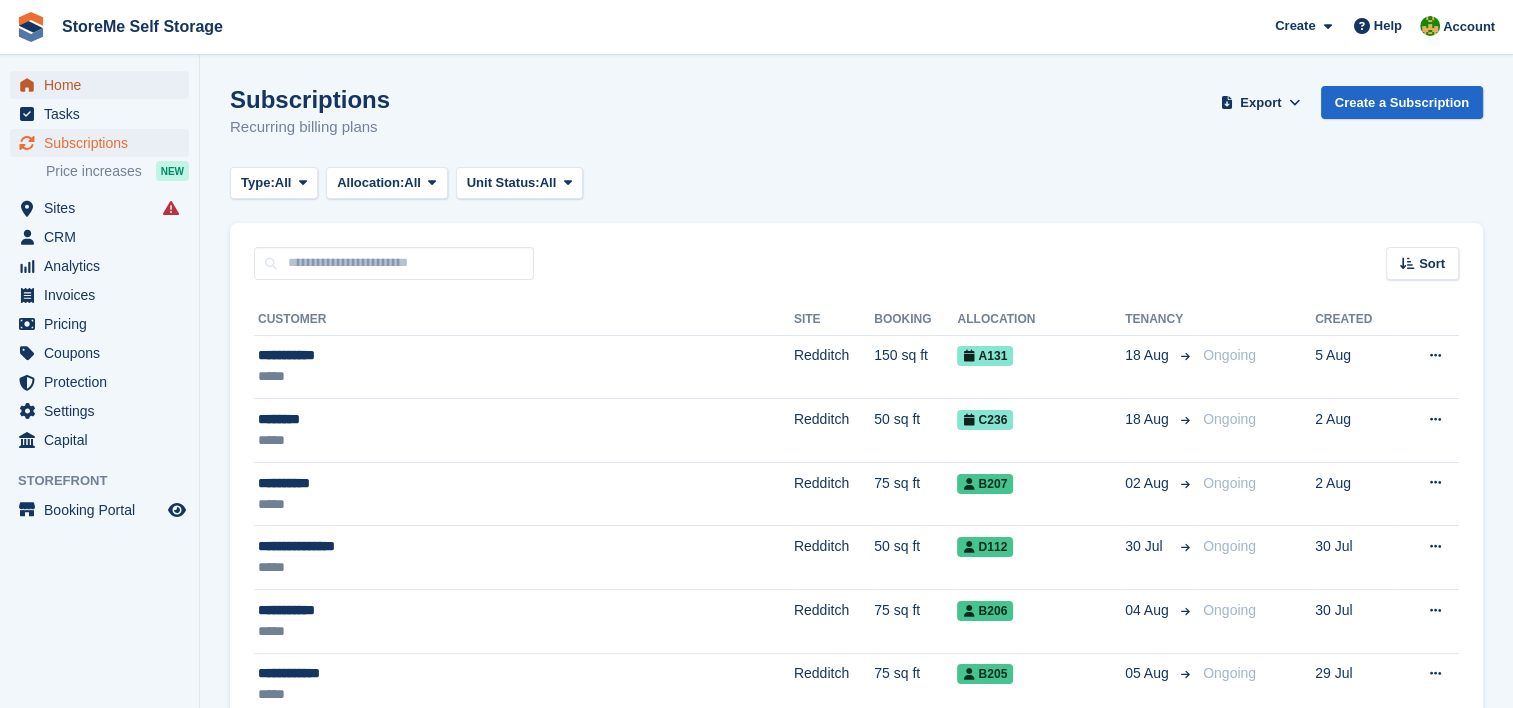 click on "Home" at bounding box center (104, 85) 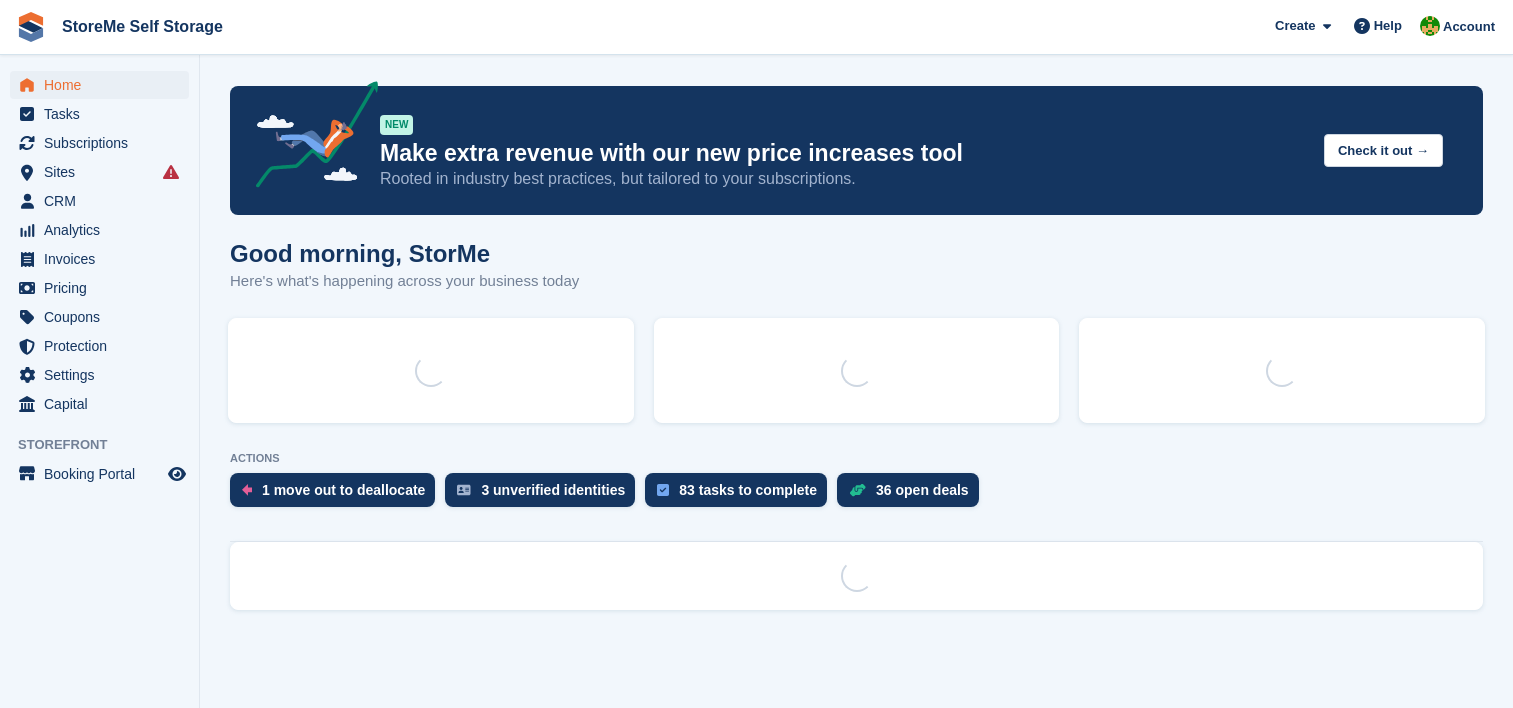 scroll, scrollTop: 0, scrollLeft: 0, axis: both 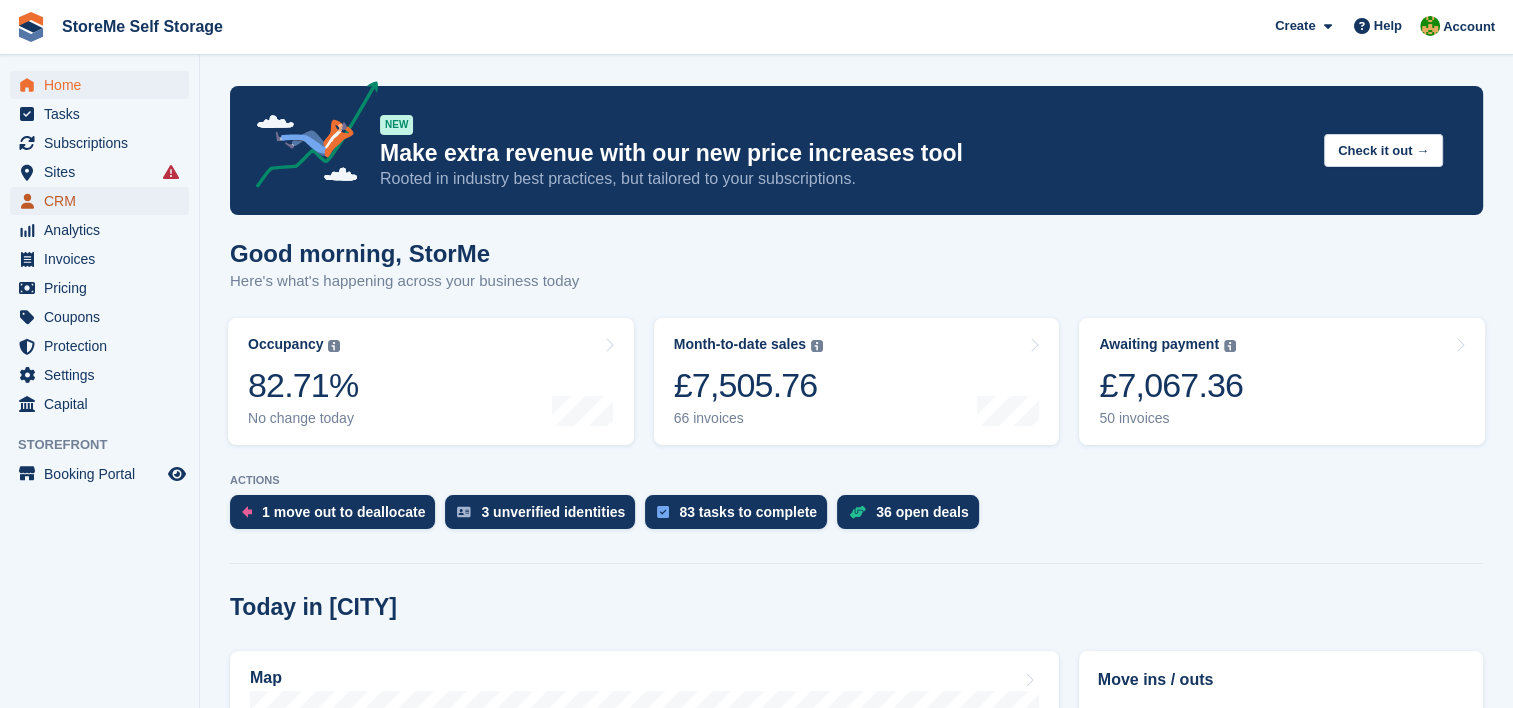 click on "CRM" at bounding box center [104, 201] 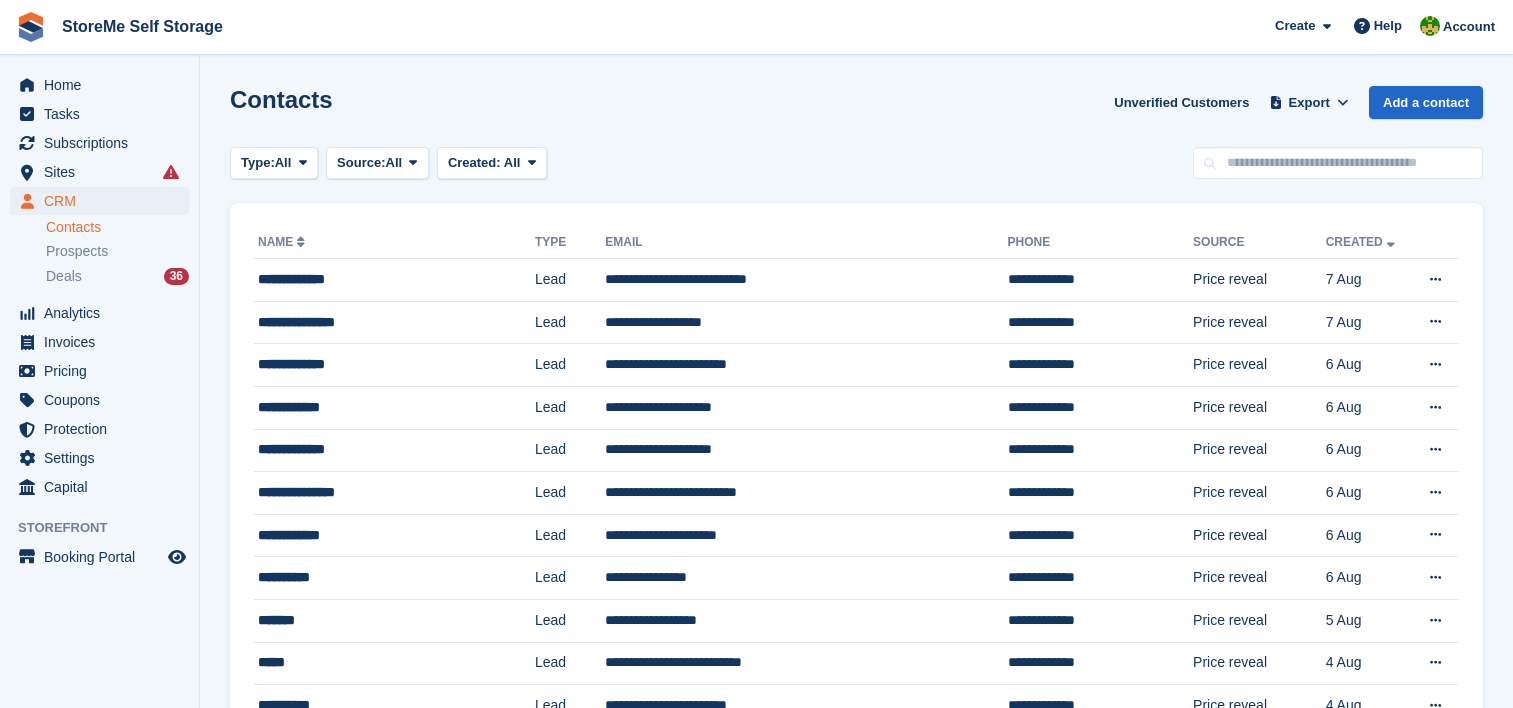 scroll, scrollTop: 0, scrollLeft: 0, axis: both 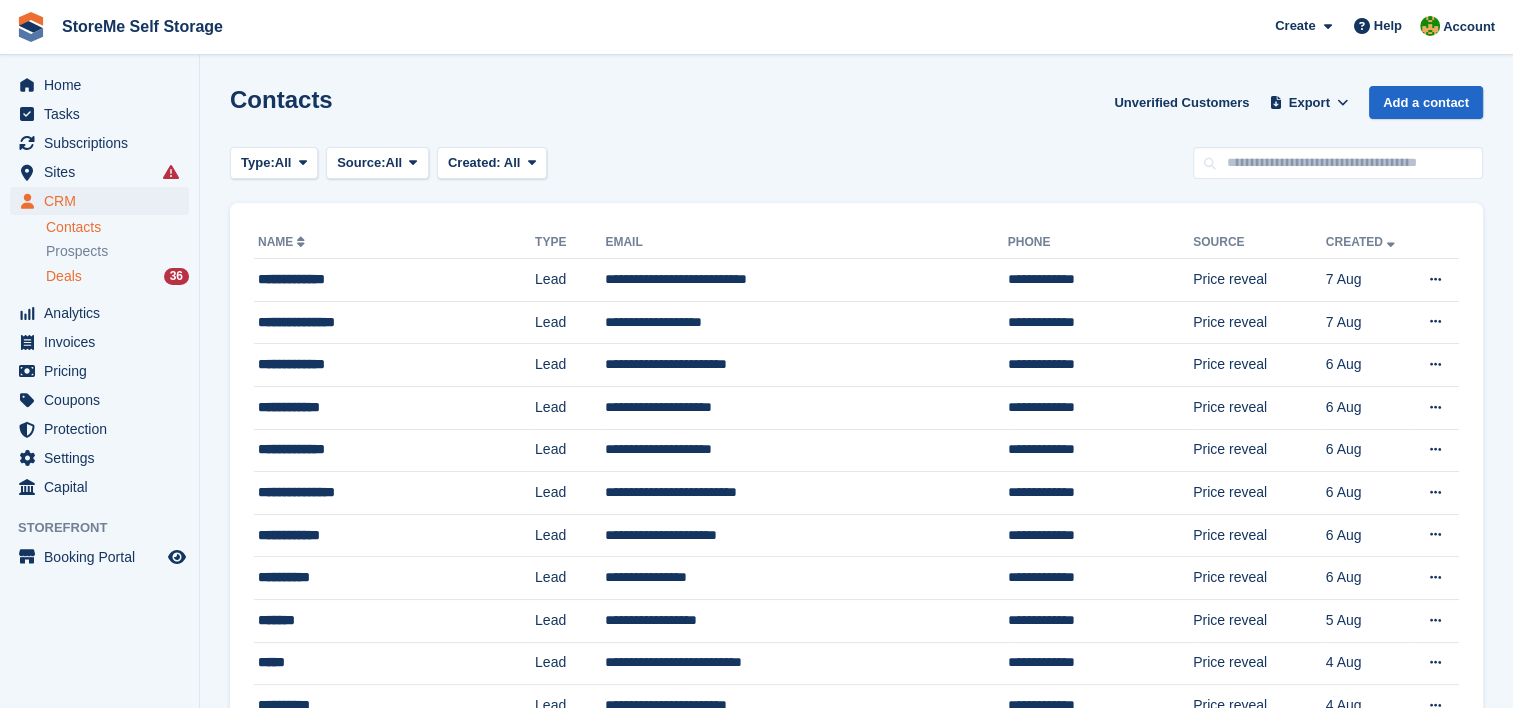 click on "Deals
36" at bounding box center [117, 276] 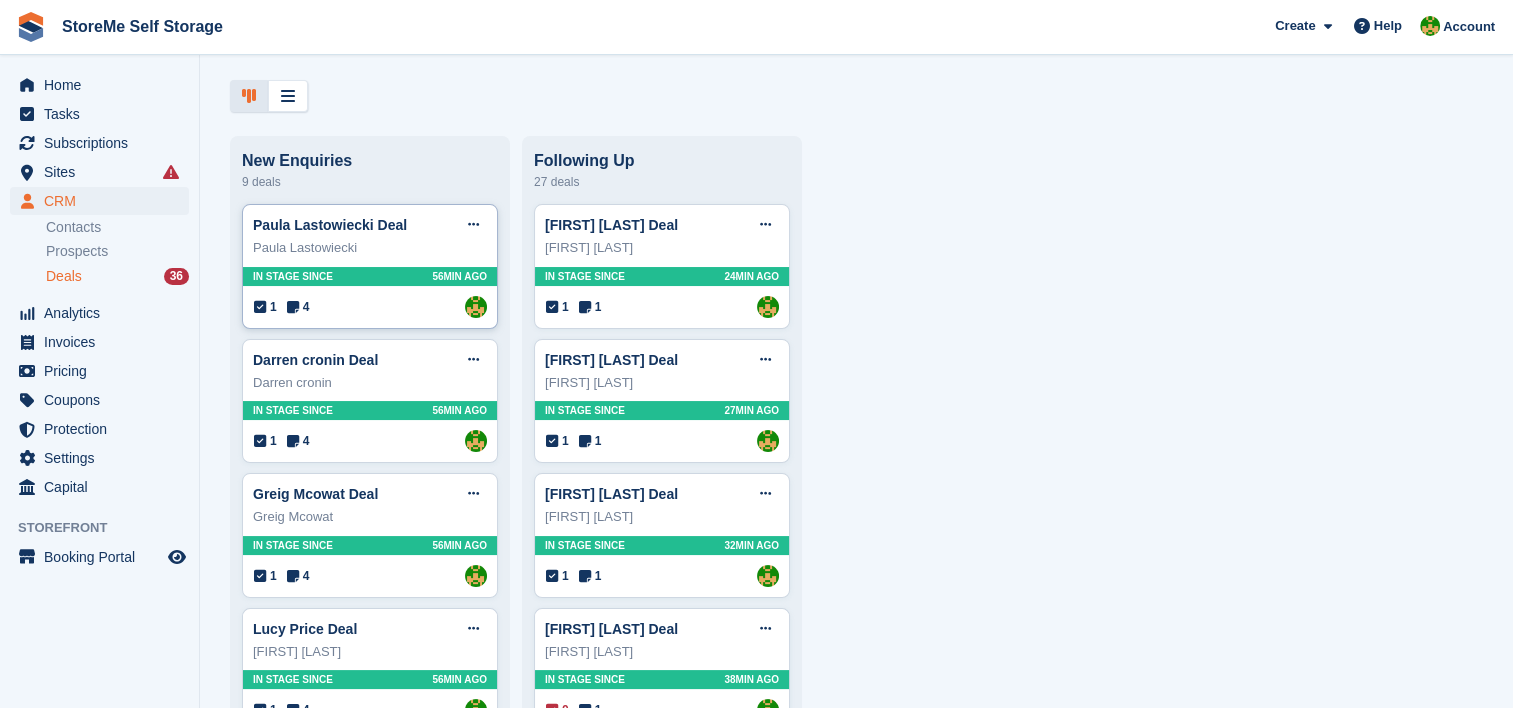 scroll, scrollTop: 100, scrollLeft: 0, axis: vertical 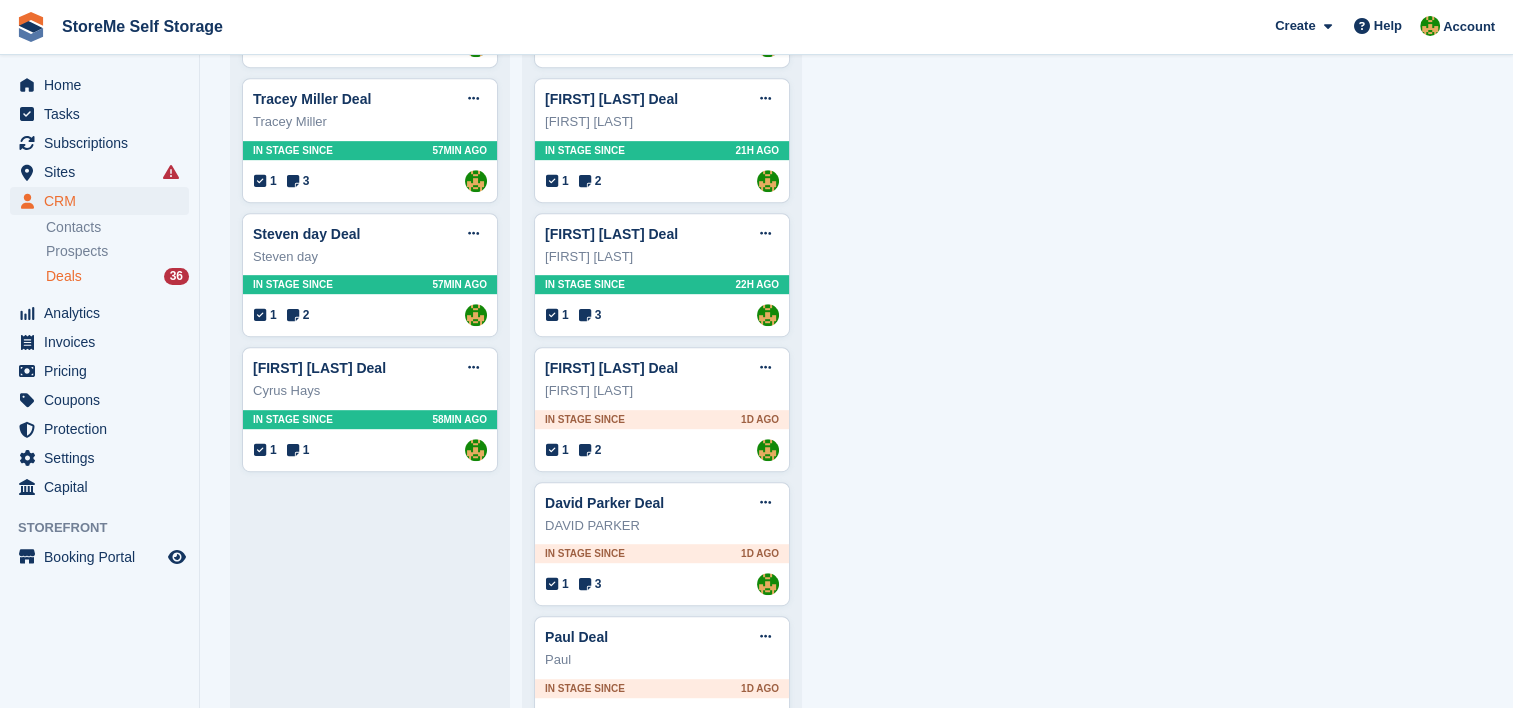 drag, startPoint x: 370, startPoint y: 236, endPoint x: 974, endPoint y: 340, distance: 612.88824 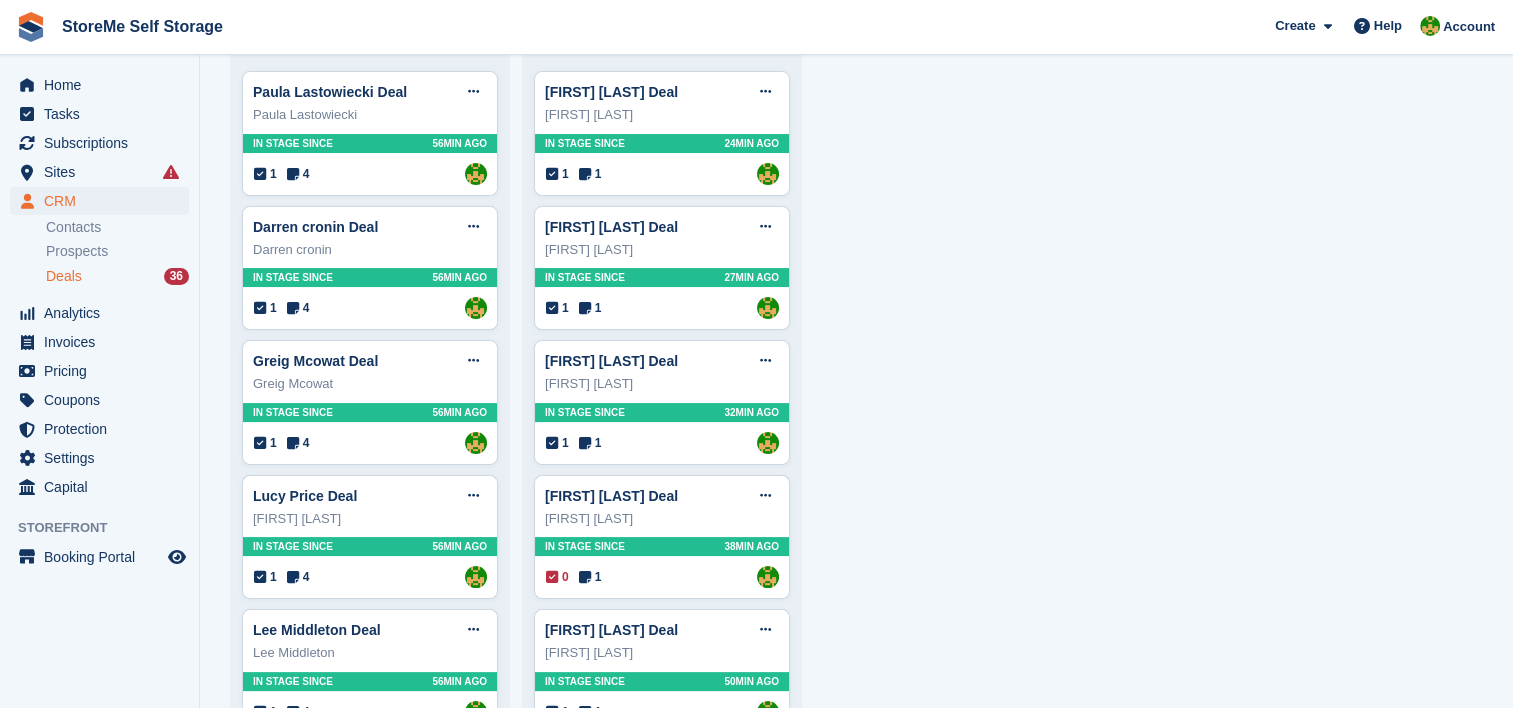 scroll, scrollTop: 0, scrollLeft: 0, axis: both 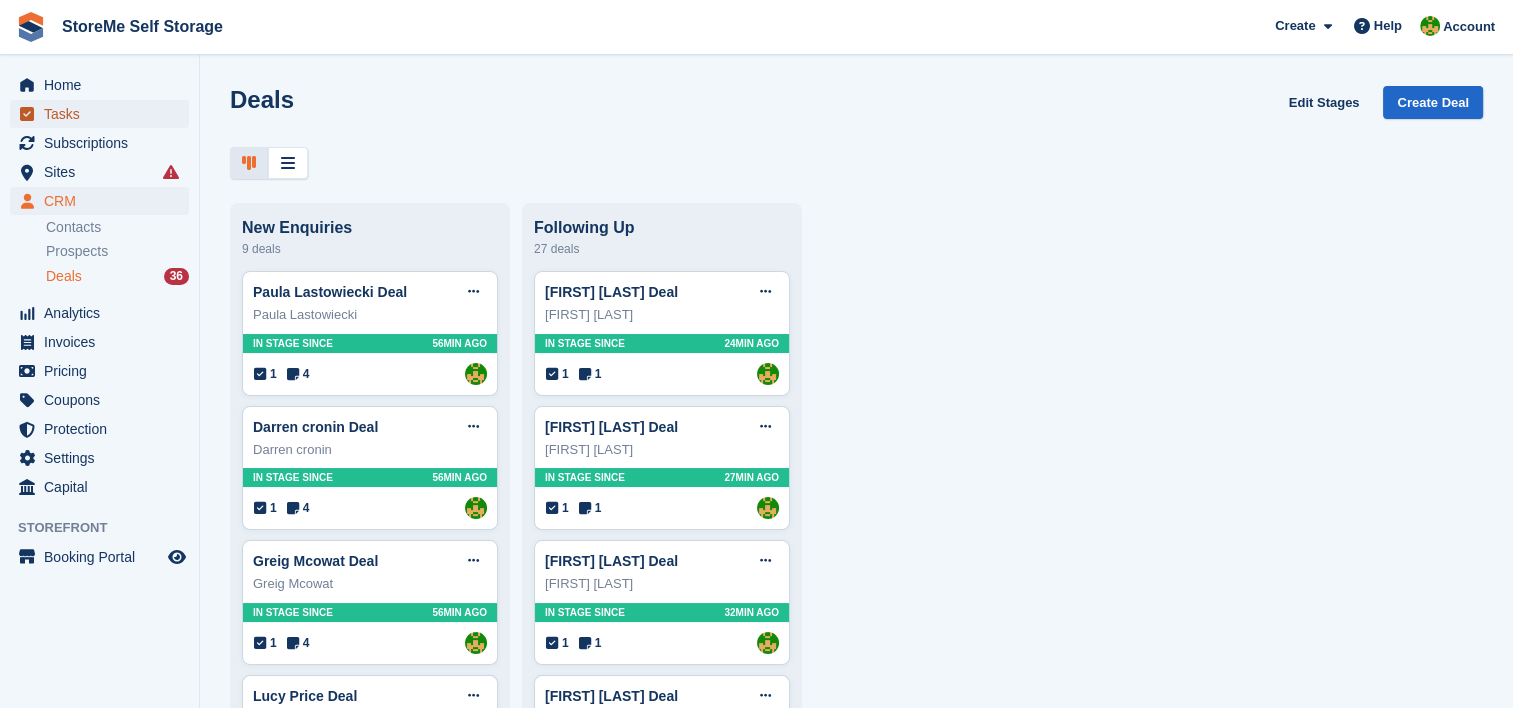 click on "Tasks" at bounding box center (104, 114) 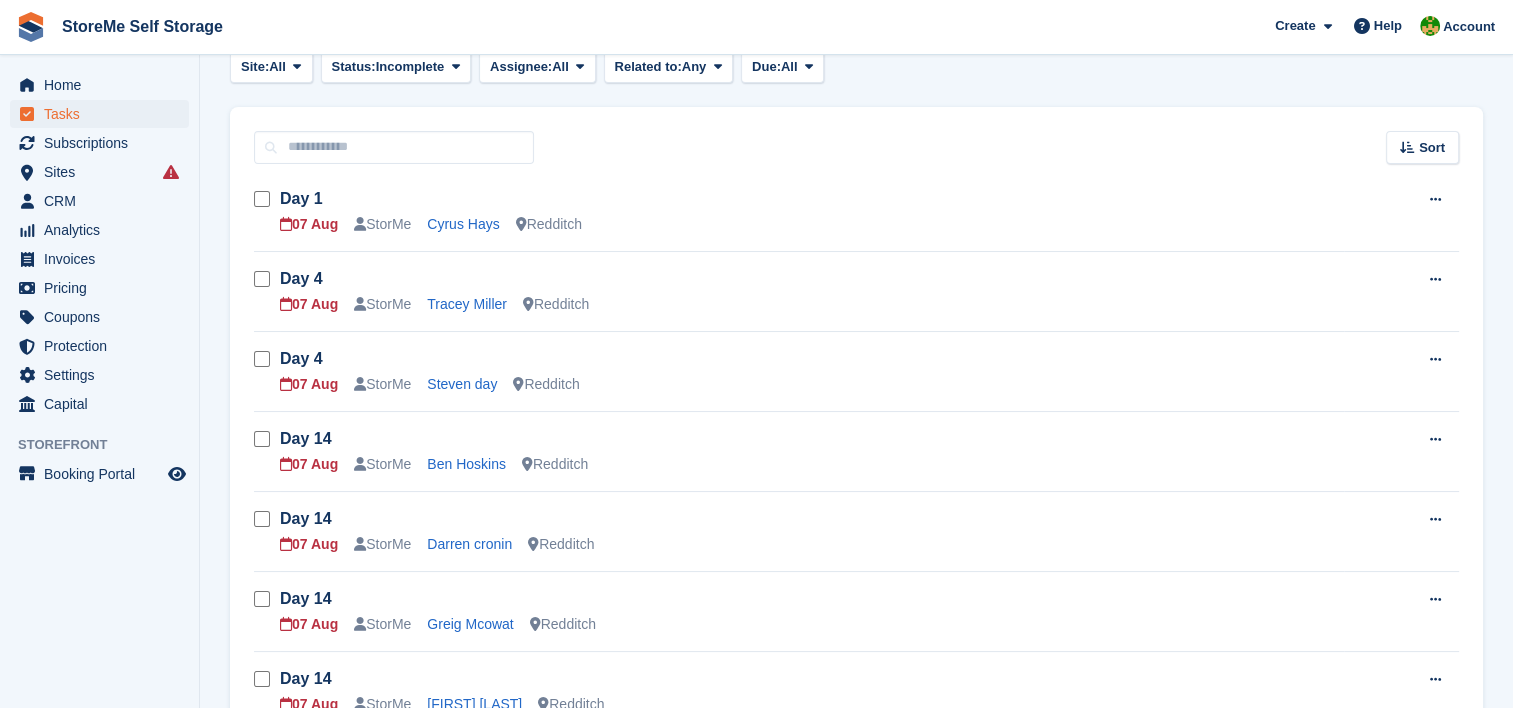 scroll, scrollTop: 0, scrollLeft: 0, axis: both 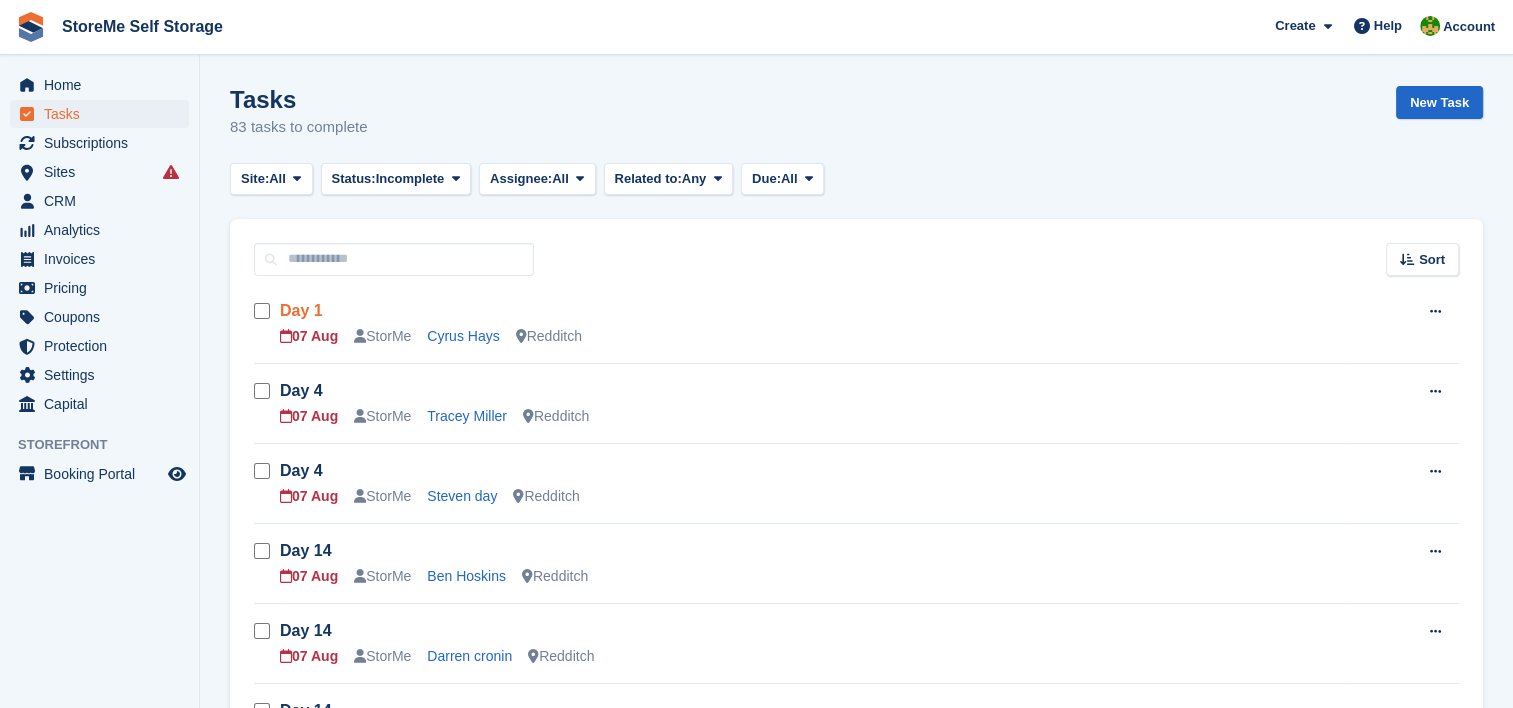 click on "Day 1" at bounding box center [301, 310] 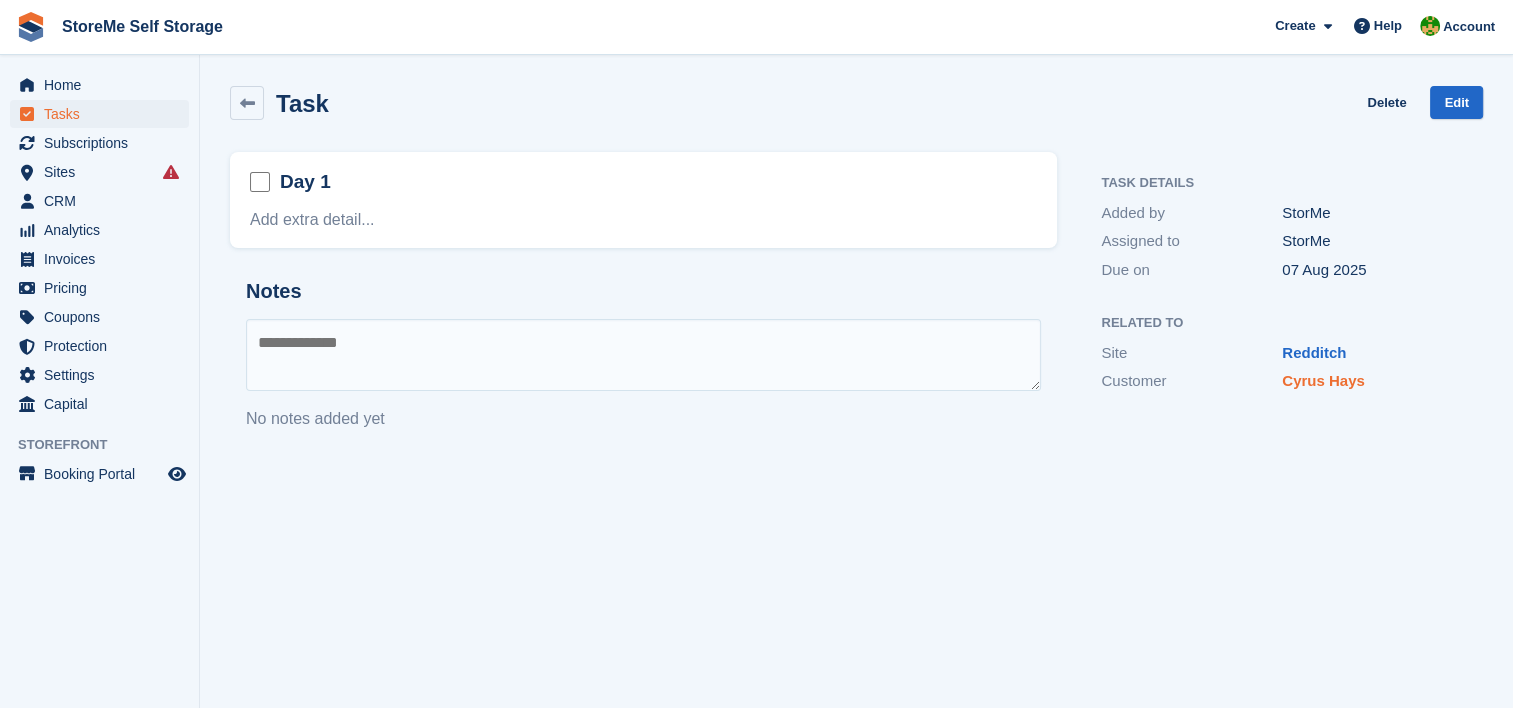 click on "Cyrus Hays" at bounding box center [1323, 380] 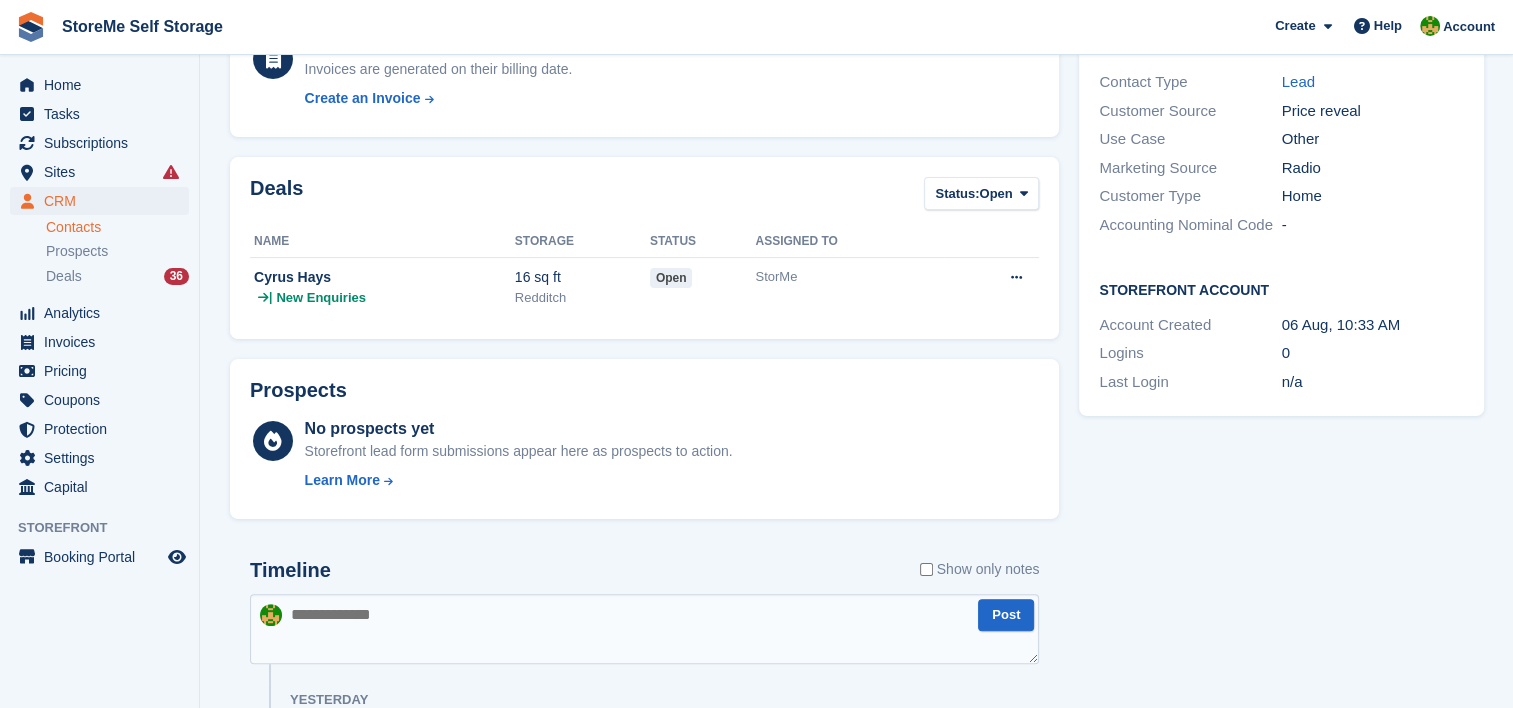 scroll, scrollTop: 651, scrollLeft: 0, axis: vertical 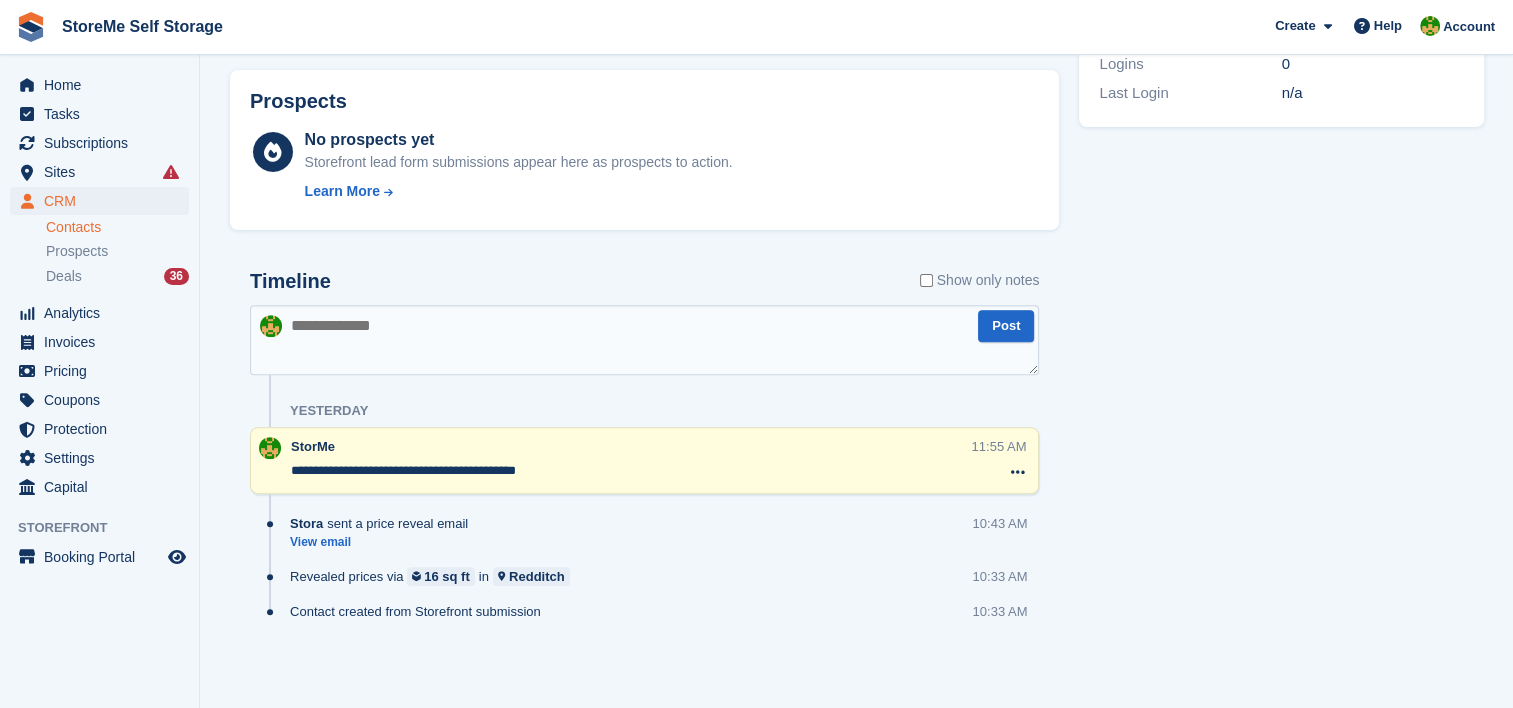 click at bounding box center [644, 340] 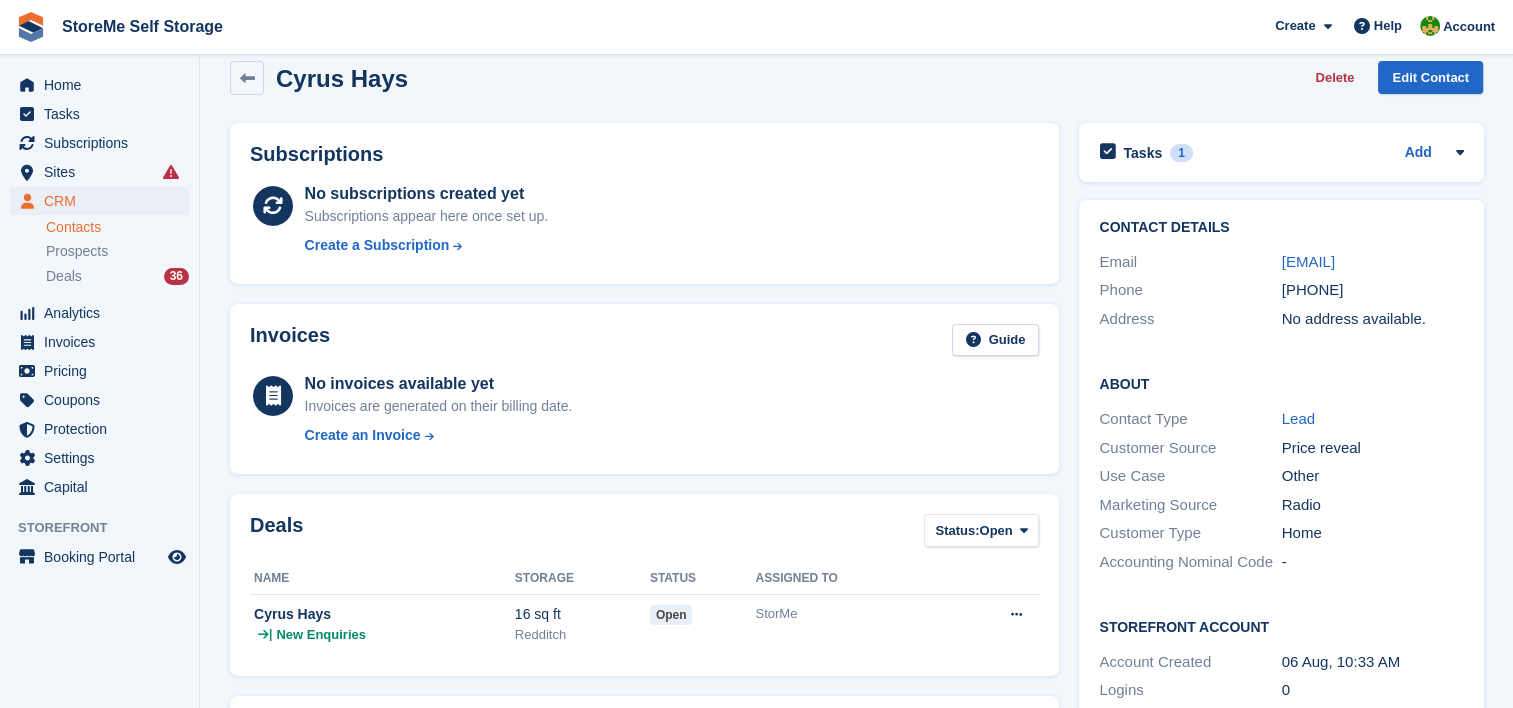 scroll, scrollTop: 0, scrollLeft: 0, axis: both 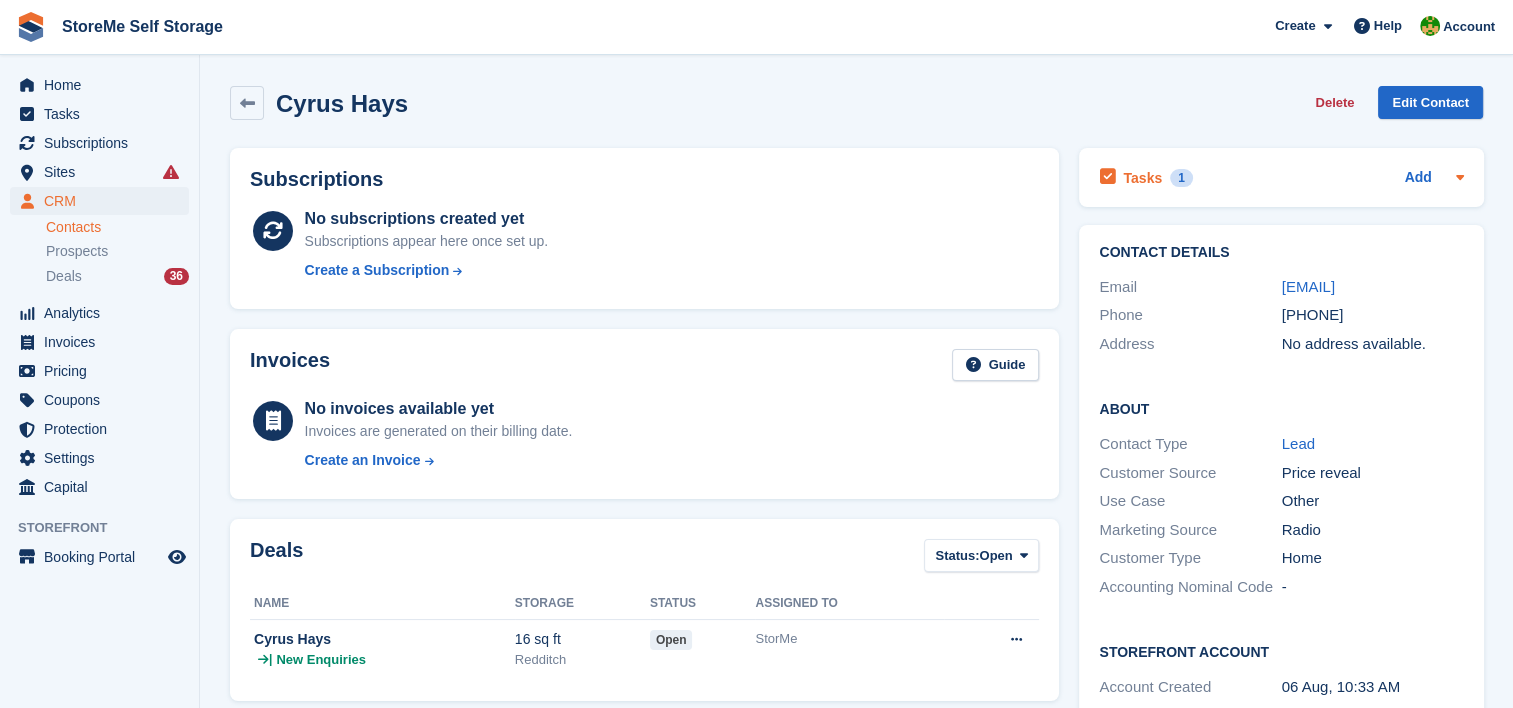 click on "Tasks" at bounding box center [1142, 178] 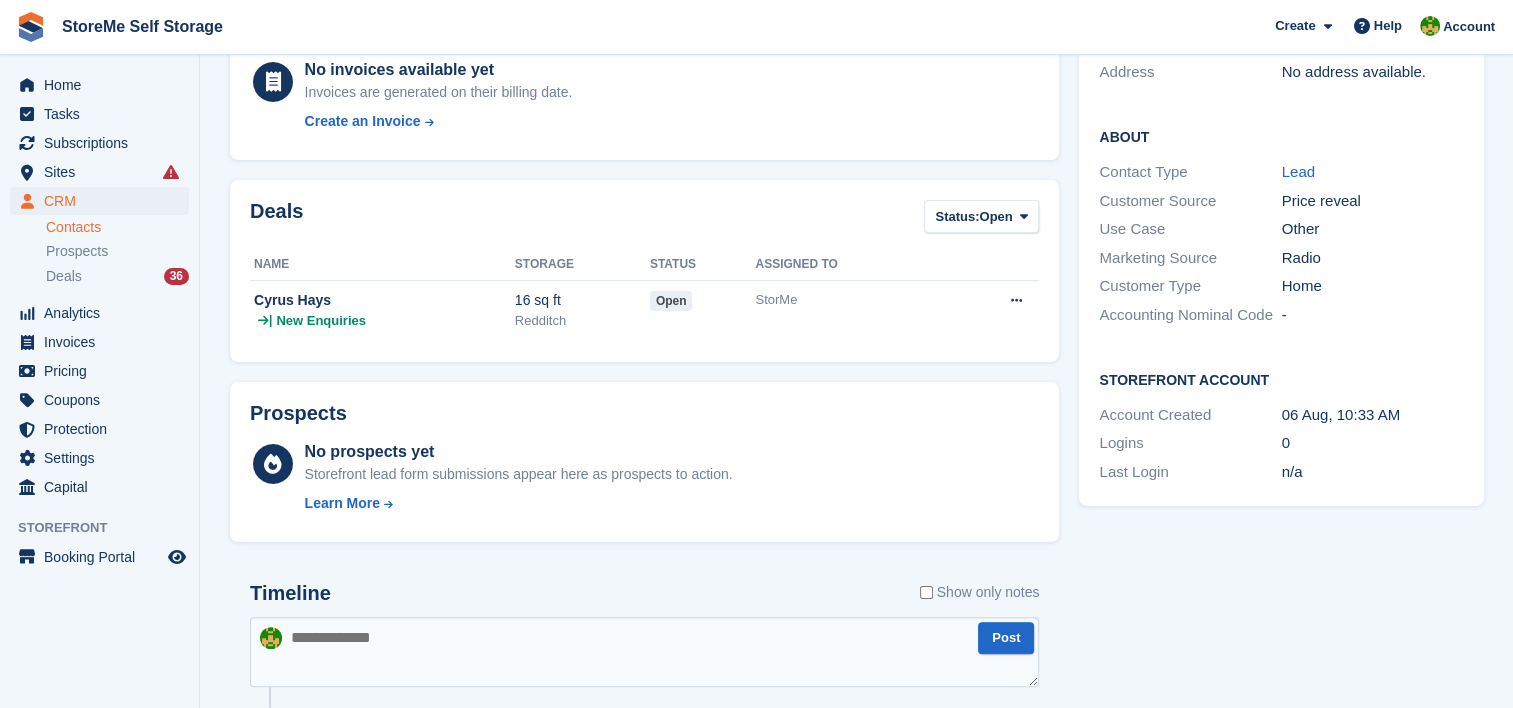 scroll, scrollTop: 651, scrollLeft: 0, axis: vertical 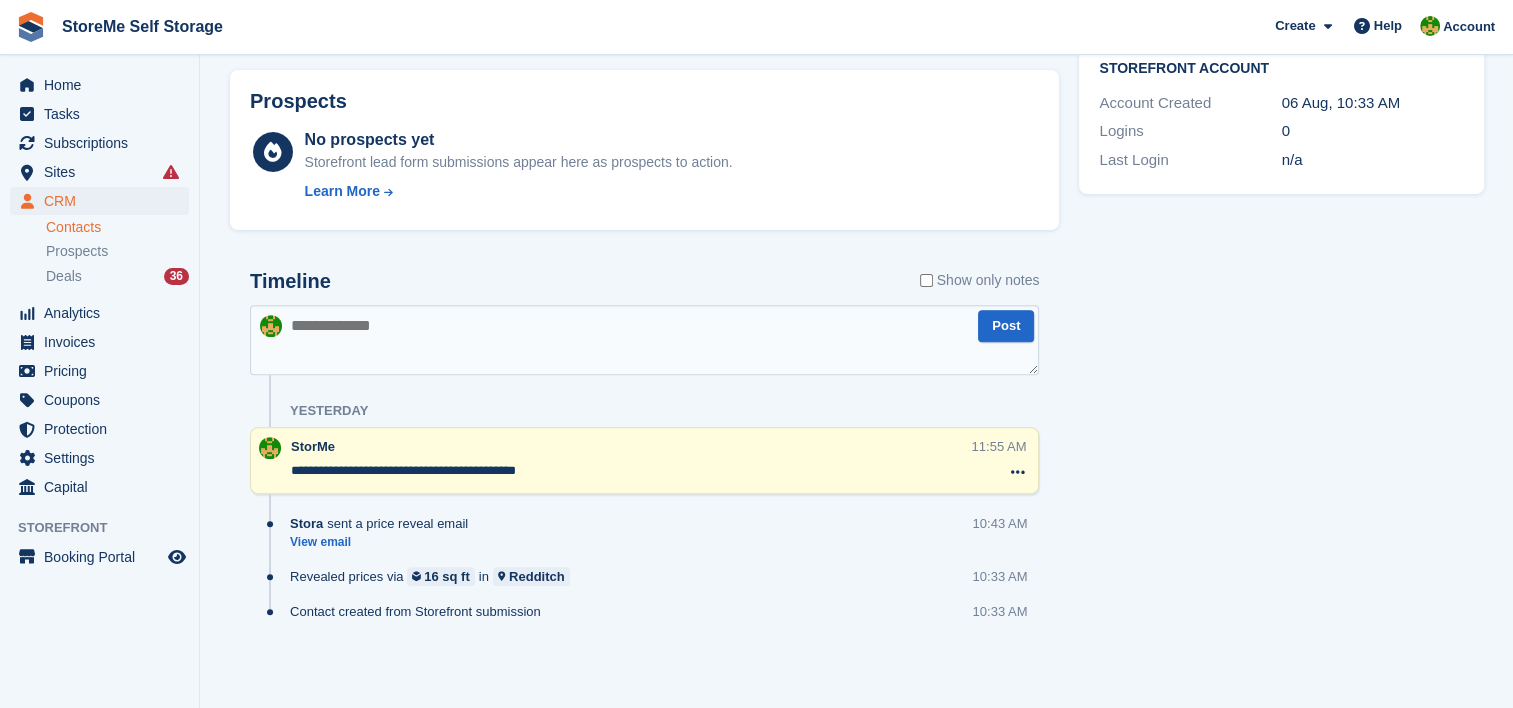 click at bounding box center (644, 340) 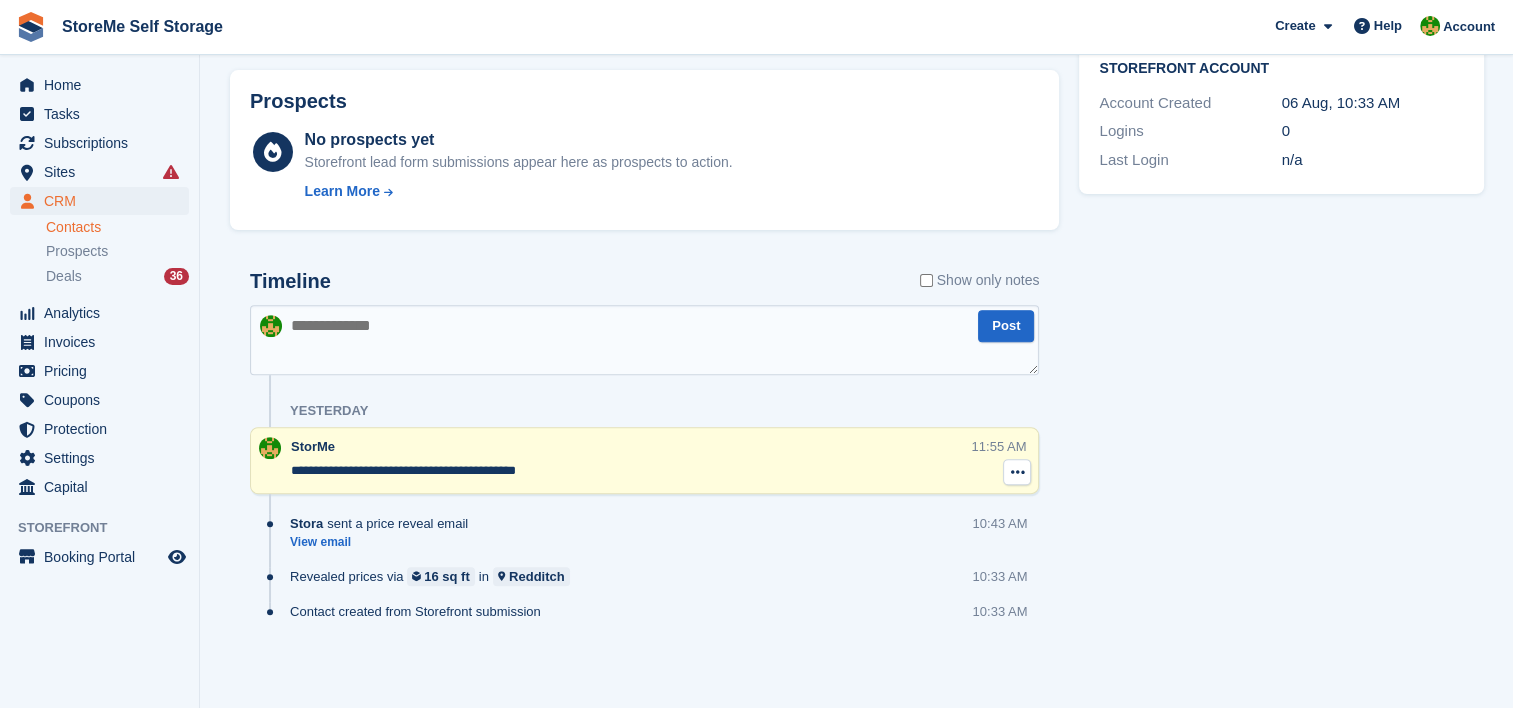 click at bounding box center [1017, 472] 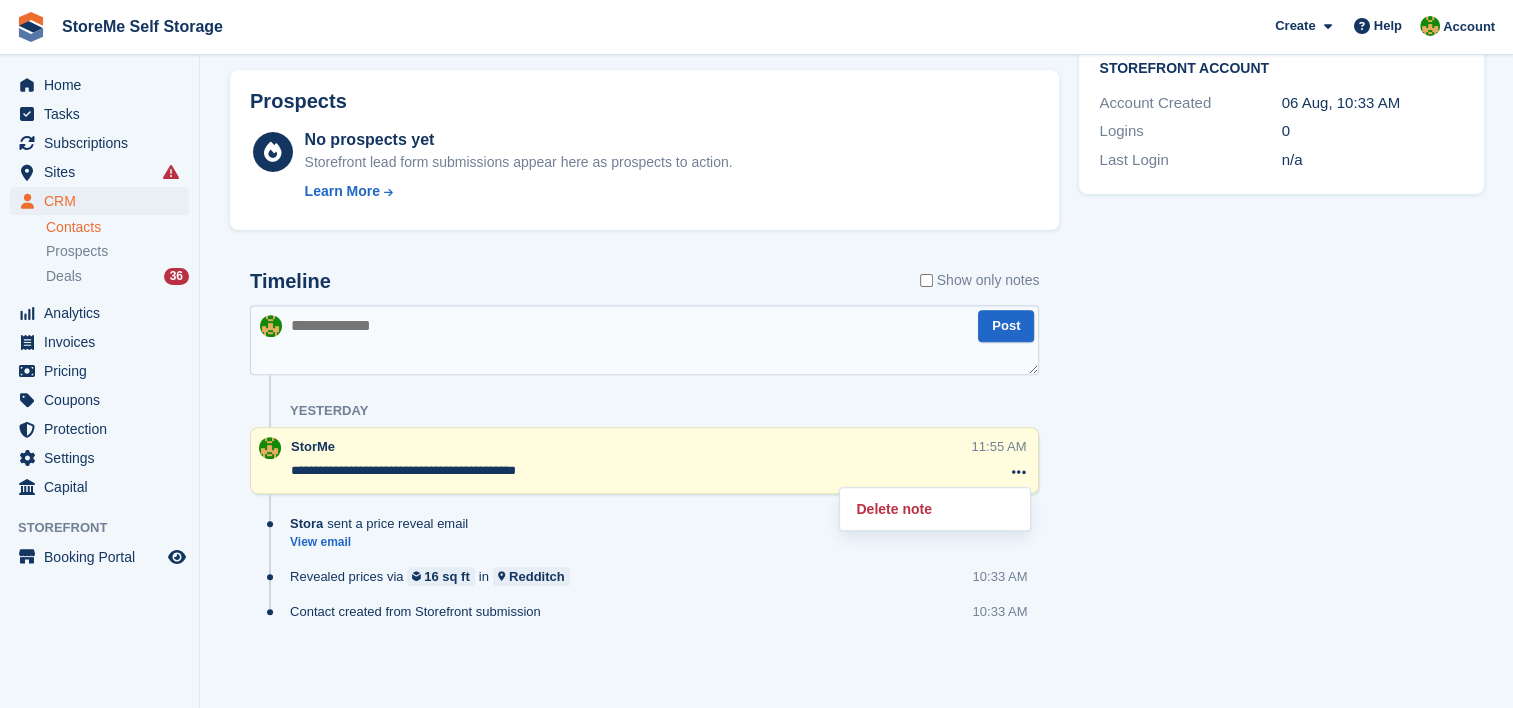 click on "Tasks
1
Add
Day 1
07 Aug
Contact Details
Email
sarnya@gmail.com
Phone
About" at bounding box center (1281, 89) 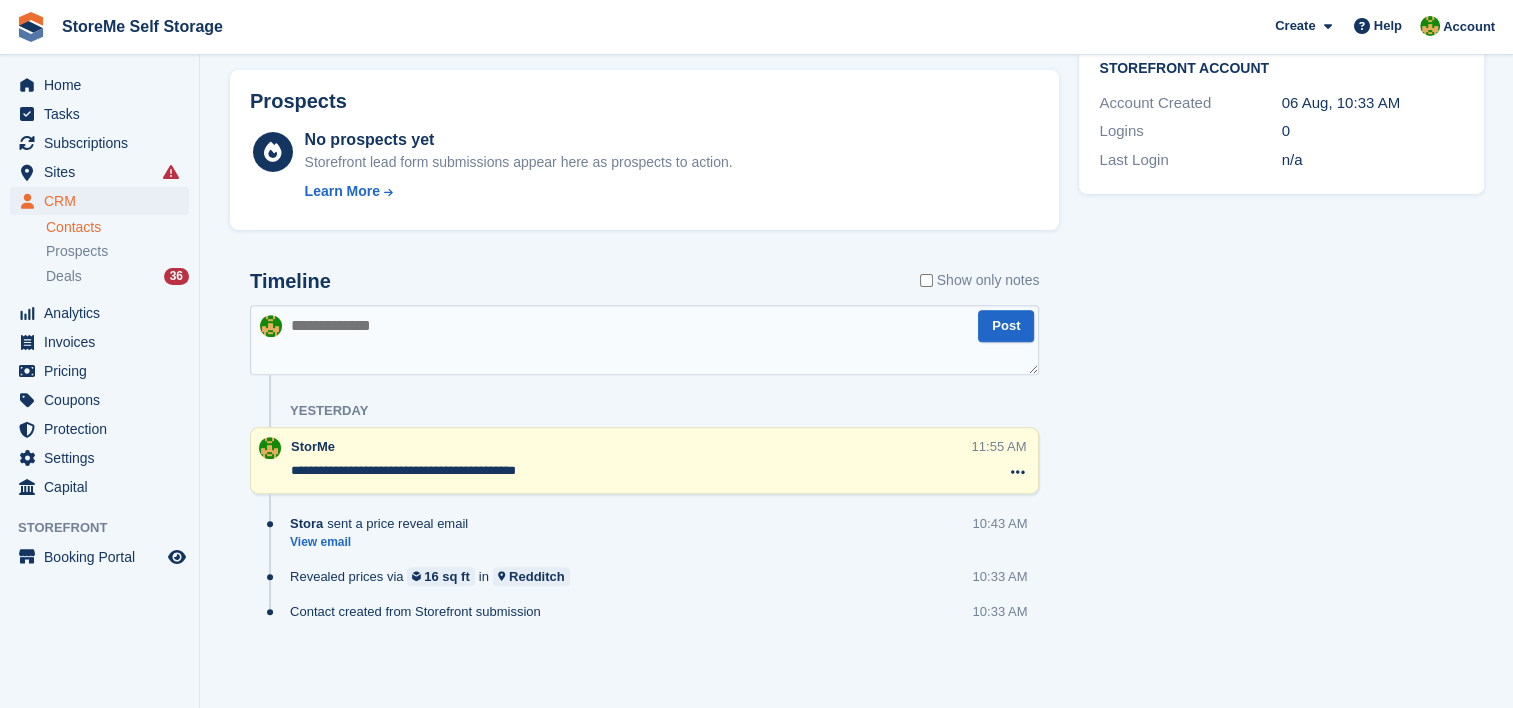 drag, startPoint x: 662, startPoint y: 468, endPoint x: 573, endPoint y: 513, distance: 99.72964 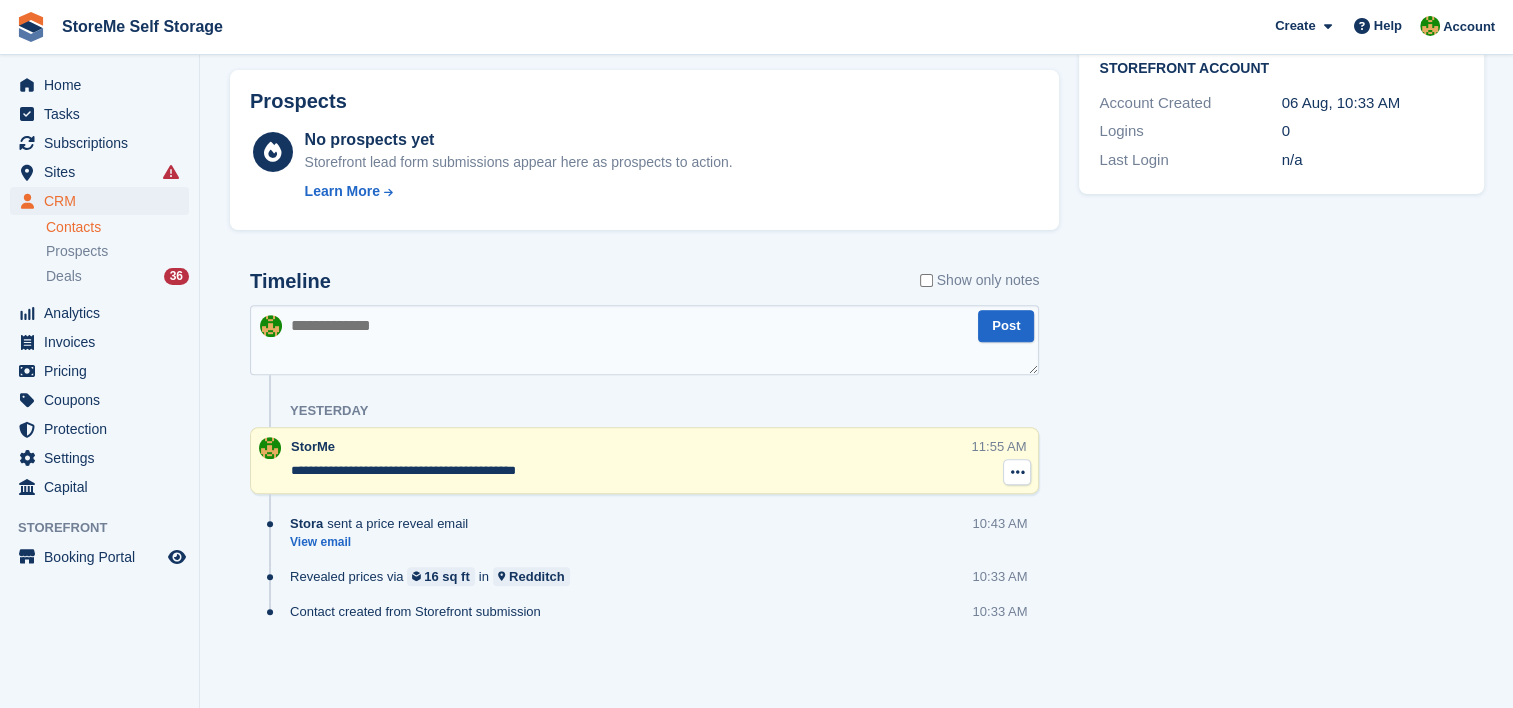 click at bounding box center [1017, 472] 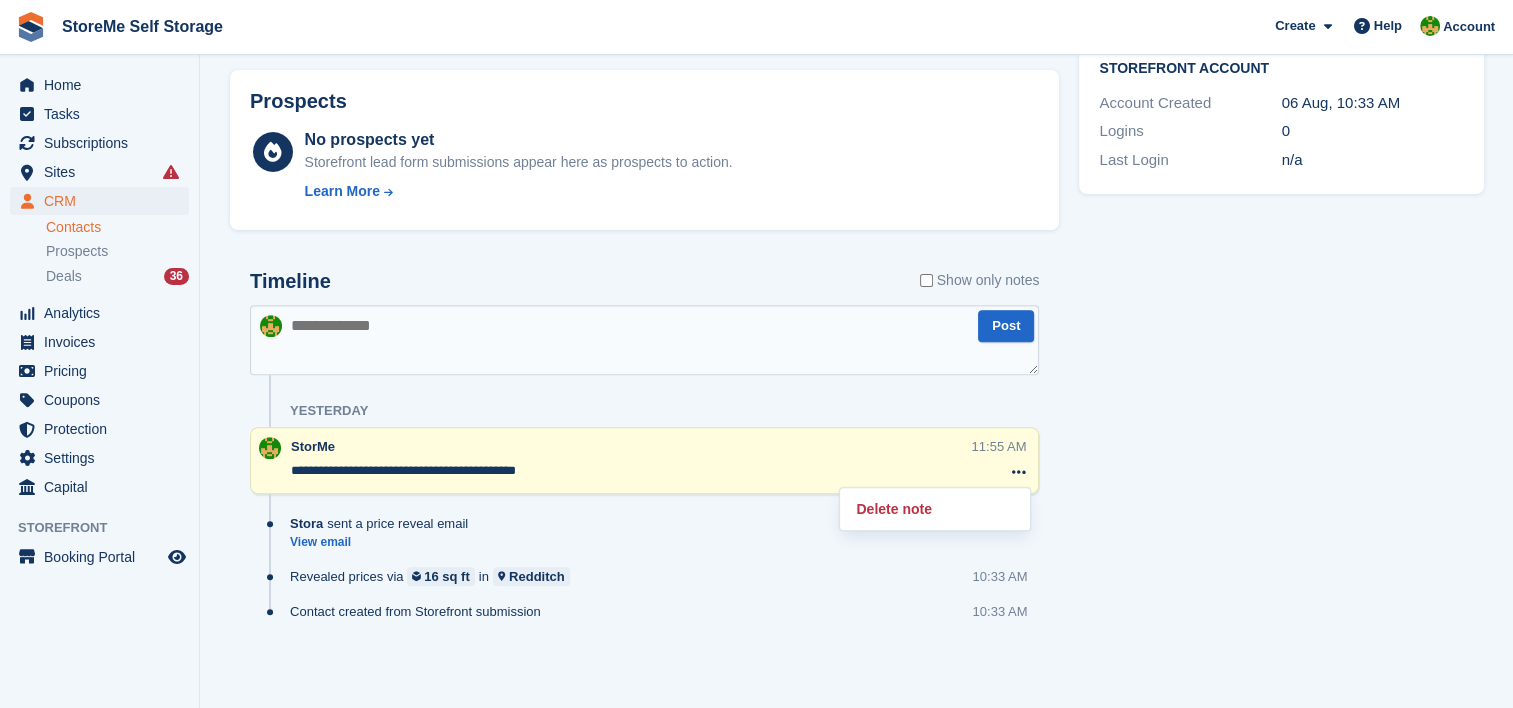 click on "**********" at bounding box center [631, 471] 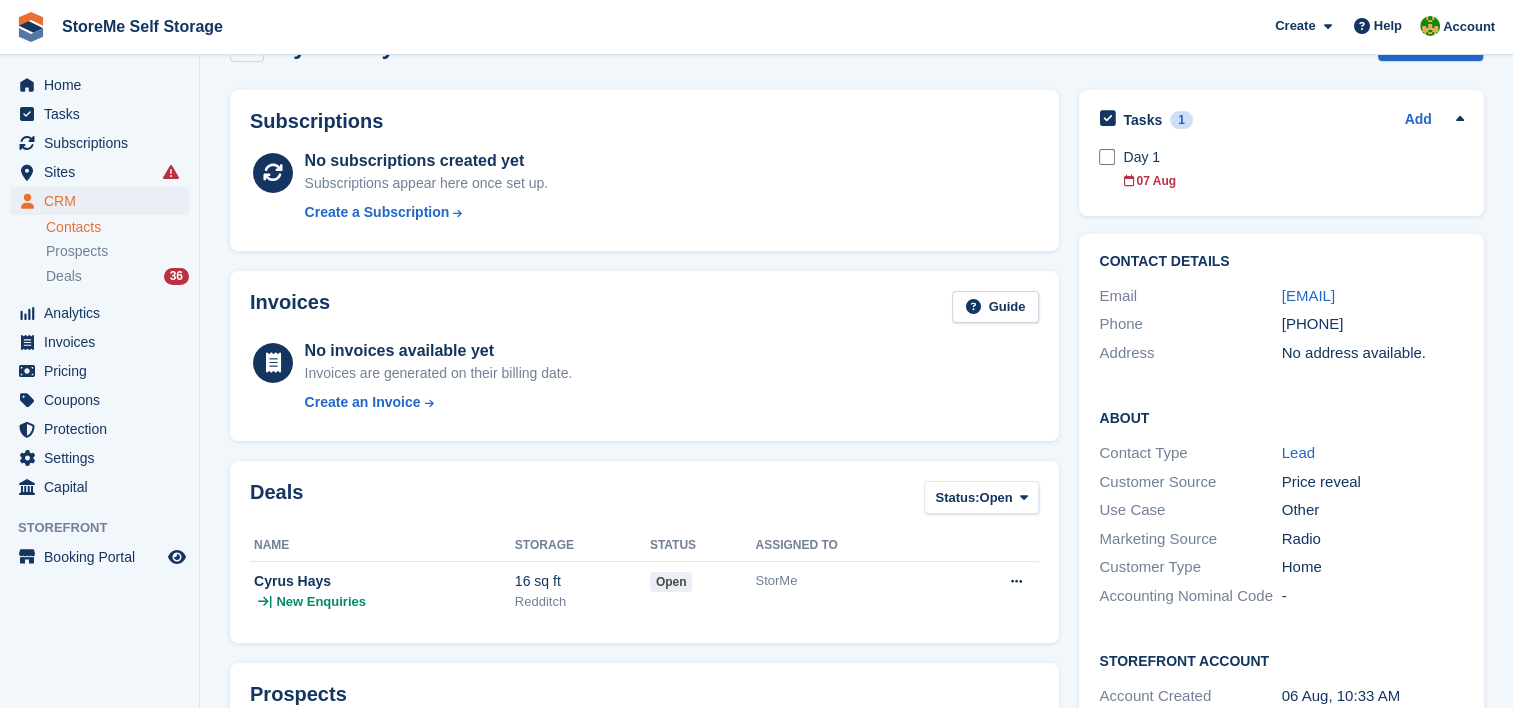 scroll, scrollTop: 651, scrollLeft: 0, axis: vertical 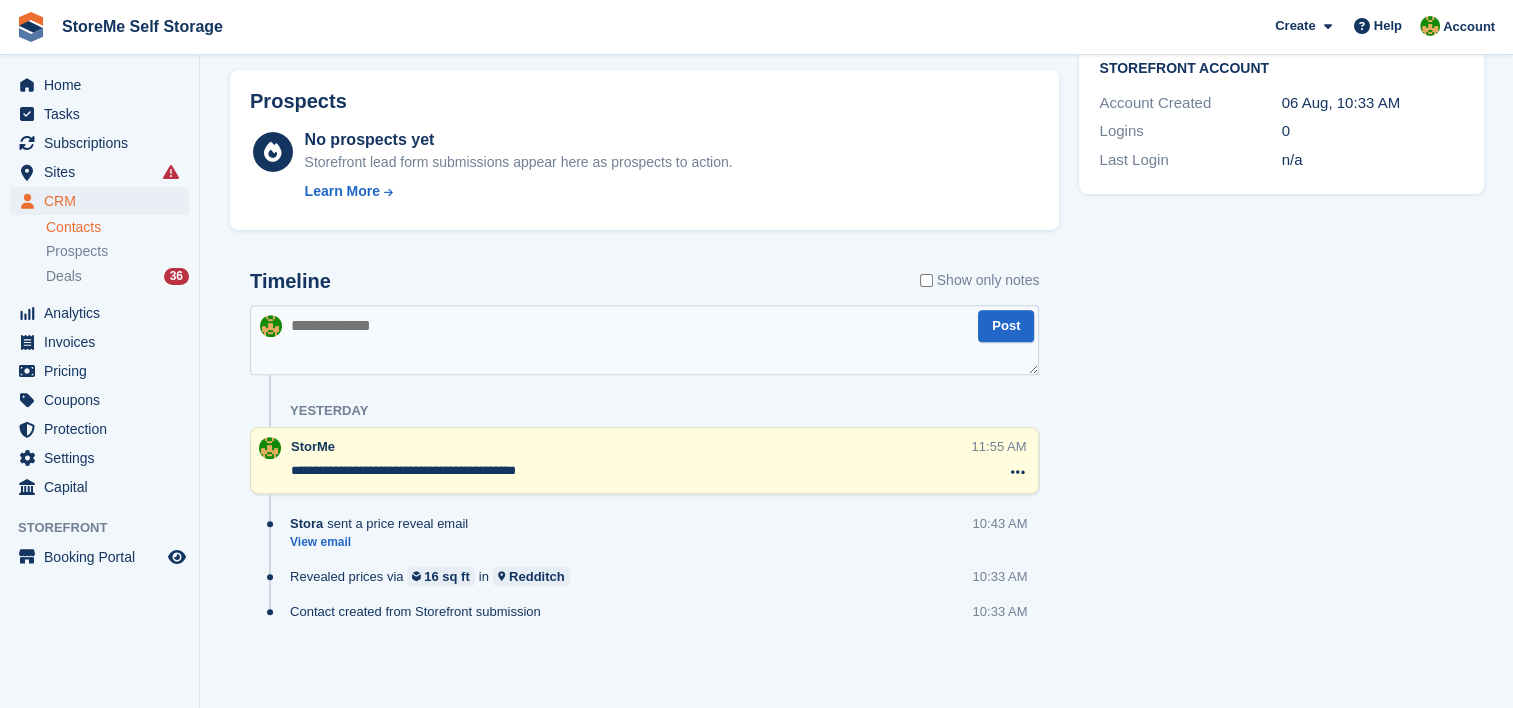 drag, startPoint x: 351, startPoint y: 480, endPoint x: 667, endPoint y: 596, distance: 336.61847 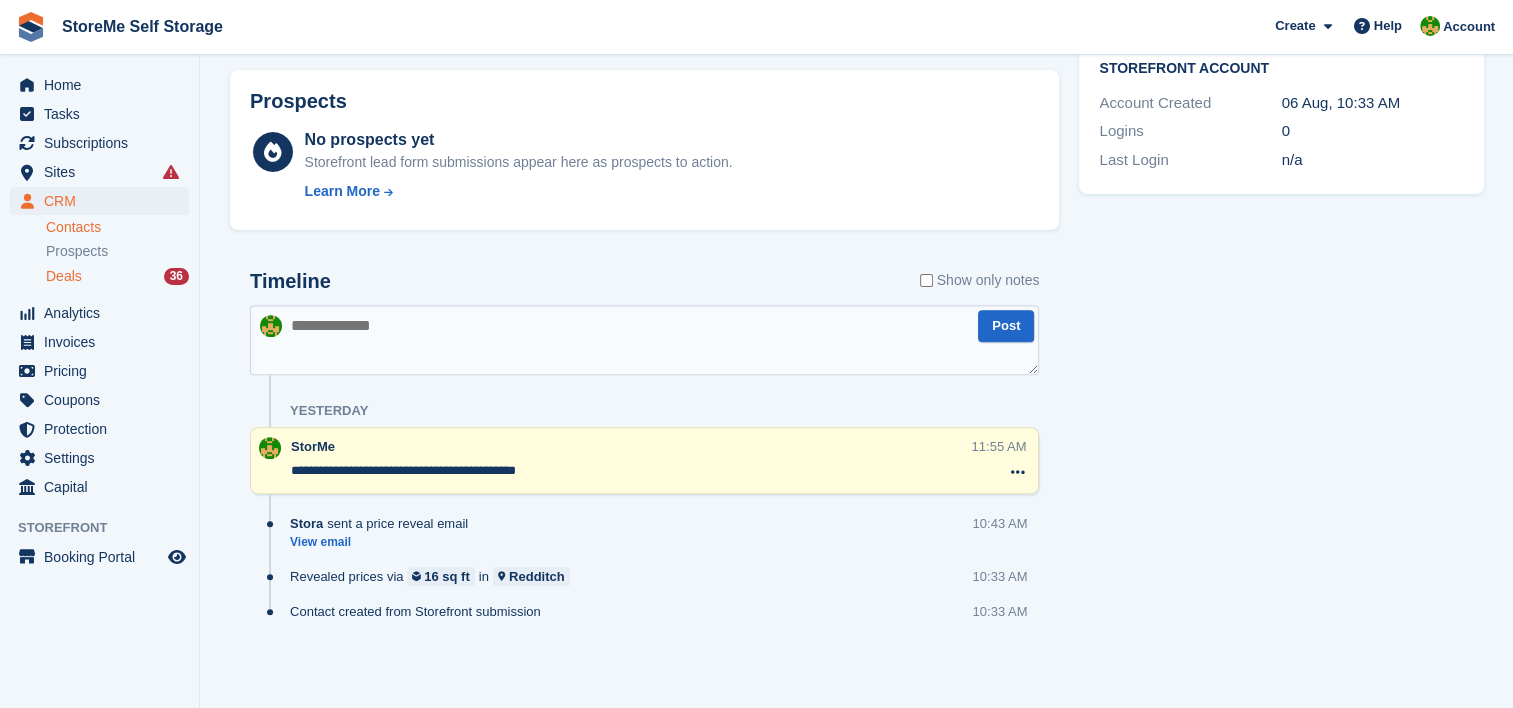 click on "Deals" at bounding box center (64, 276) 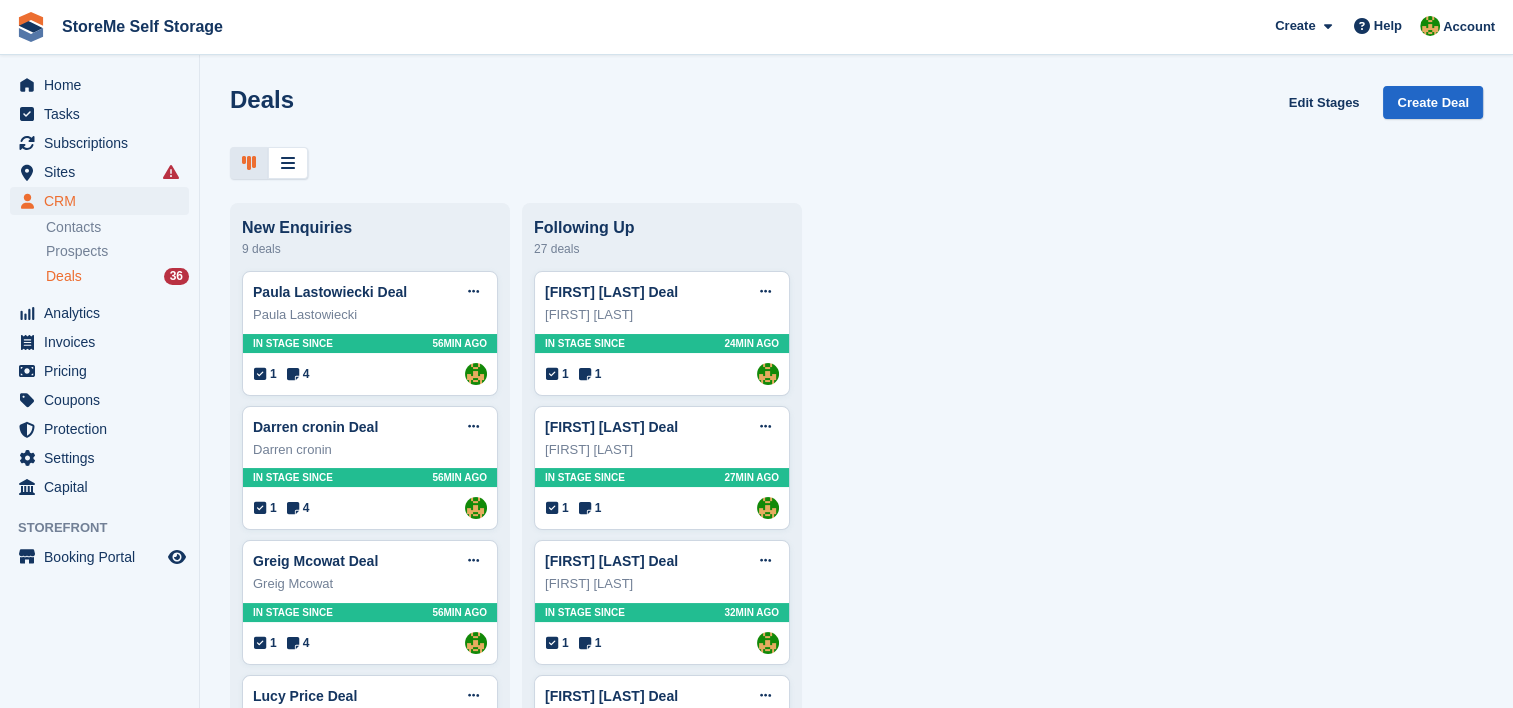 scroll, scrollTop: 0, scrollLeft: 0, axis: both 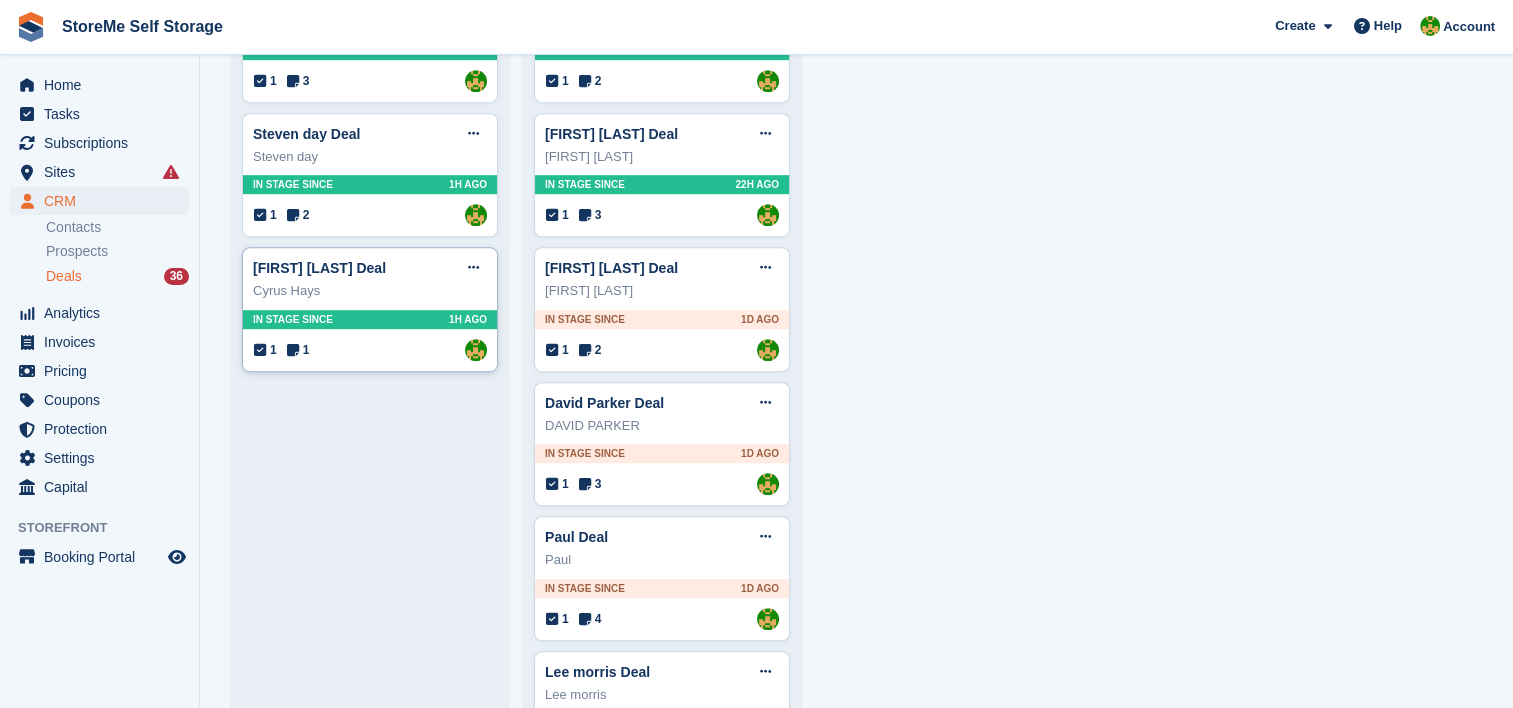 click on "1
1
Assigned to StorMe" at bounding box center (370, 350) 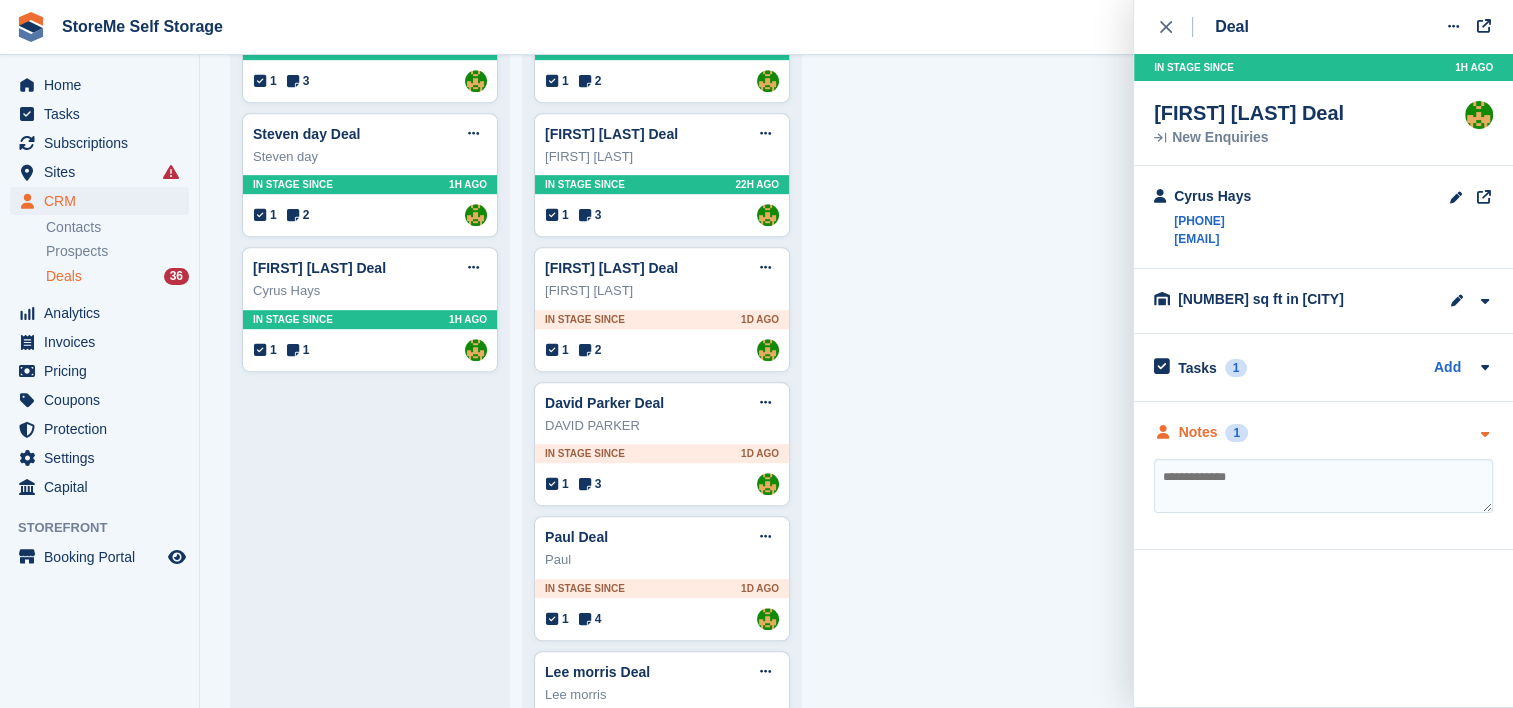 click on "Notes" at bounding box center (1198, 432) 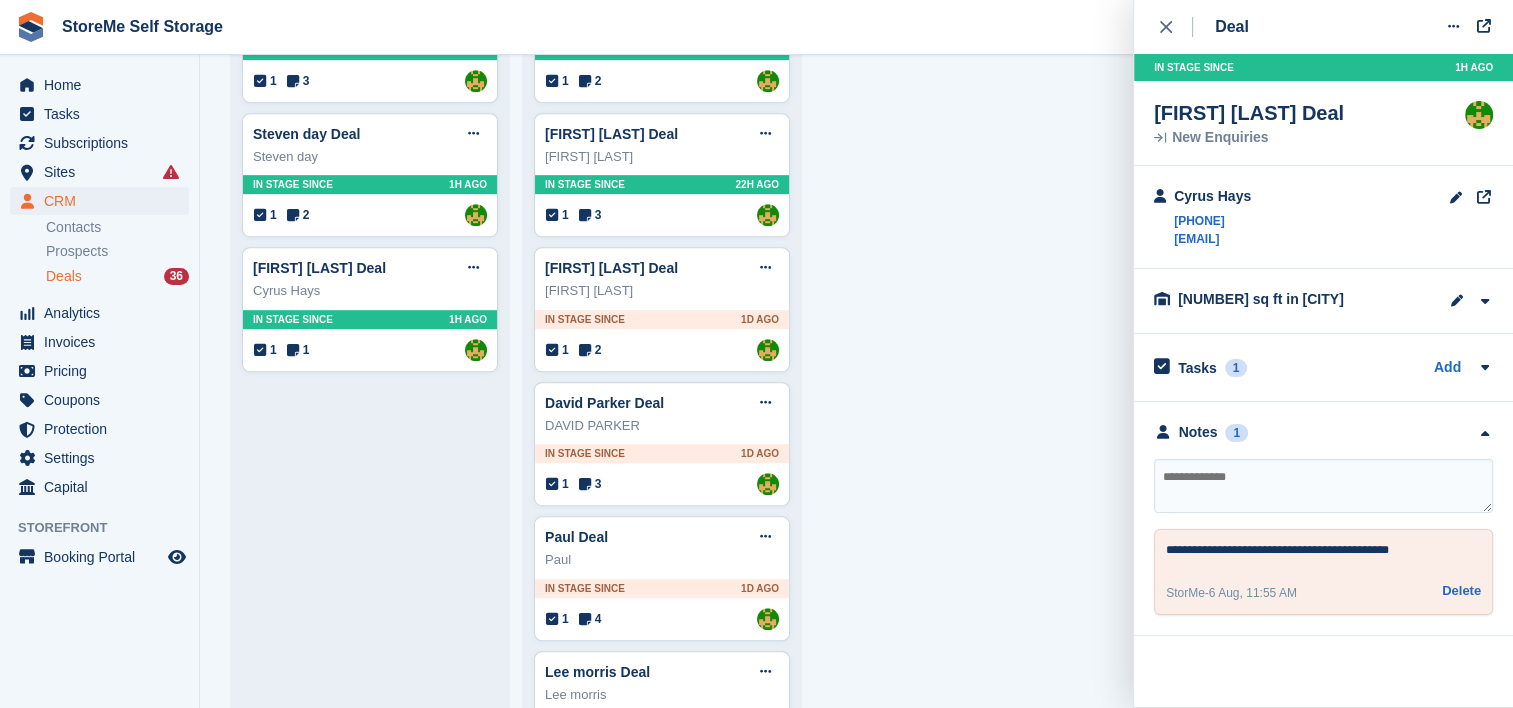click on "**********" at bounding box center (1323, 572) 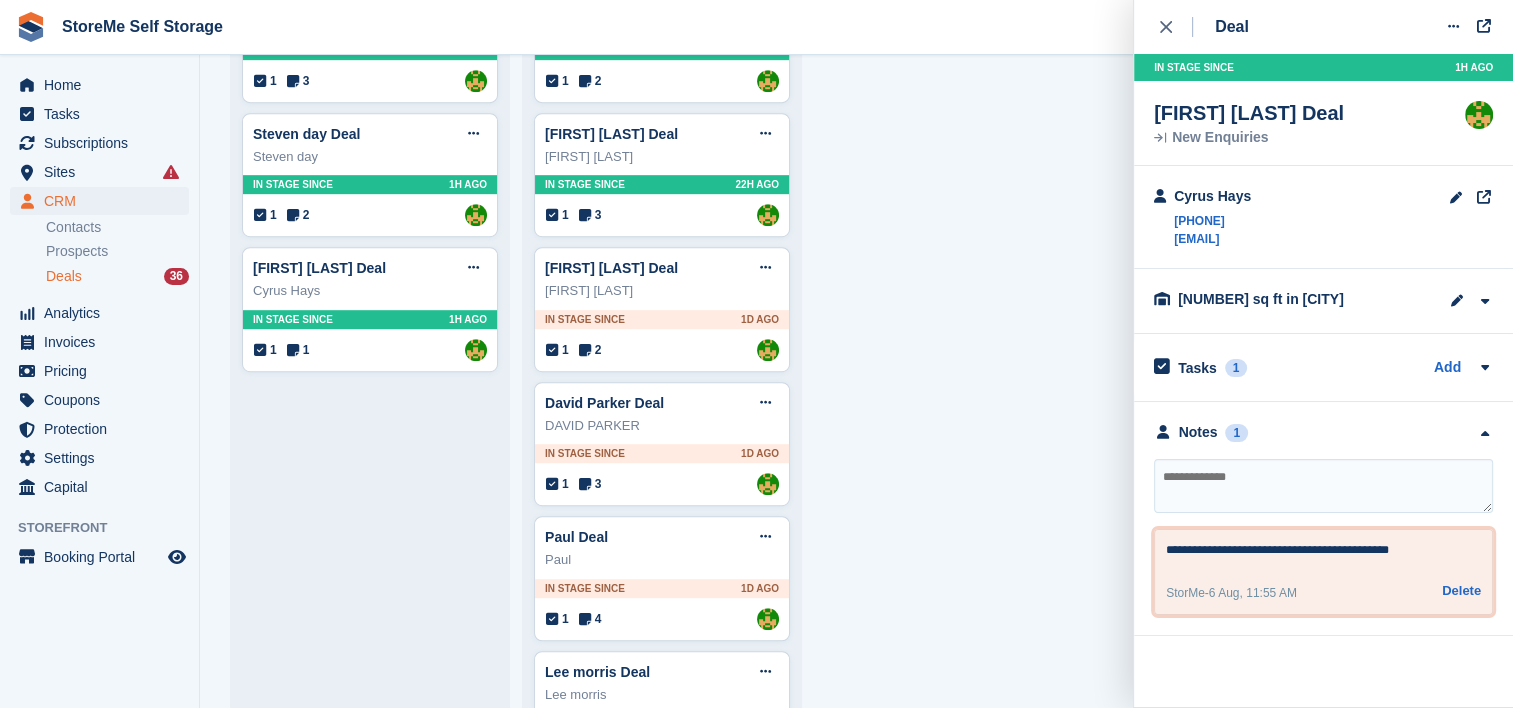 click on "**********" at bounding box center (1324, 553) 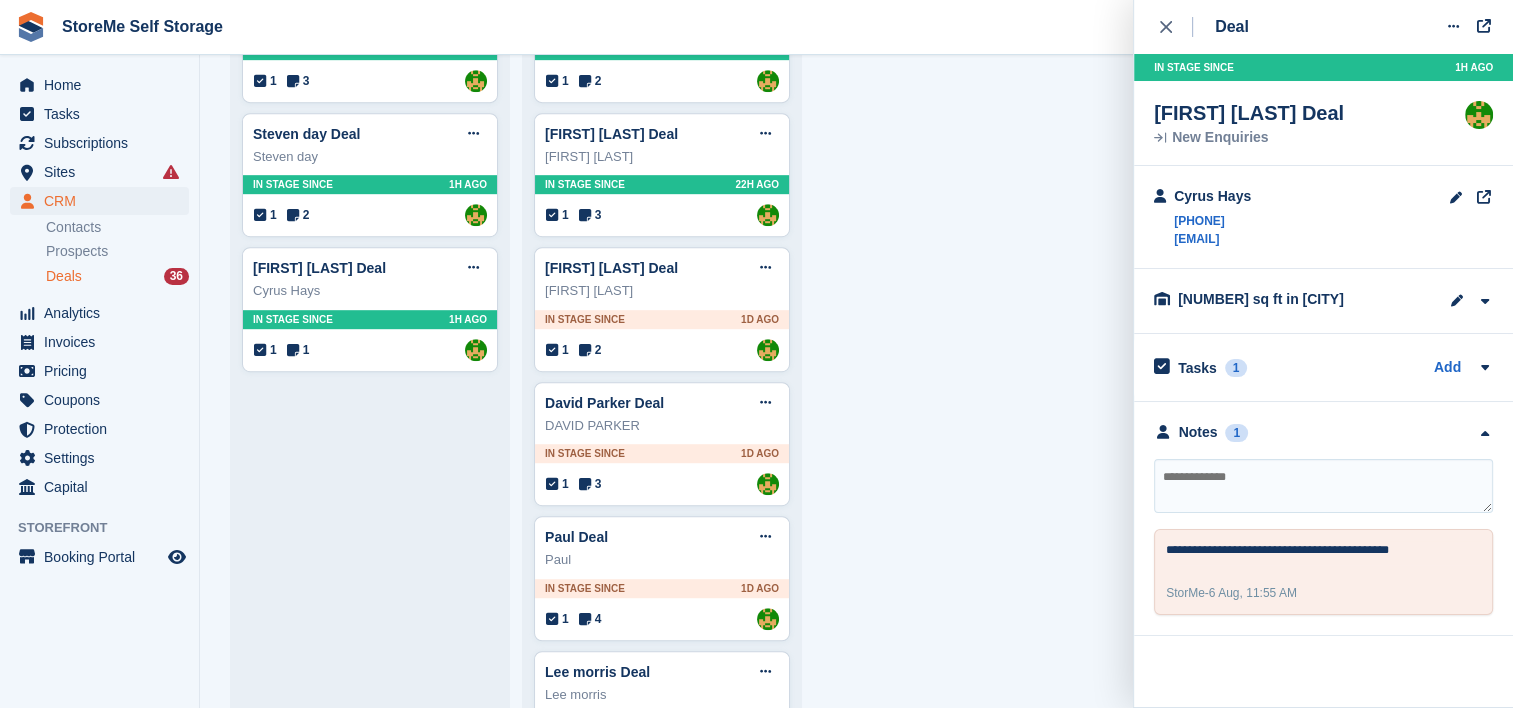 click on "New Enquiries
9 deals
Paula Lastowiecki Deal
Edit deal
Mark as won
Mark as lost
Delete deal
Paula Lastowiecki
In stage since 58MIN AGO
1
4
Assigned to StorMe
Darren cronin Deal
Edit deal
Mark as won
Mark as lost
Delete deal
1 4" at bounding box center (856, 961) 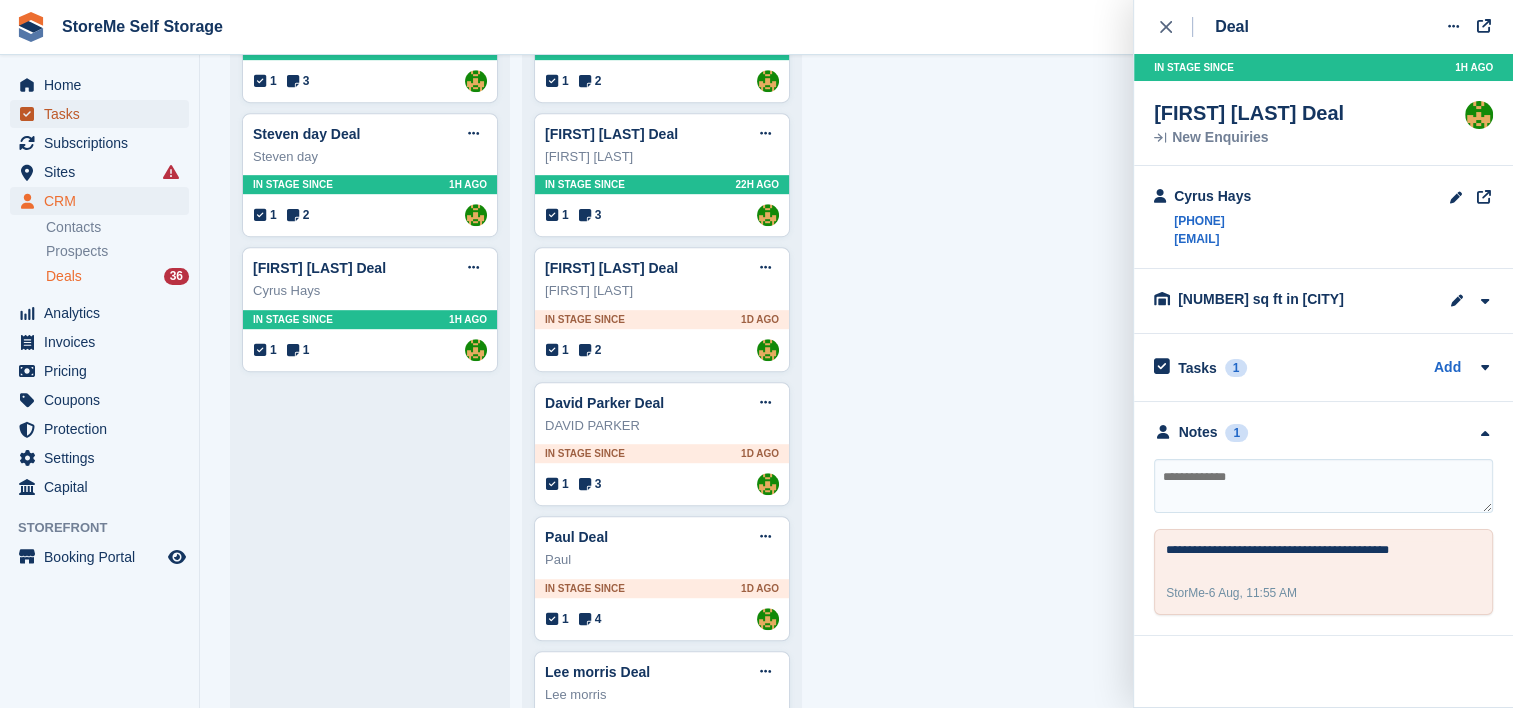 click on "Tasks" at bounding box center (104, 114) 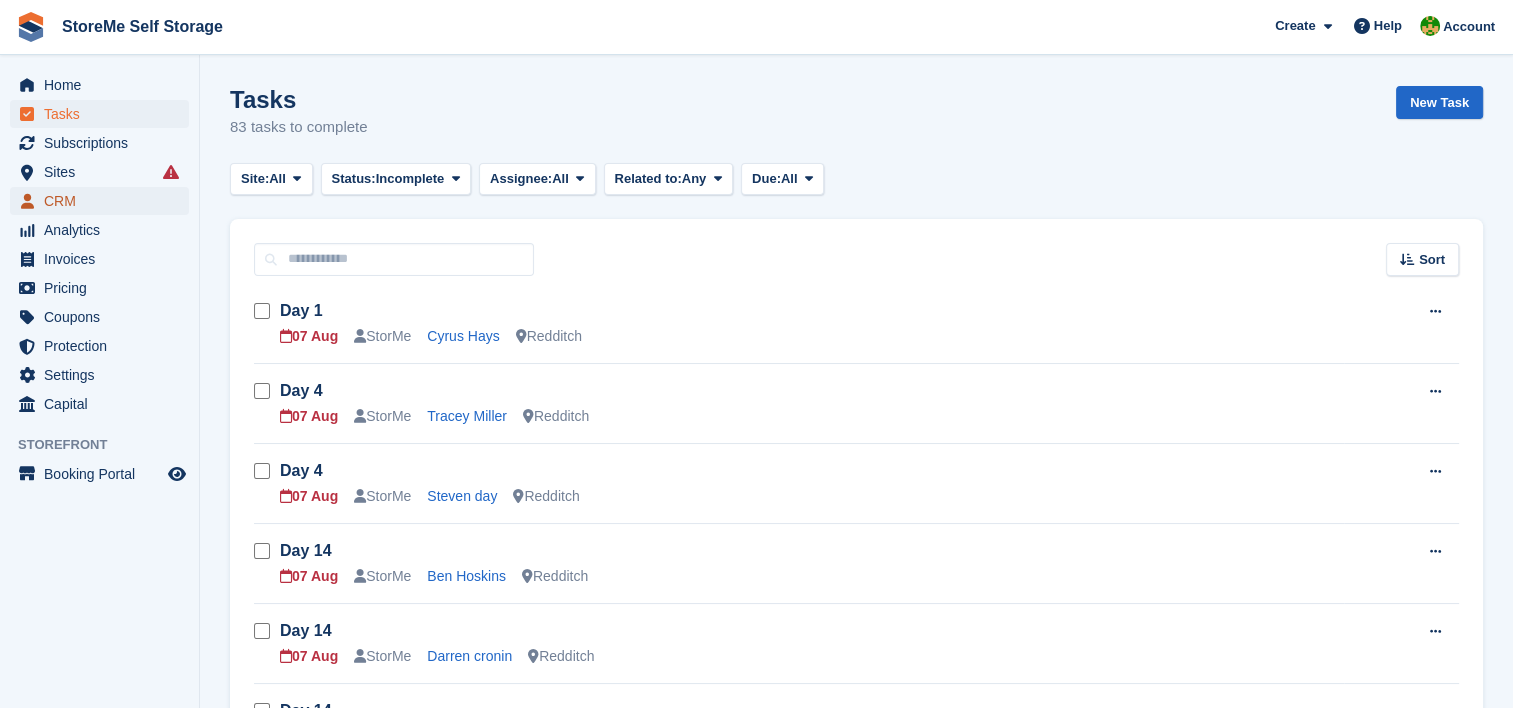 click on "CRM" at bounding box center (104, 201) 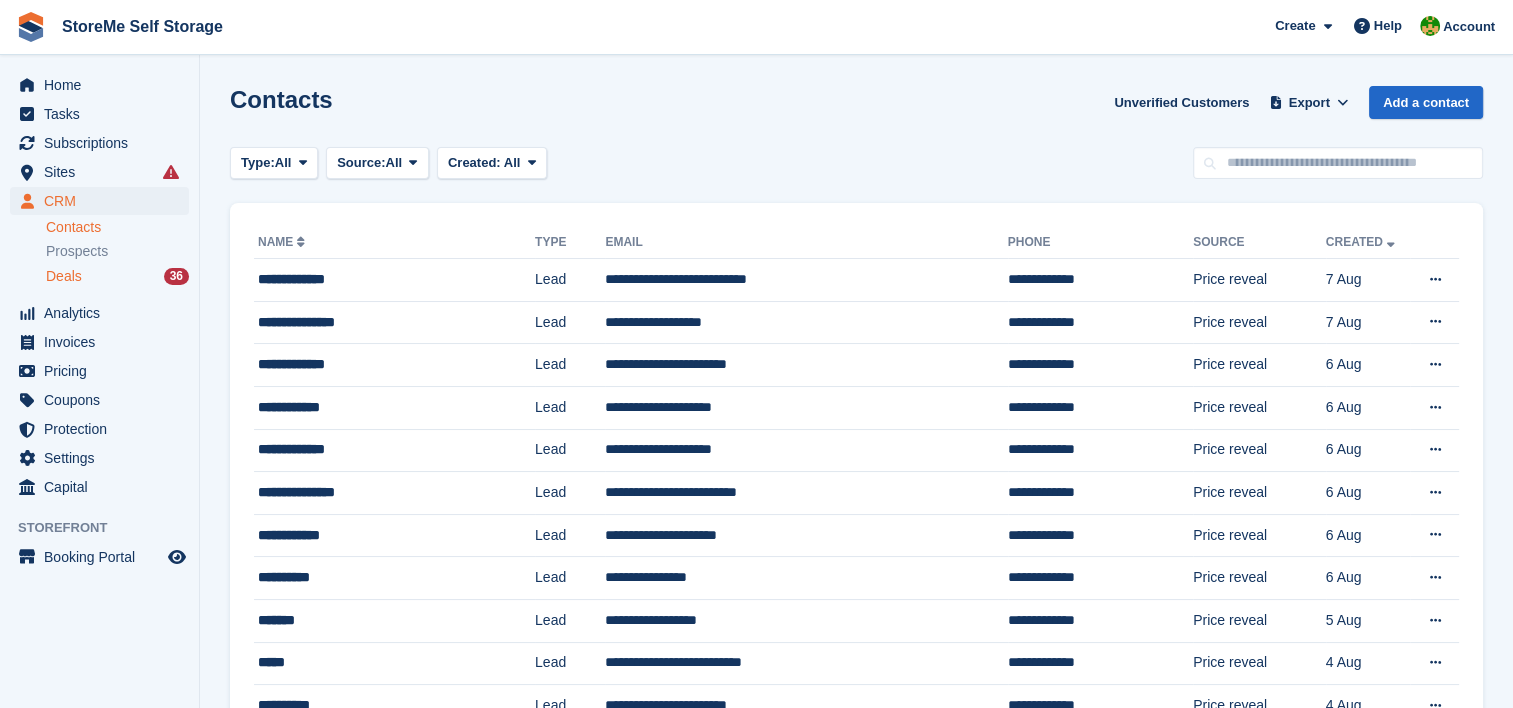 click on "Deals" at bounding box center (64, 276) 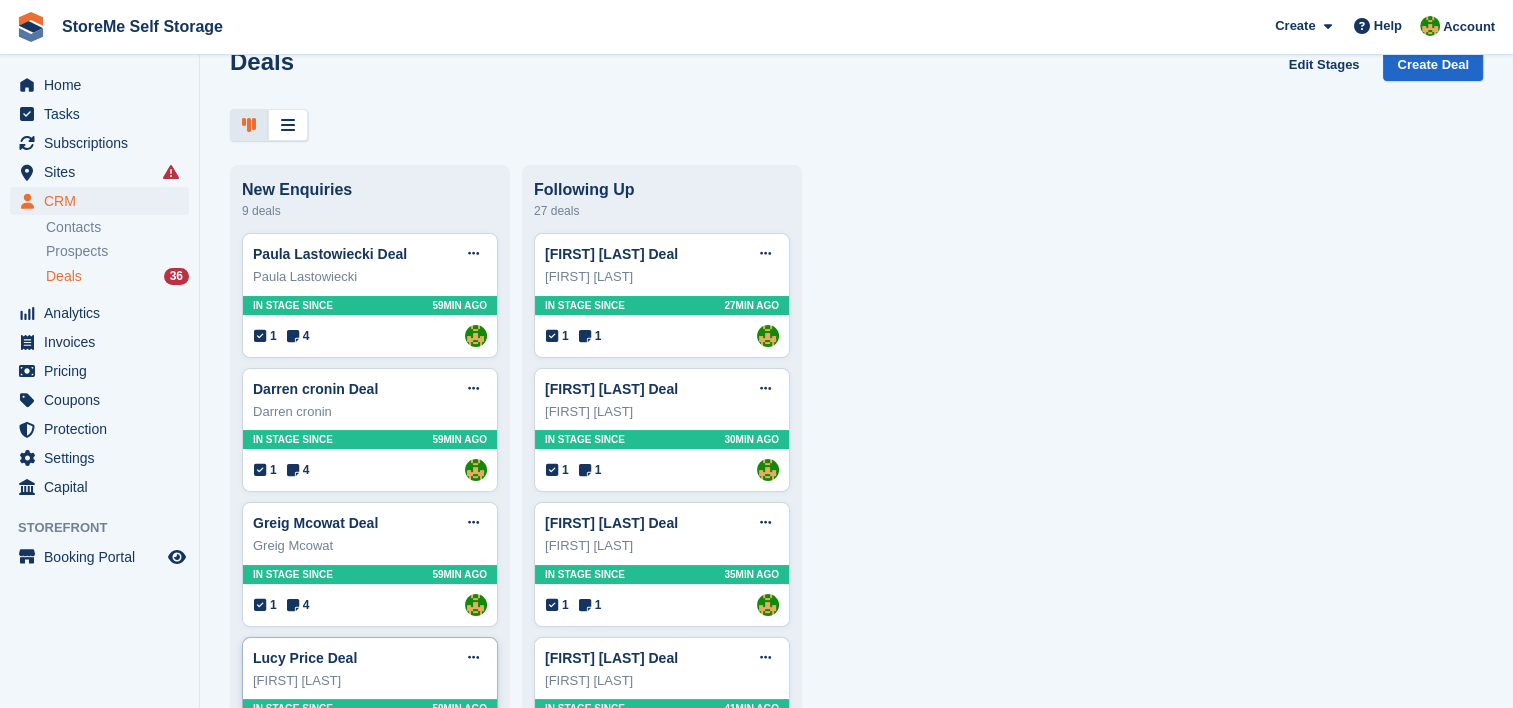 scroll, scrollTop: 0, scrollLeft: 0, axis: both 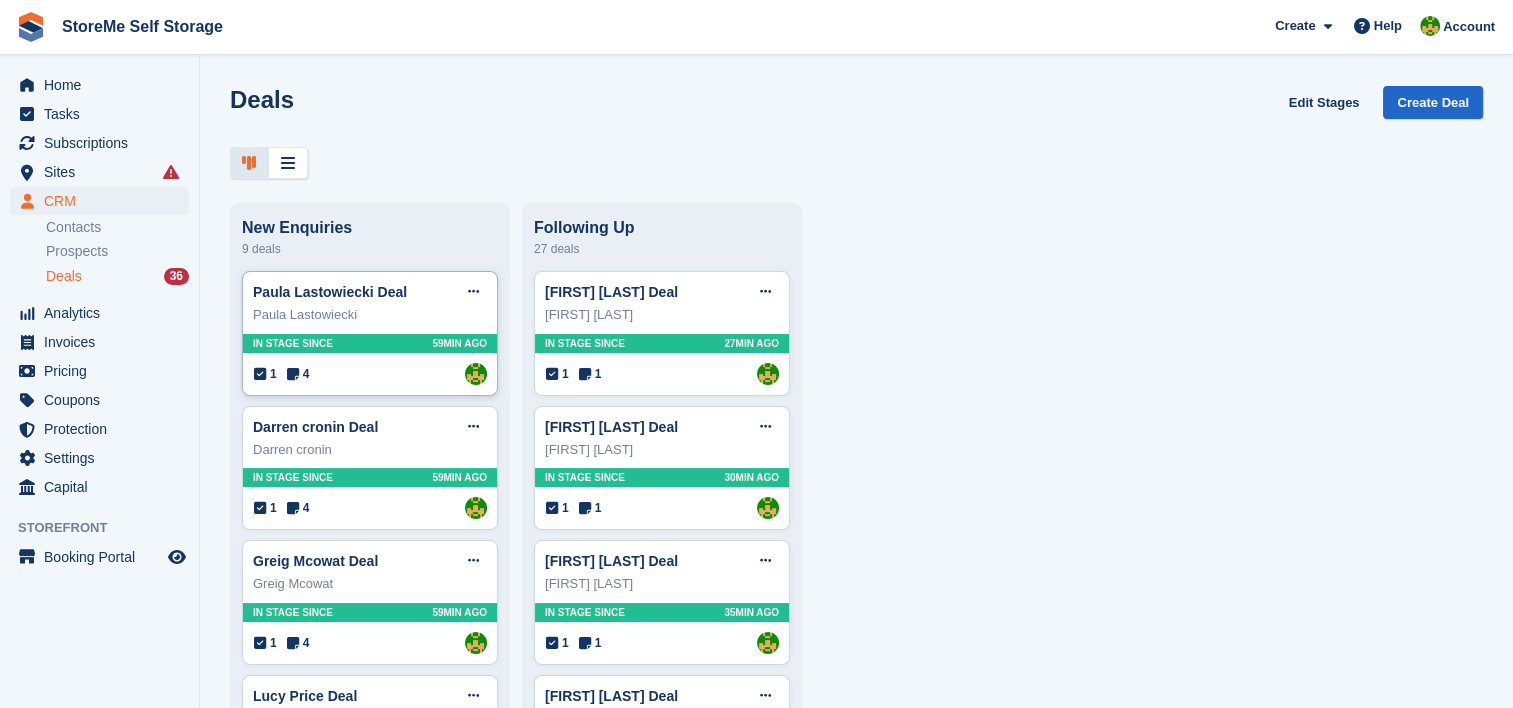 click on "Paula Lastowiecki" at bounding box center (370, 315) 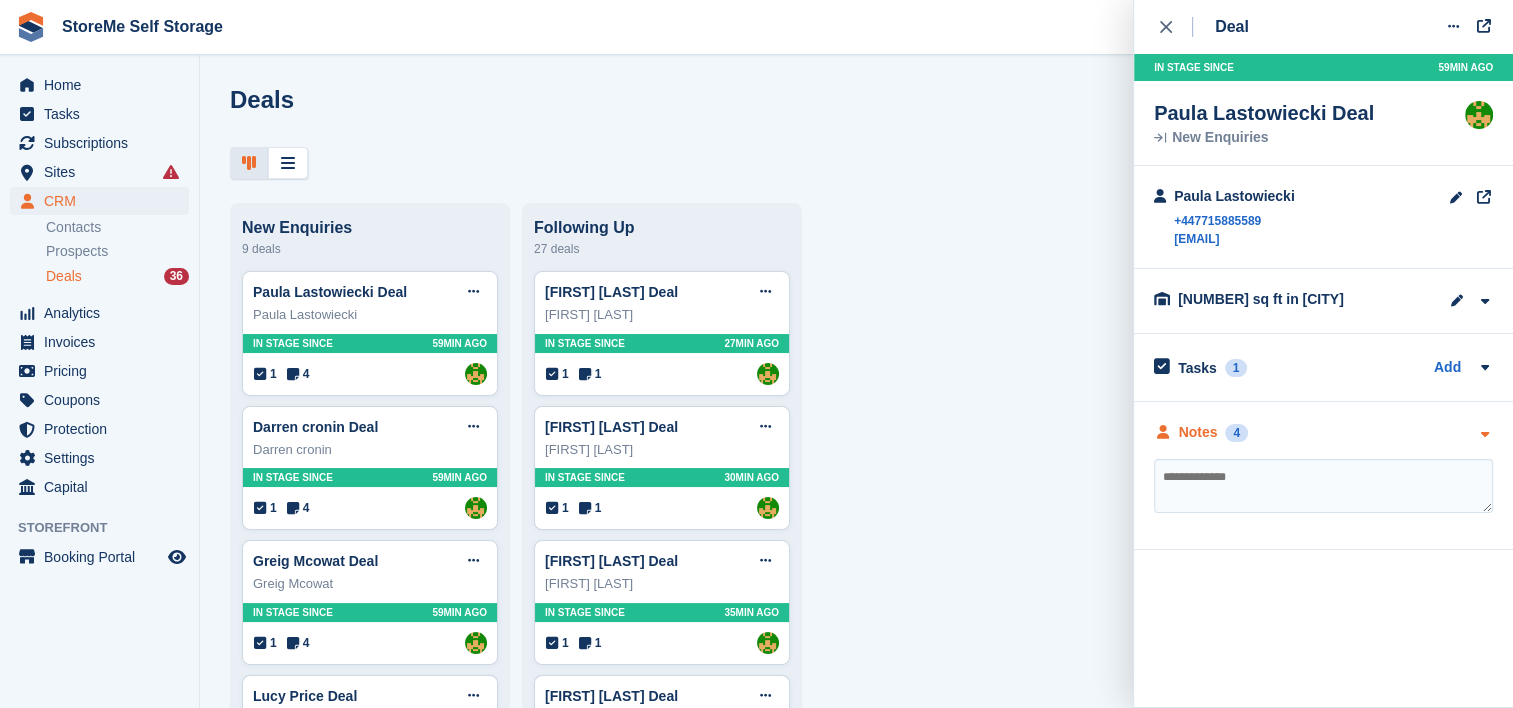 click on "Notes" at bounding box center [1198, 432] 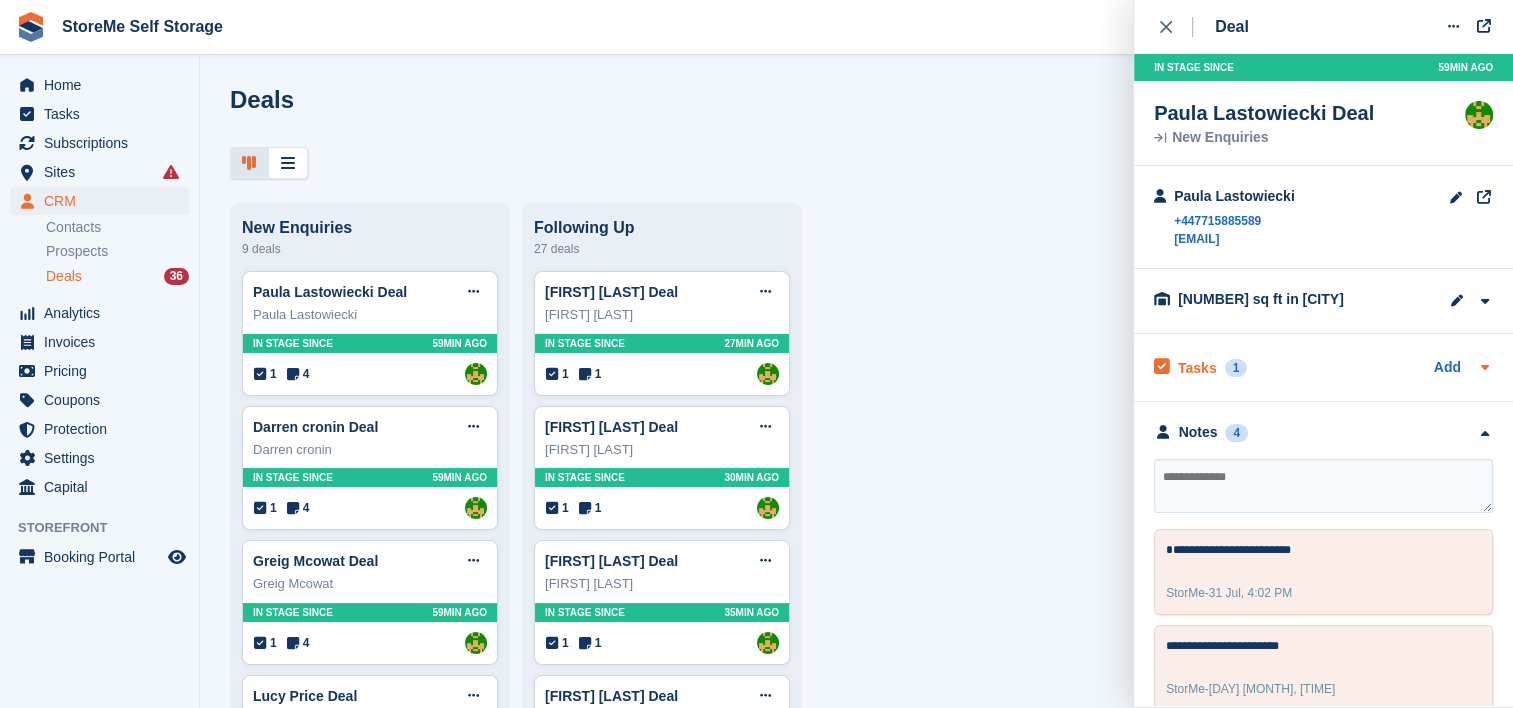 click on "Tasks" at bounding box center (1197, 368) 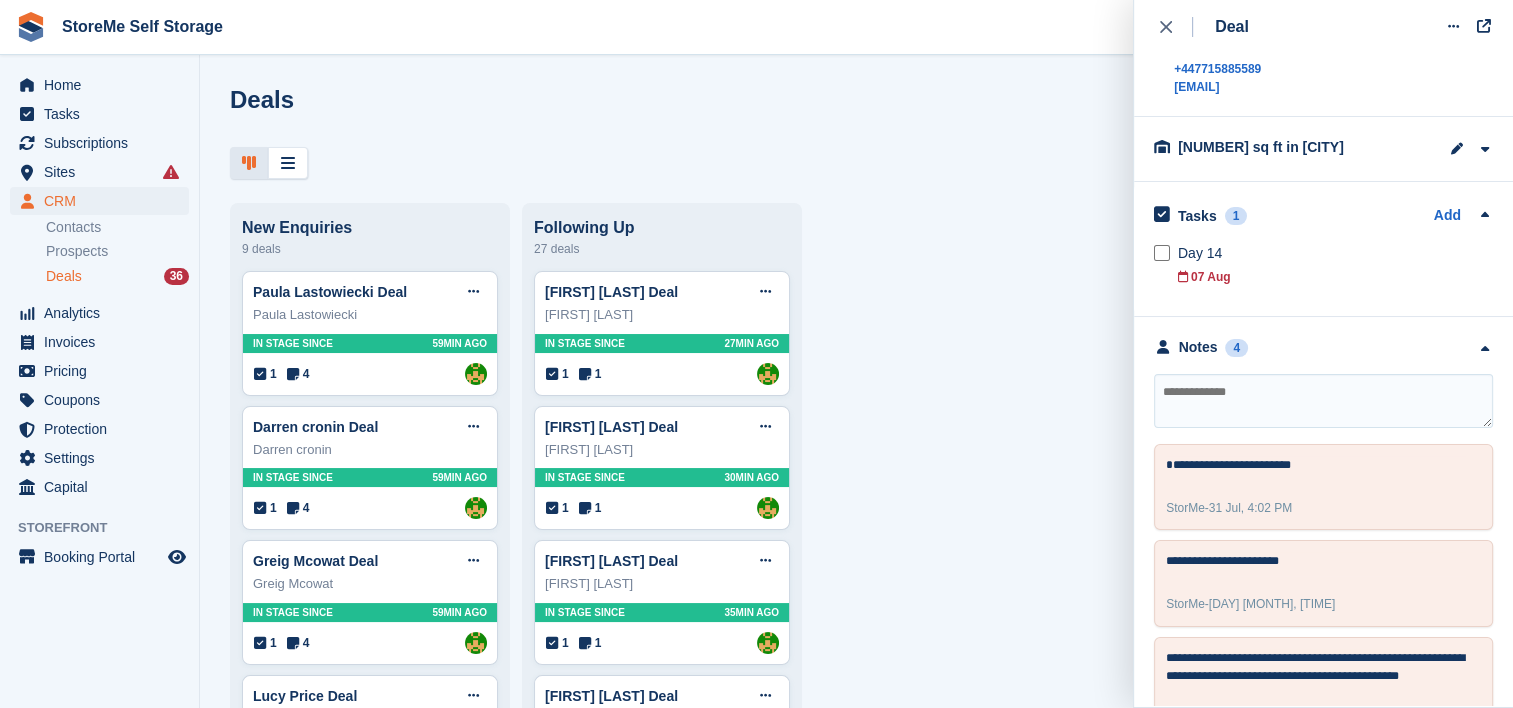 scroll, scrollTop: 200, scrollLeft: 0, axis: vertical 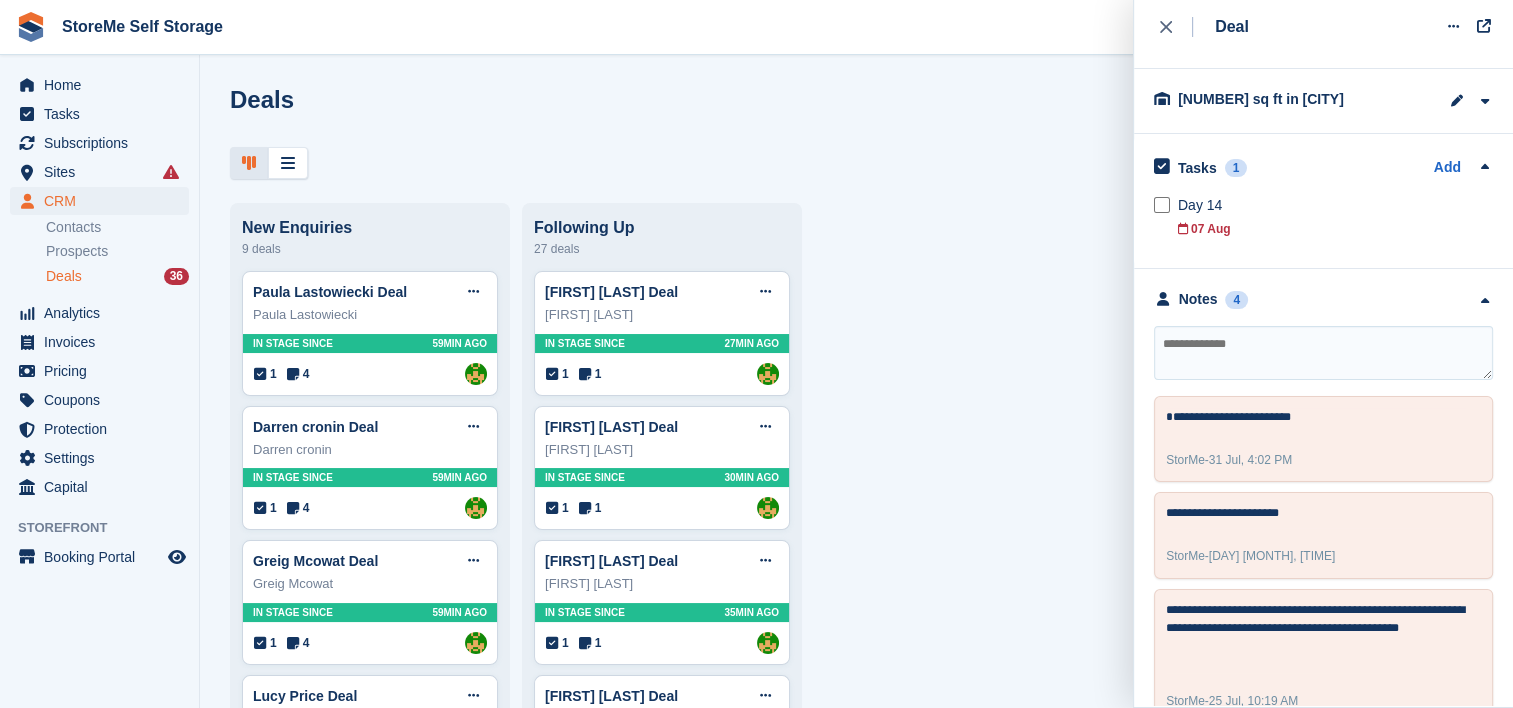 click at bounding box center (1323, 353) 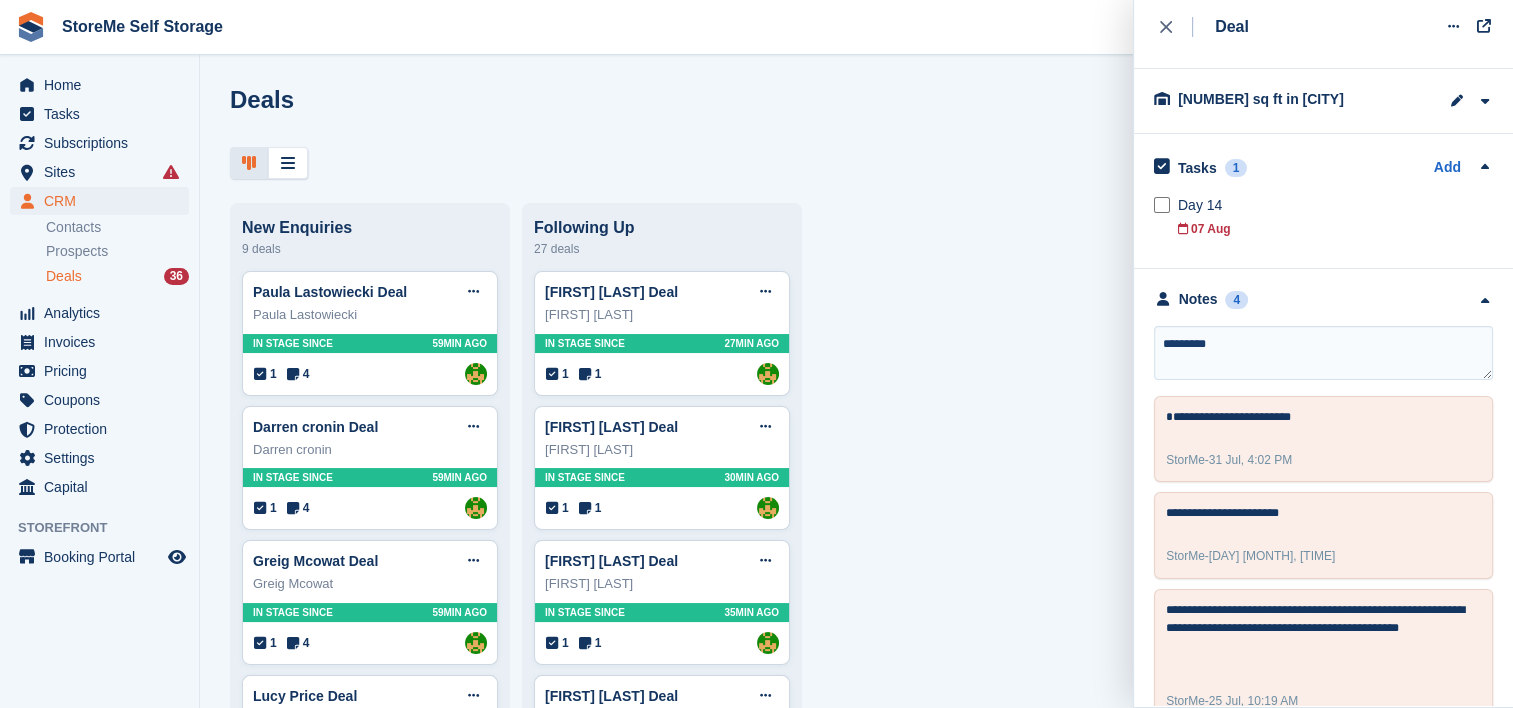 click on "Deals
Edit Stages
Create Deal" at bounding box center (856, 114) 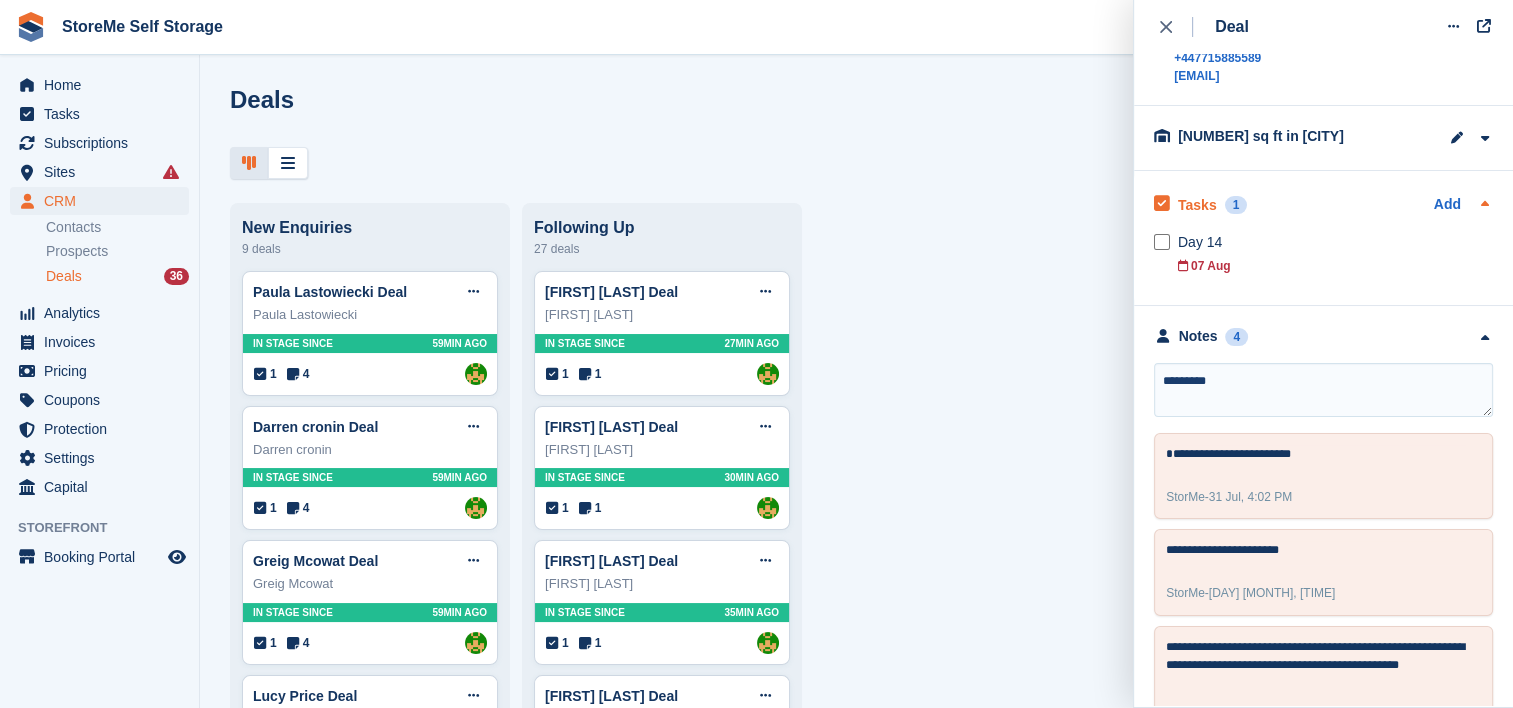 scroll, scrollTop: 0, scrollLeft: 0, axis: both 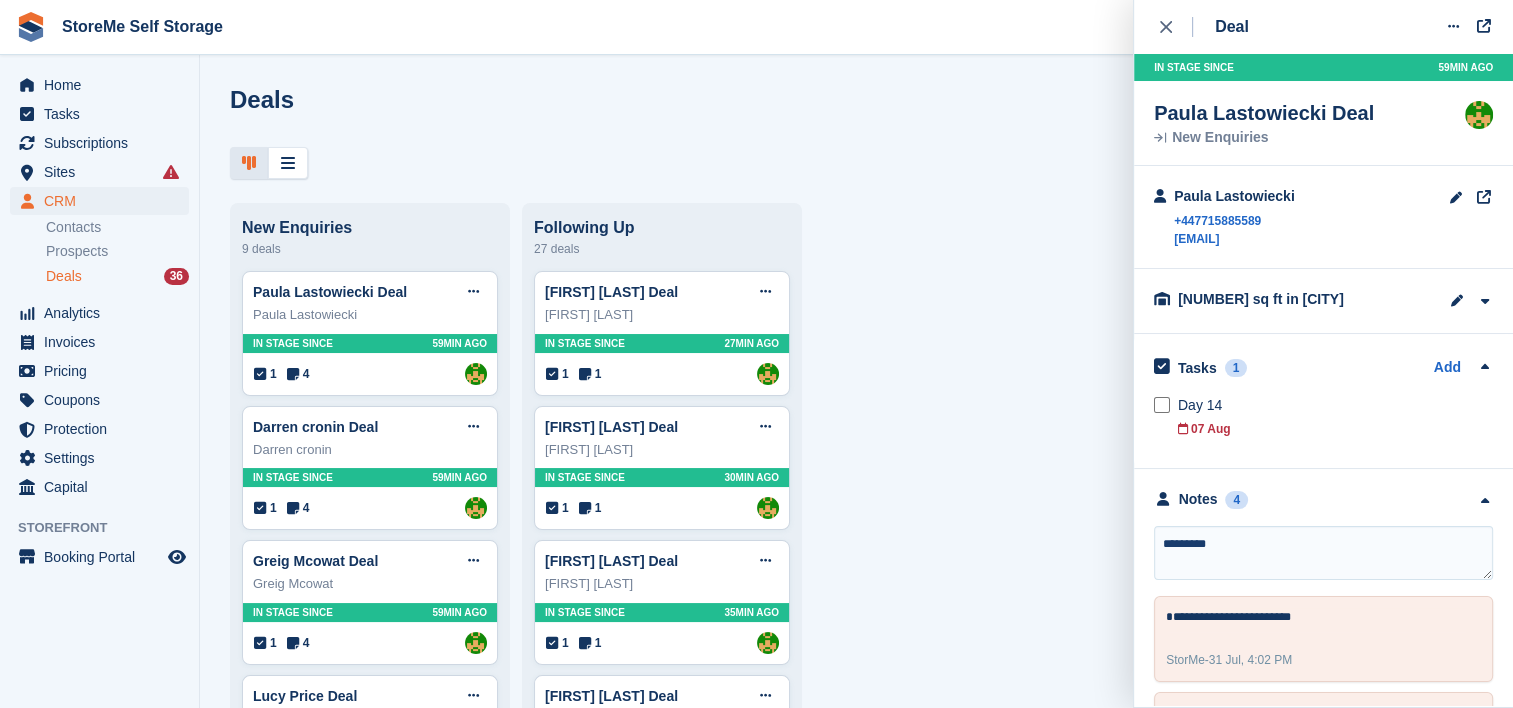 click on "********" at bounding box center [1323, 553] 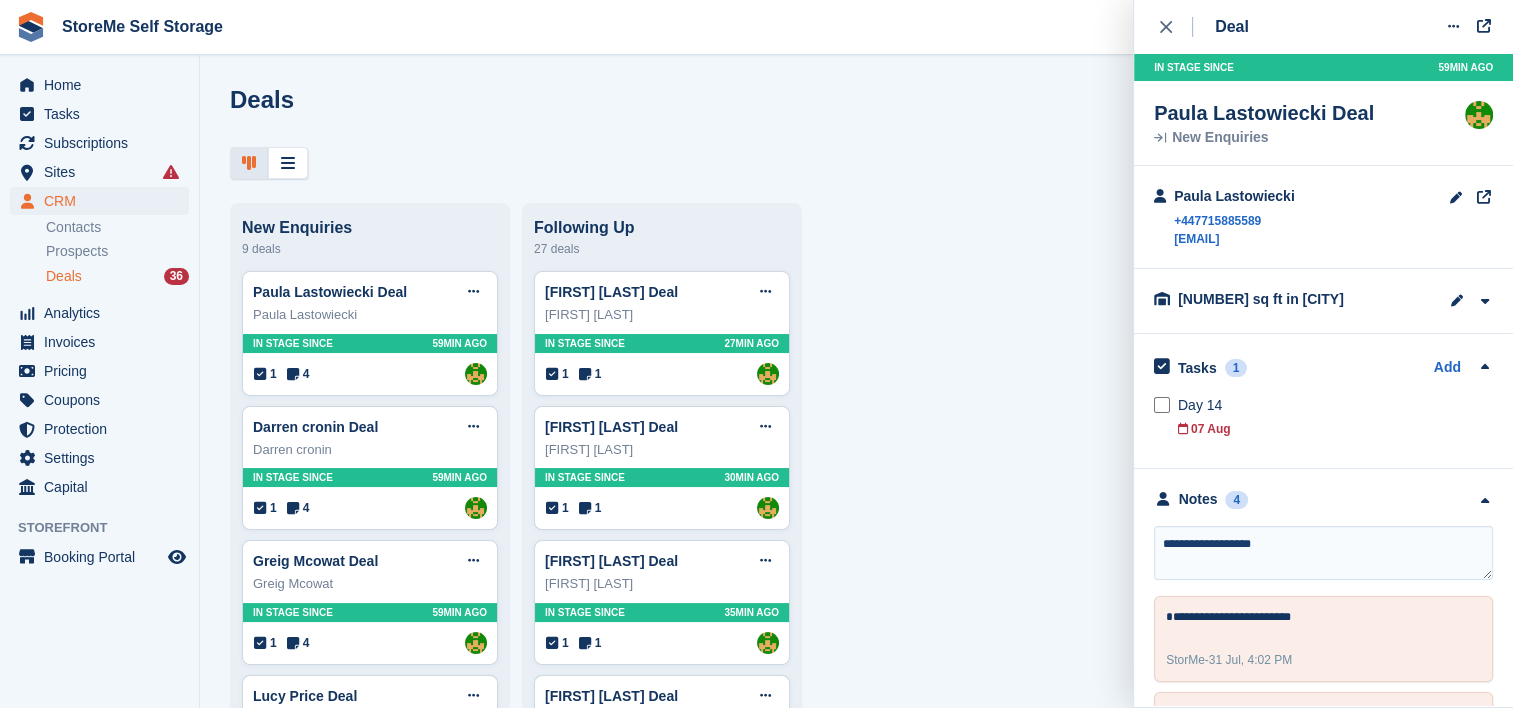 click on "New Enquiries
9 deals
Paula Lastowiecki Deal
Edit deal
Mark as won
Mark as lost
Delete deal
Paula Lastowiecki
In stage since 59MIN AGO
1
4
Assigned to StorMe
Darren cronin Deal
Edit deal
Mark as won
Mark as lost
Delete deal
1 4" at bounding box center (856, 2061) 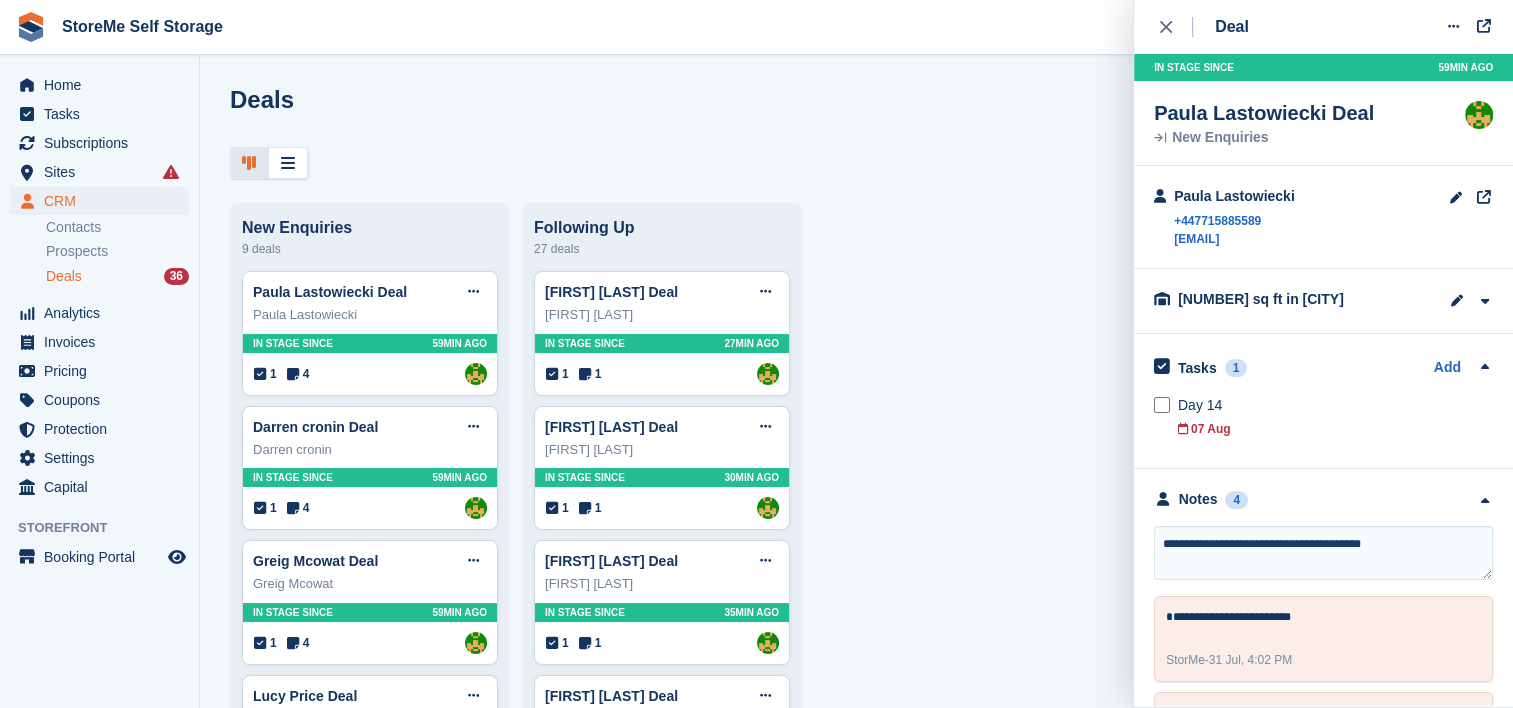 type on "**********" 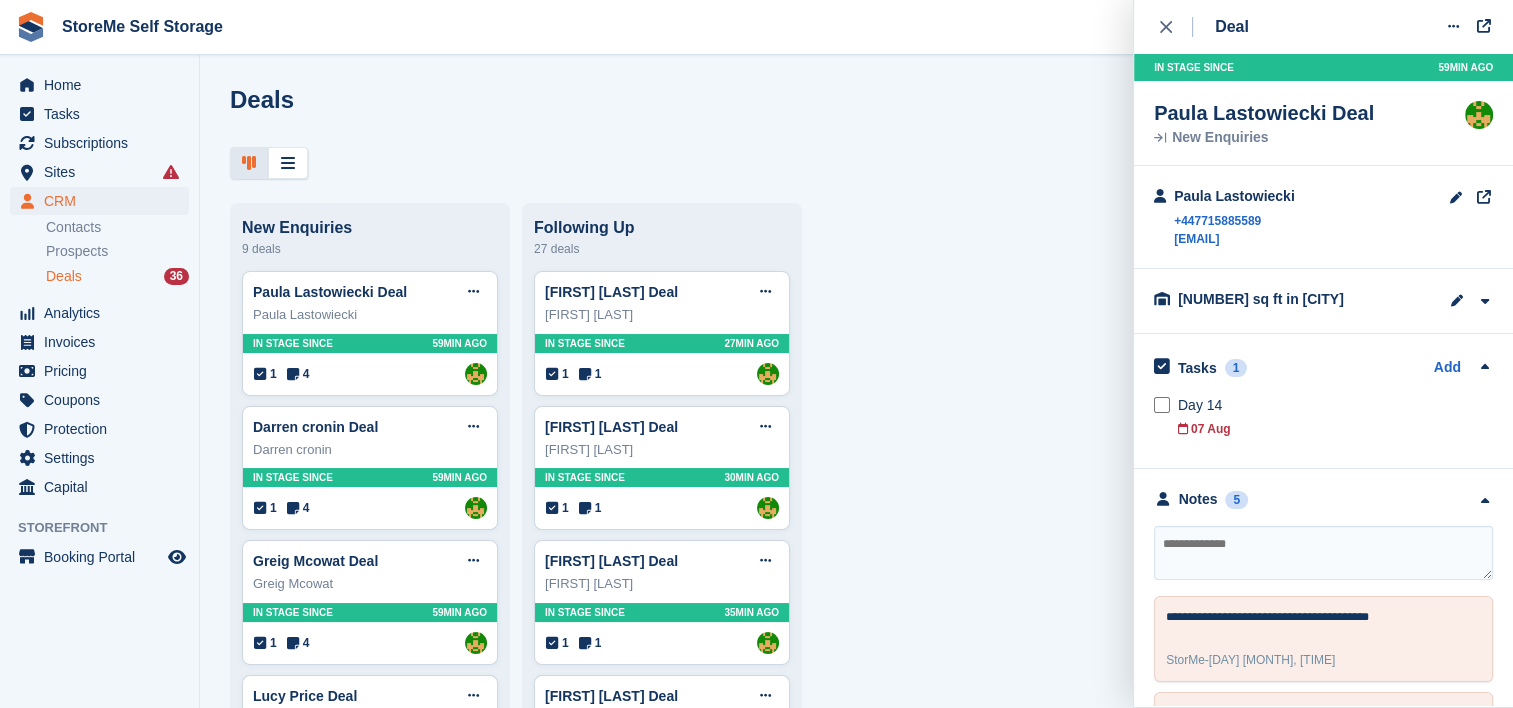 type 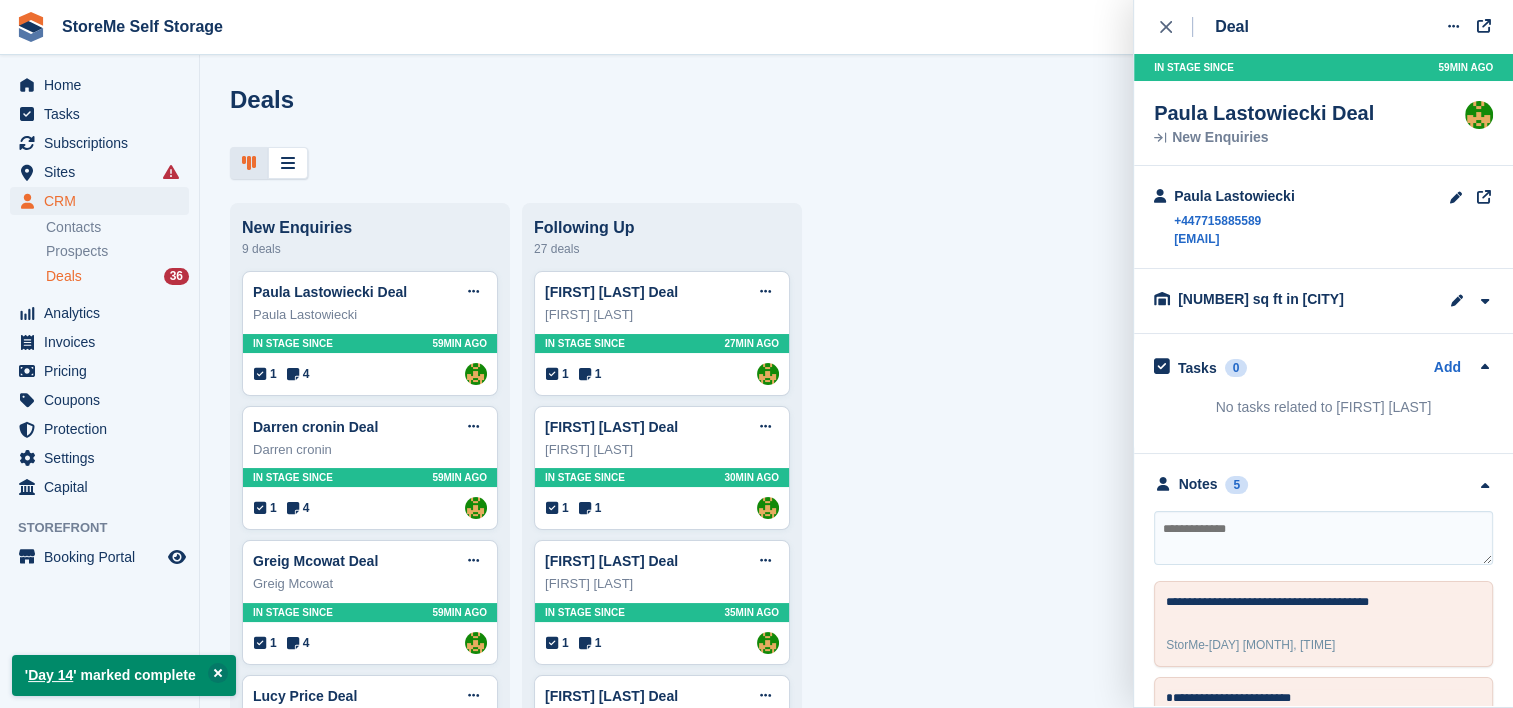 drag, startPoint x: 1349, startPoint y: 240, endPoint x: 1171, endPoint y: 247, distance: 178.13759 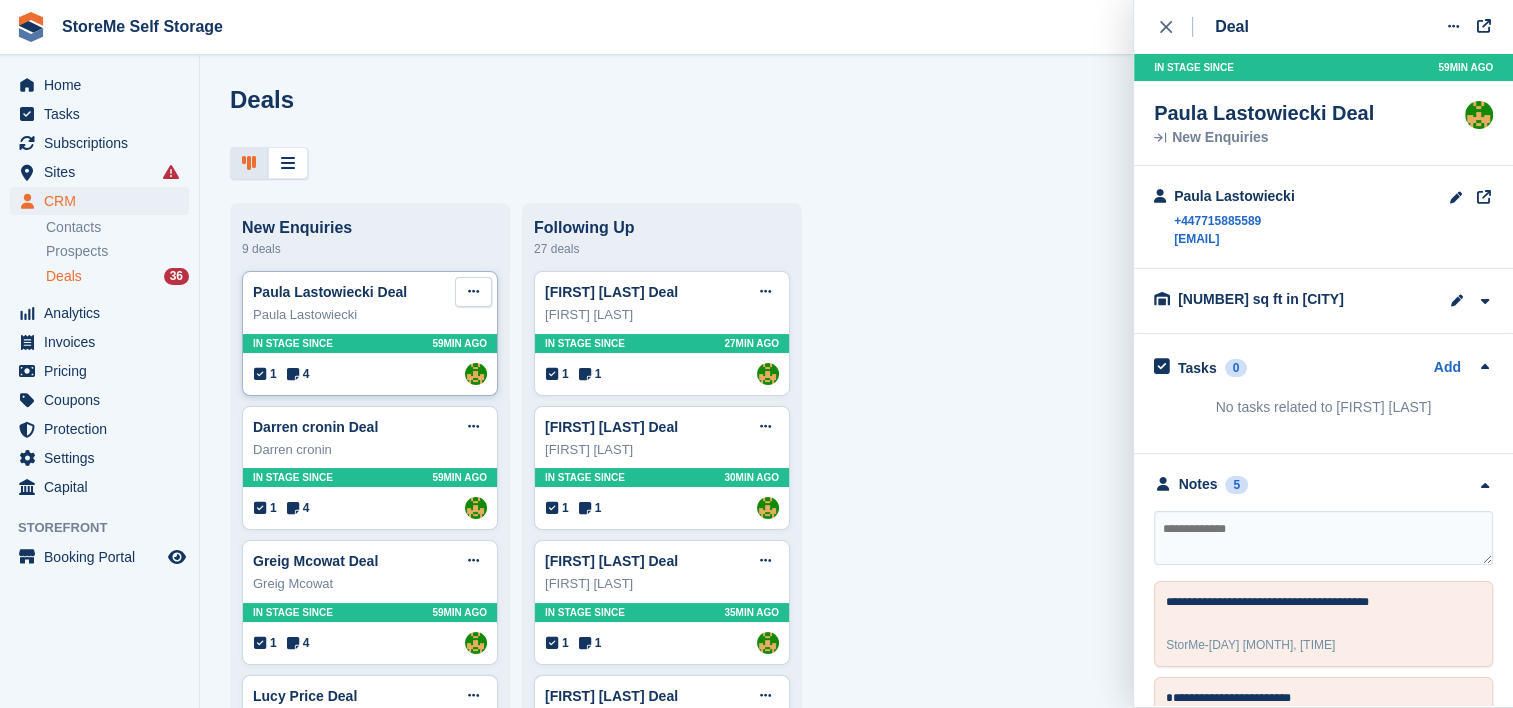 click at bounding box center (473, 292) 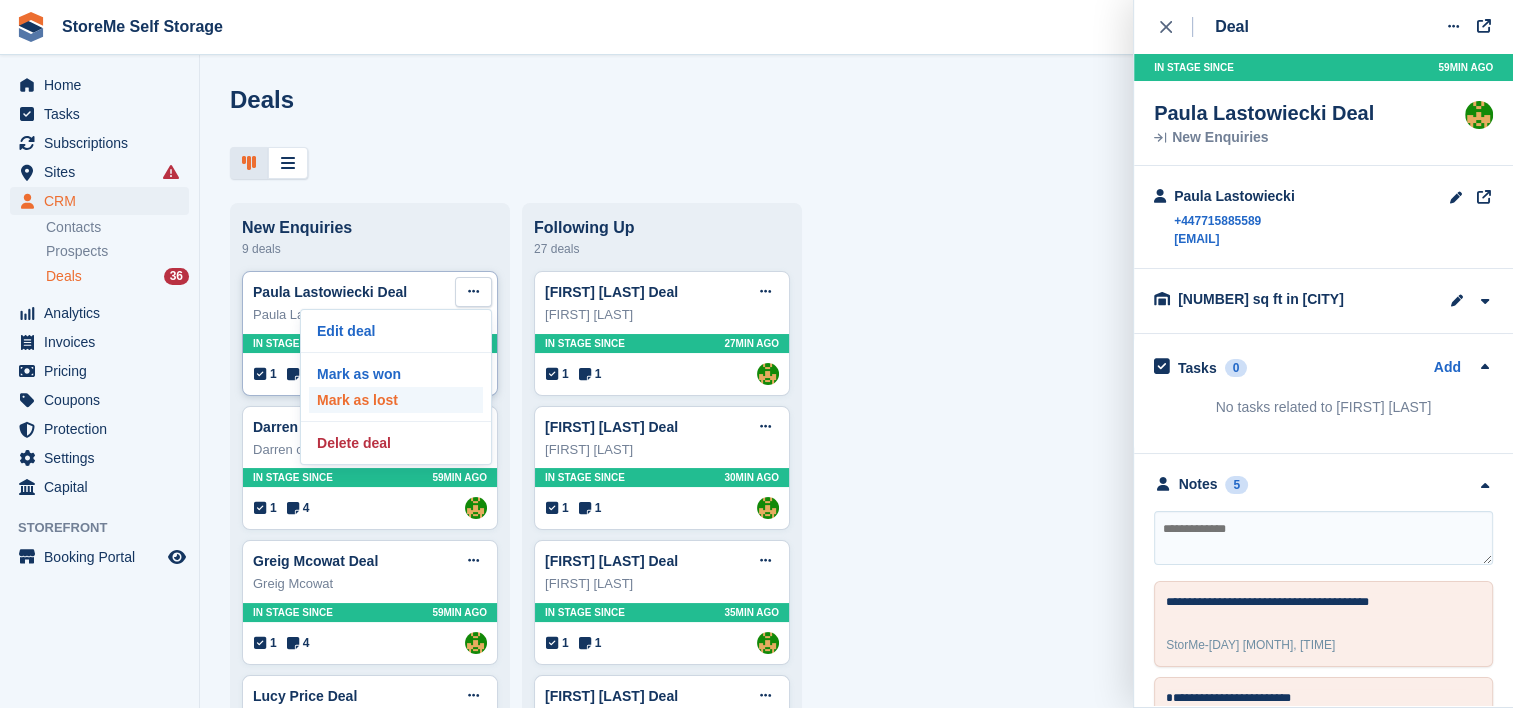 click on "Mark as lost" at bounding box center [396, 400] 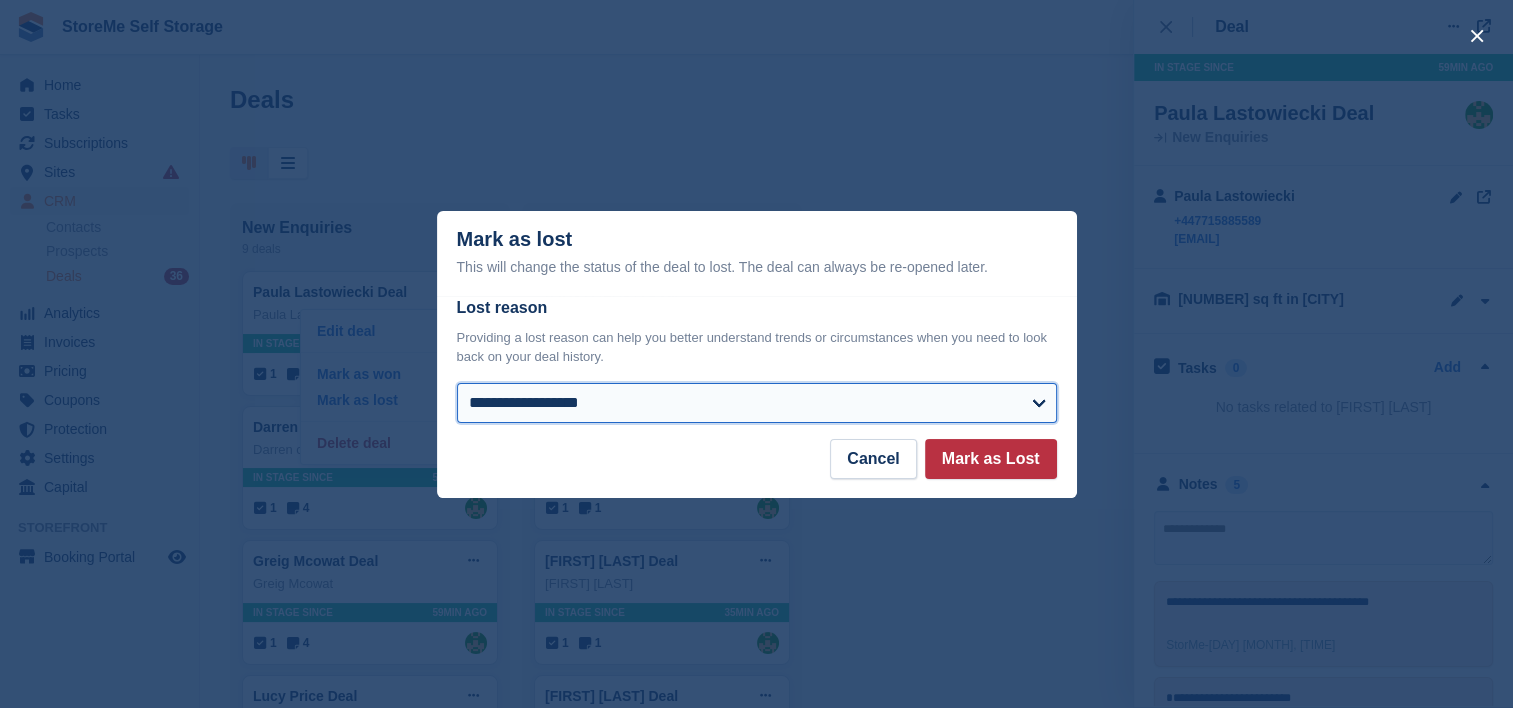 click on "**********" at bounding box center [757, 403] 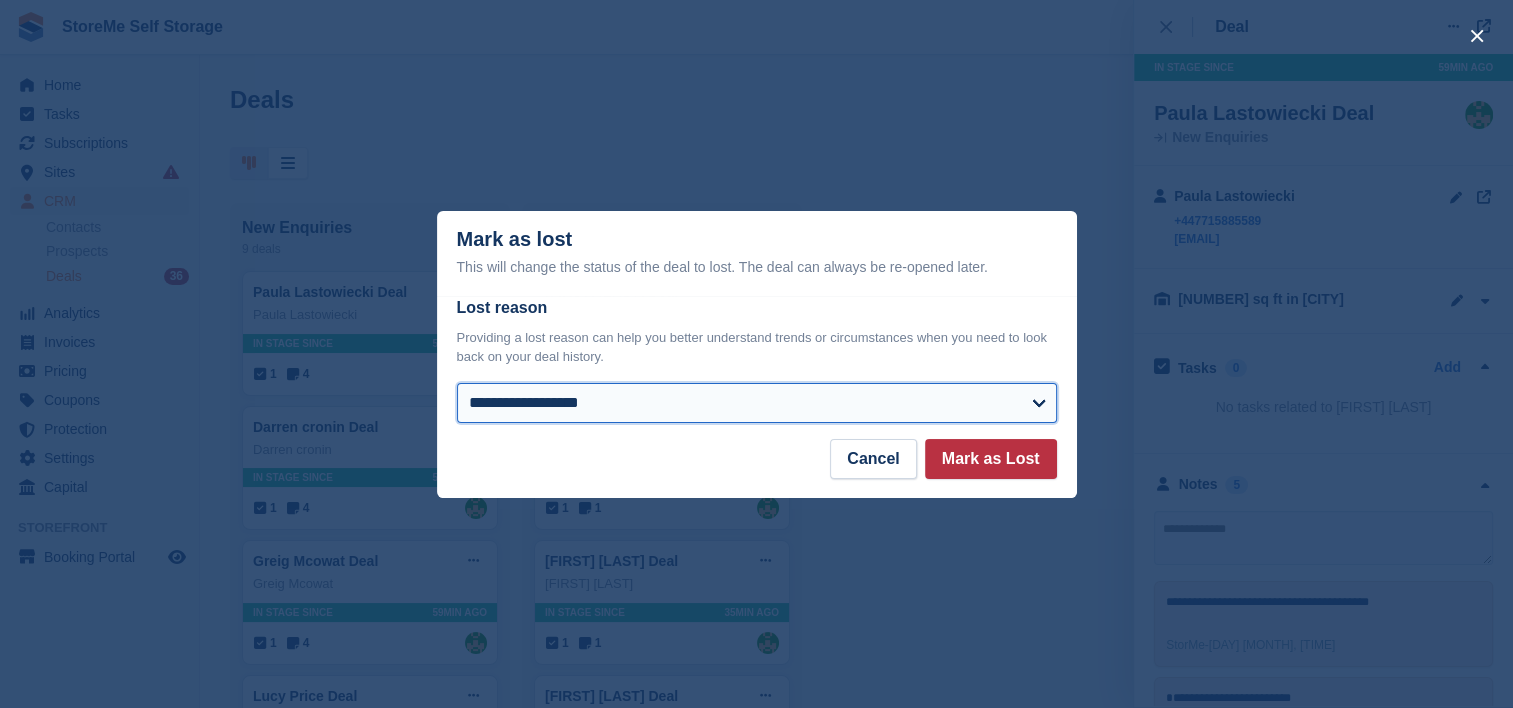 select on "**********" 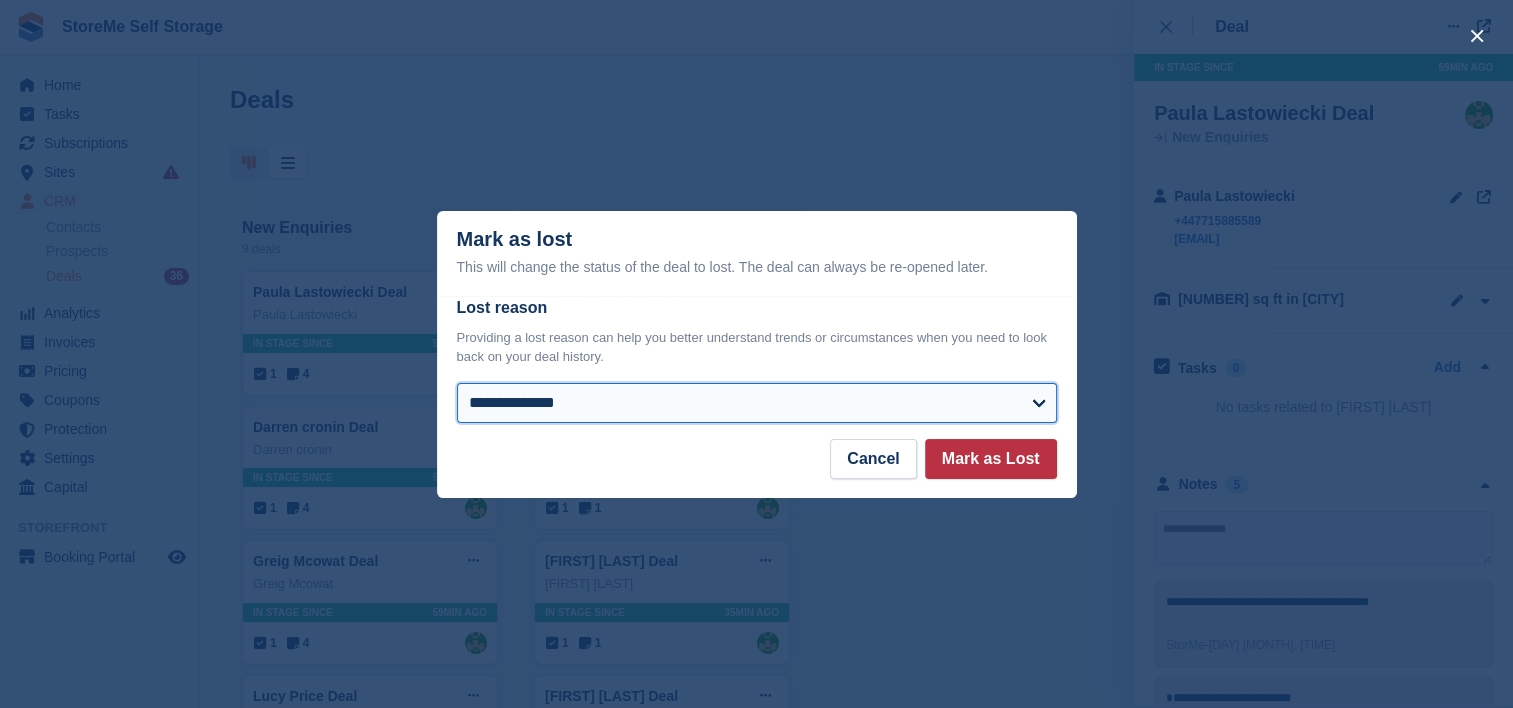 click on "**********" at bounding box center (757, 403) 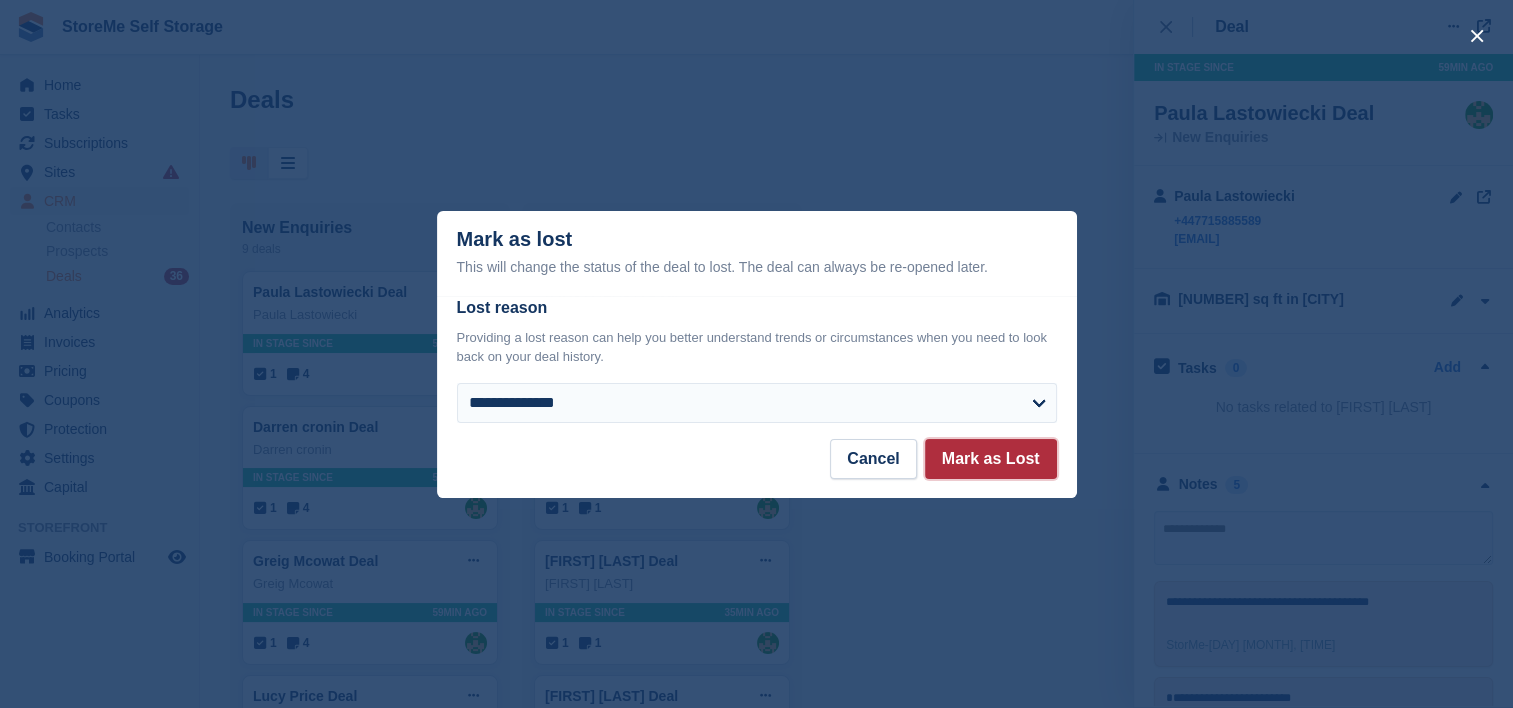 click on "Mark as Lost" at bounding box center (991, 459) 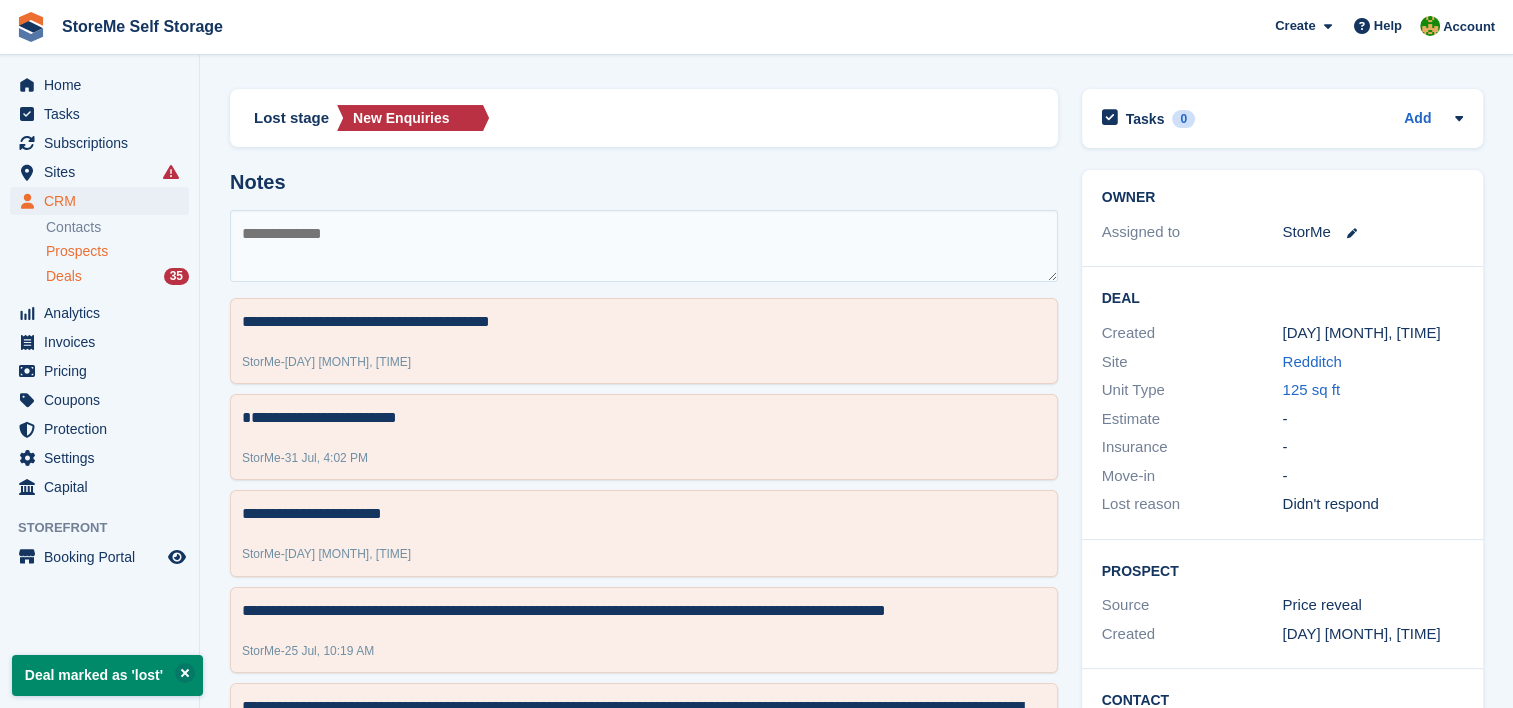 scroll, scrollTop: 0, scrollLeft: 0, axis: both 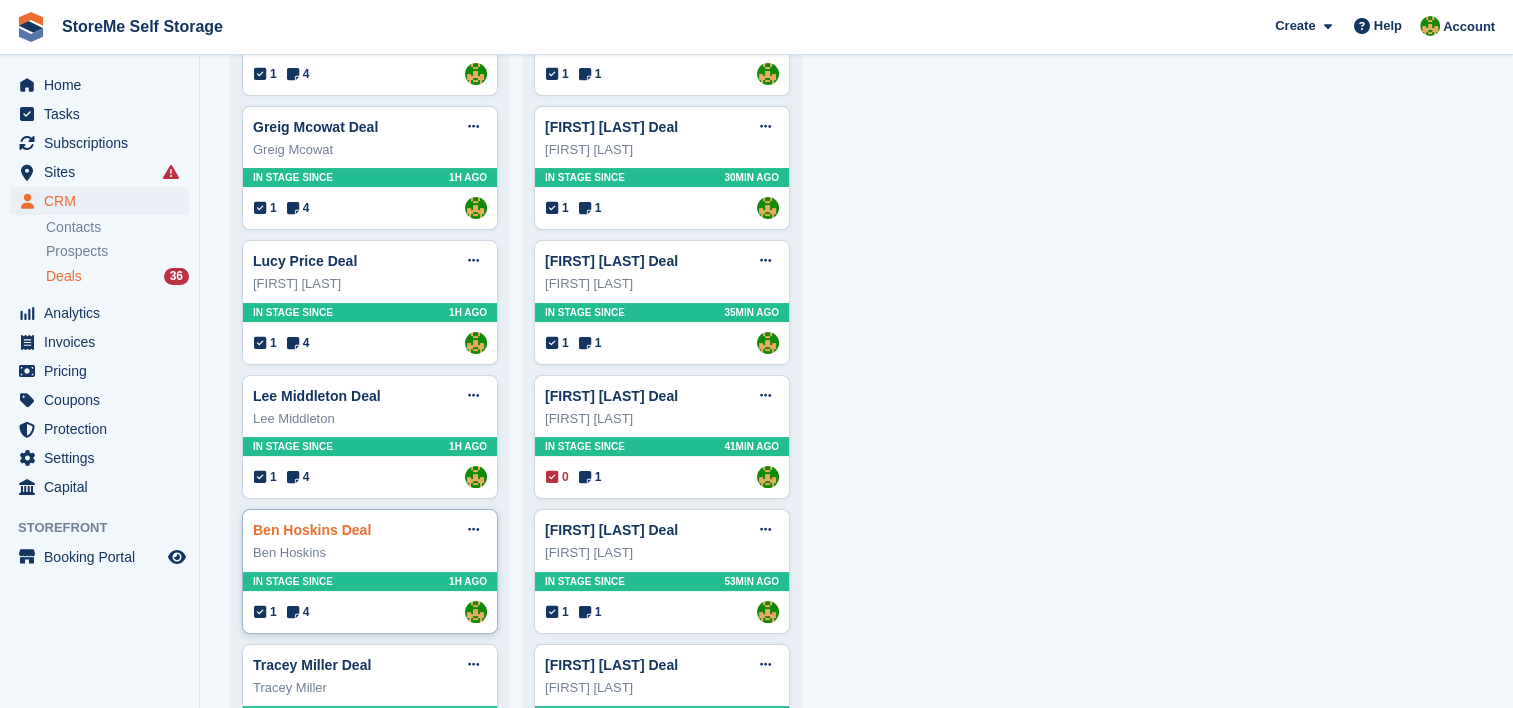 click on "Ben Hoskins Deal" at bounding box center (312, 530) 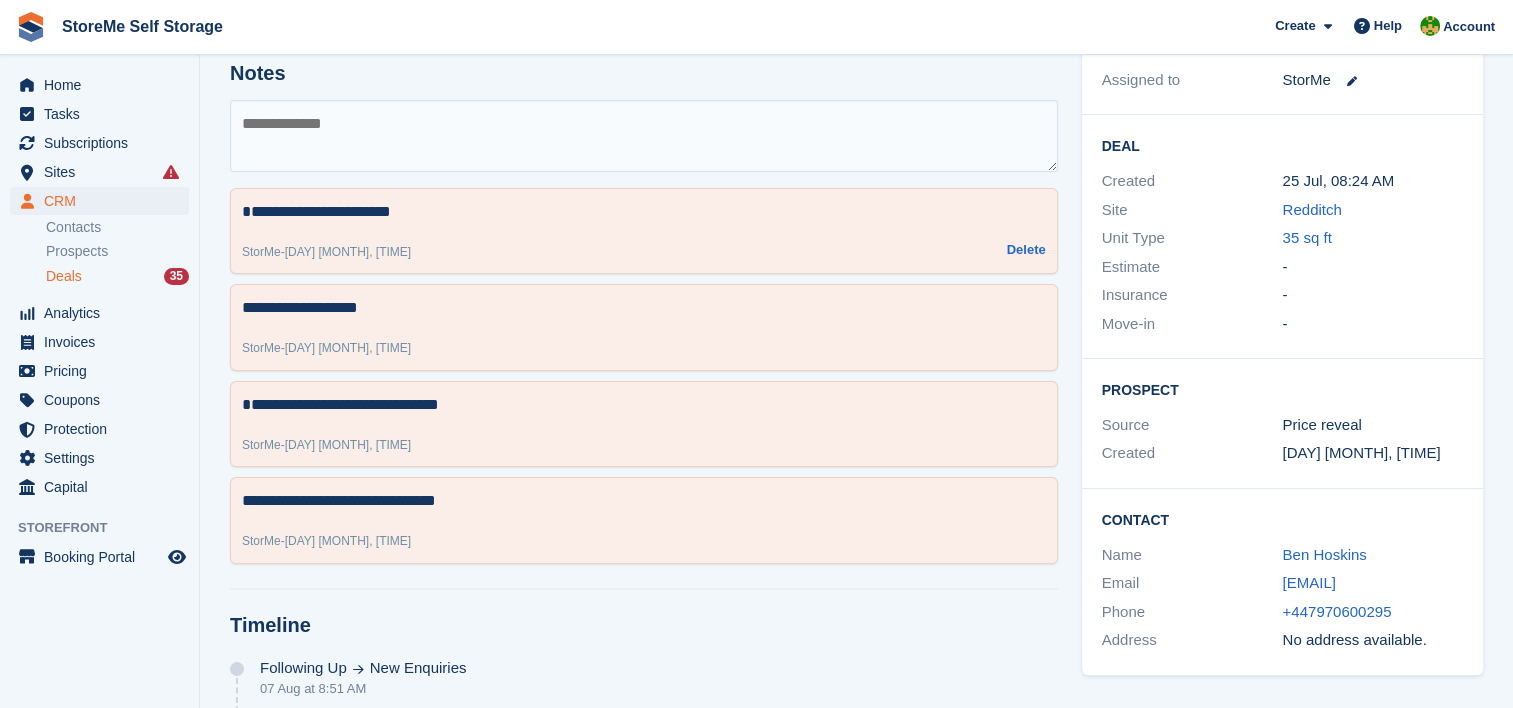 scroll, scrollTop: 0, scrollLeft: 0, axis: both 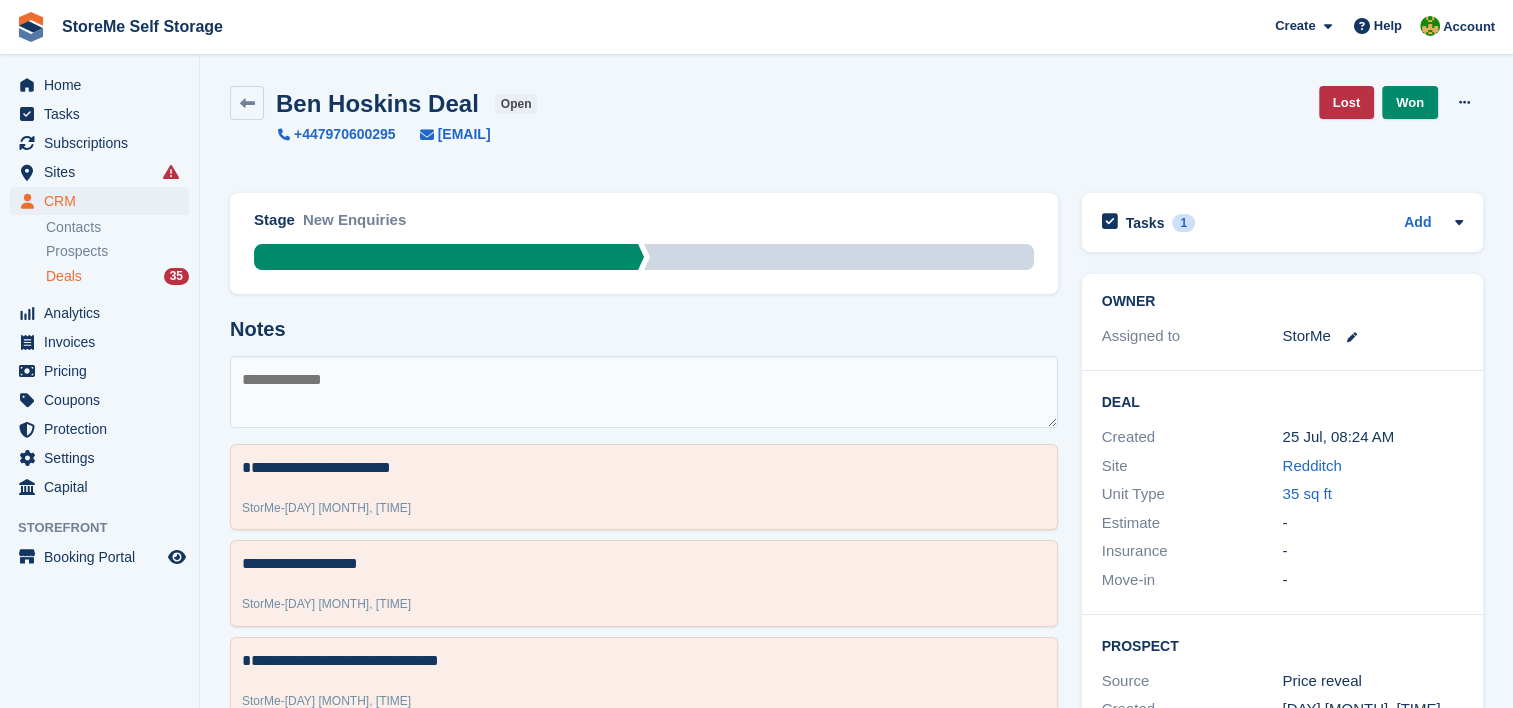 type on "*" 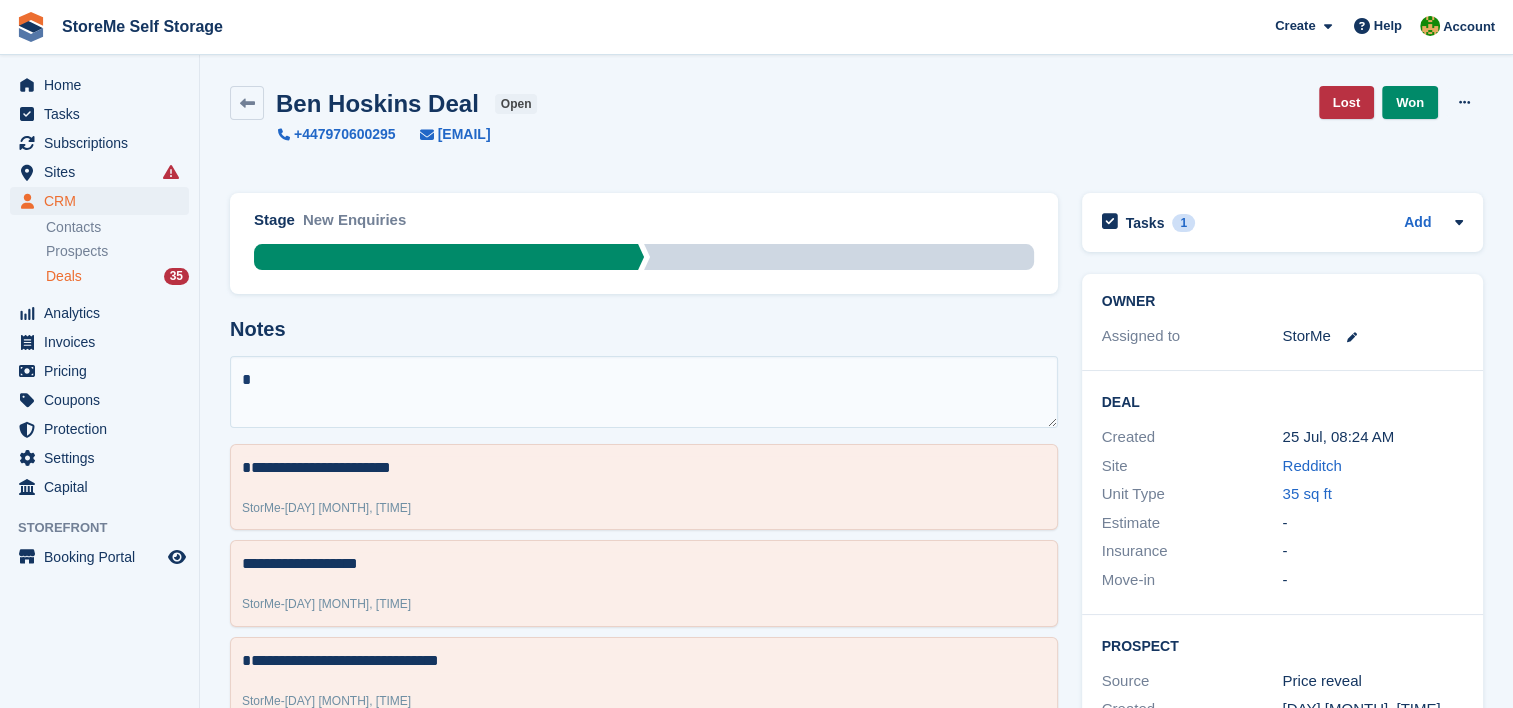 click on "*" at bounding box center [644, 392] 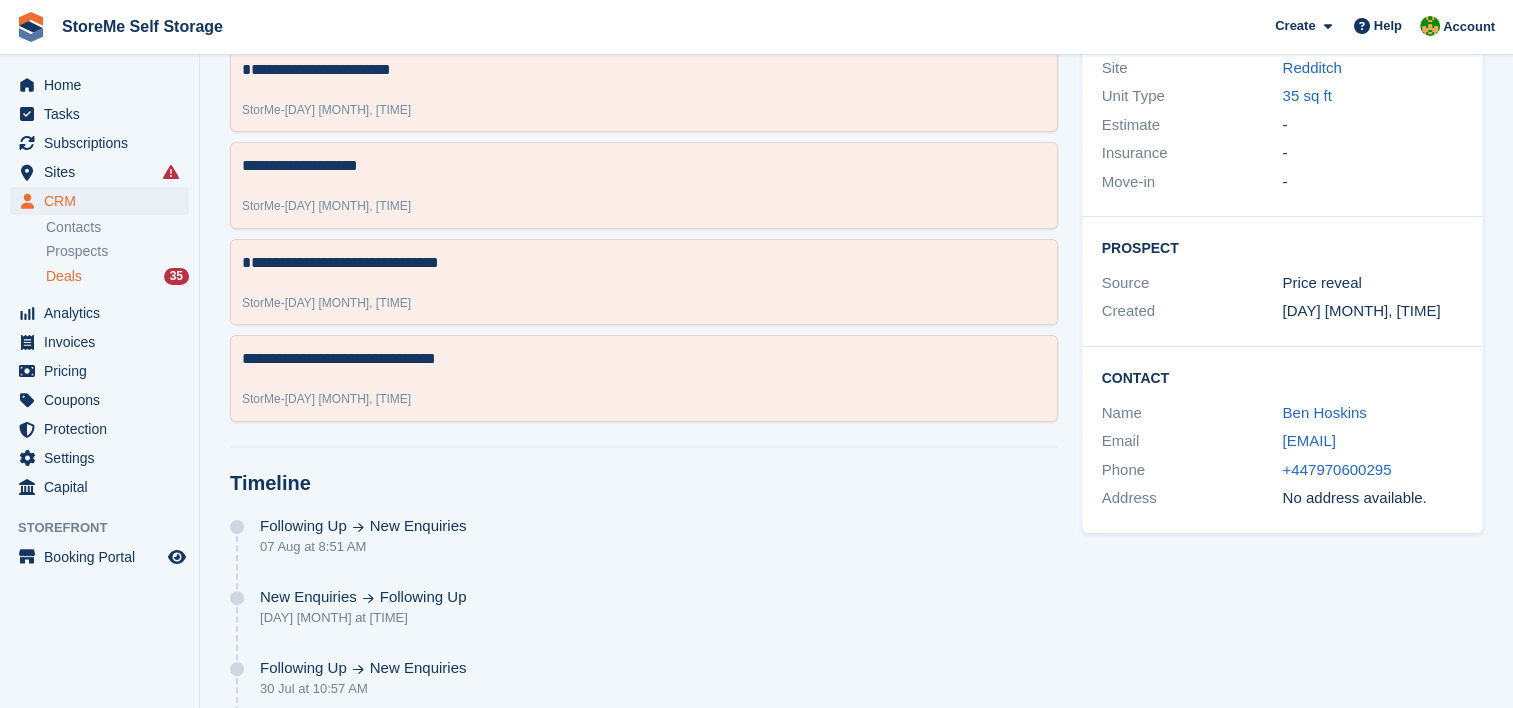 scroll, scrollTop: 0, scrollLeft: 0, axis: both 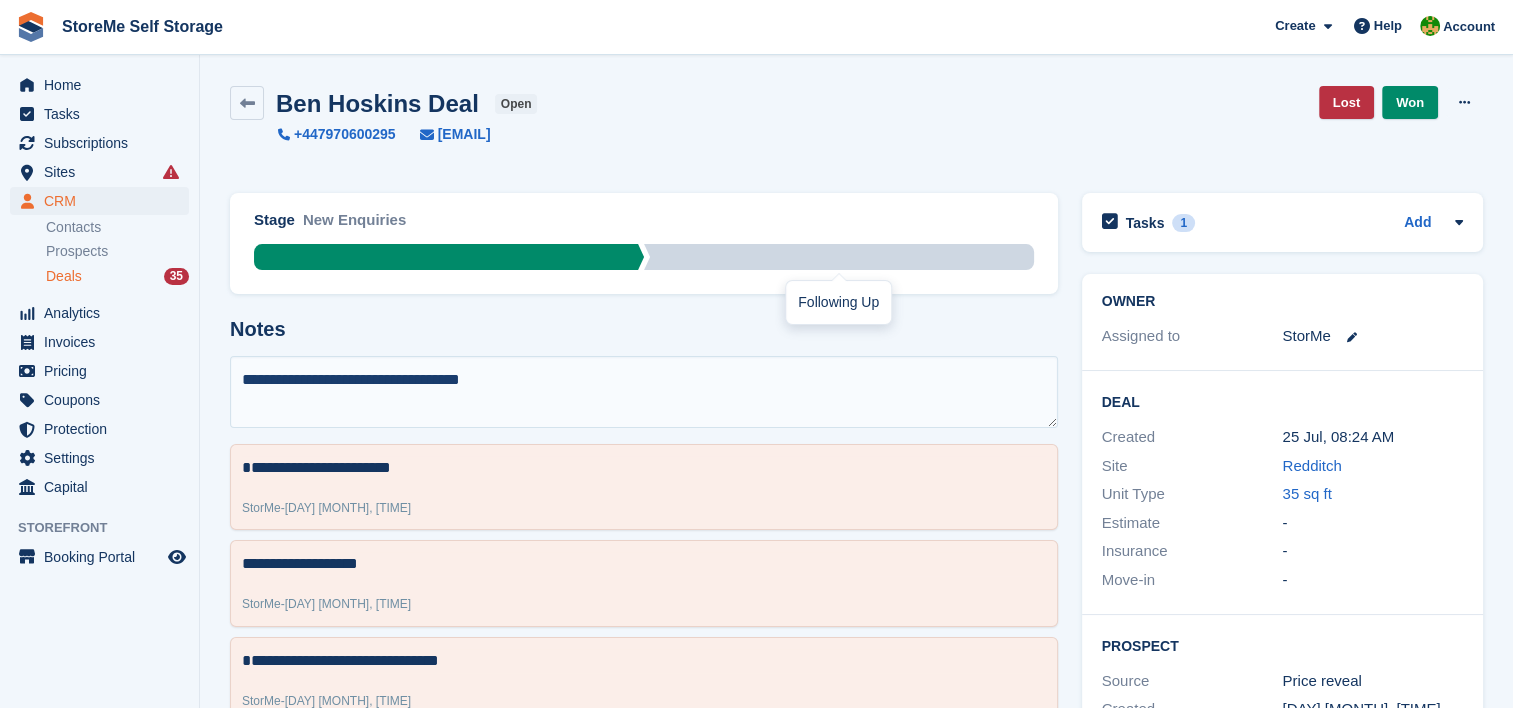 type on "**********" 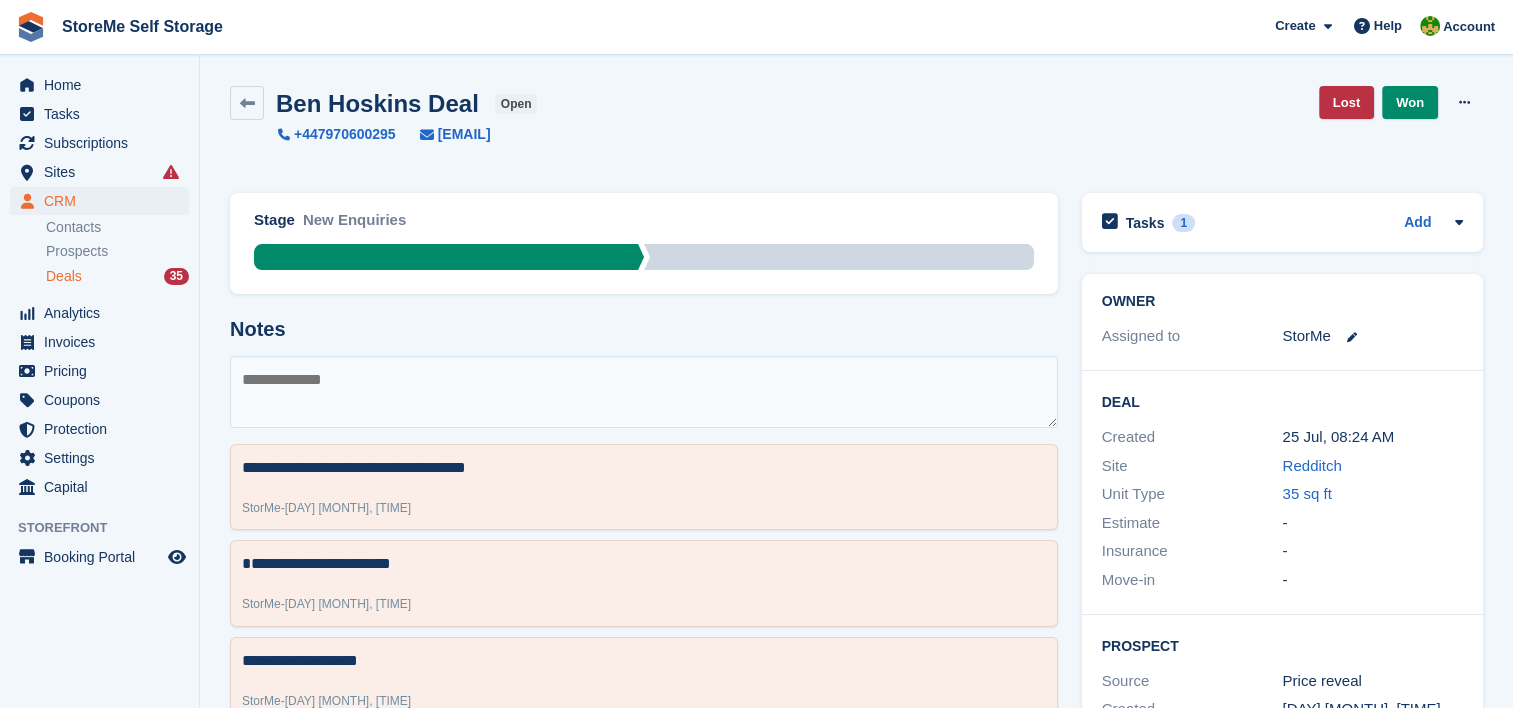 scroll, scrollTop: 300, scrollLeft: 0, axis: vertical 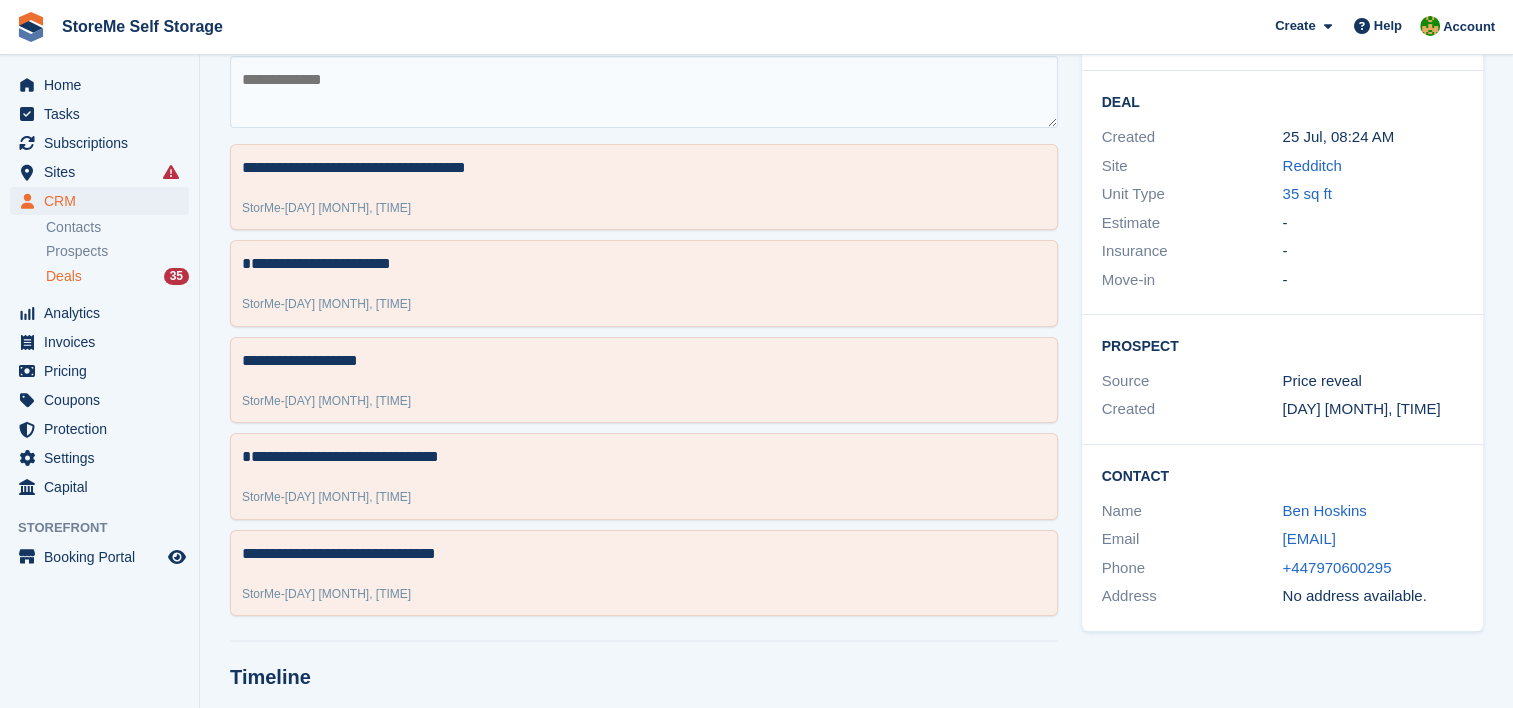 type 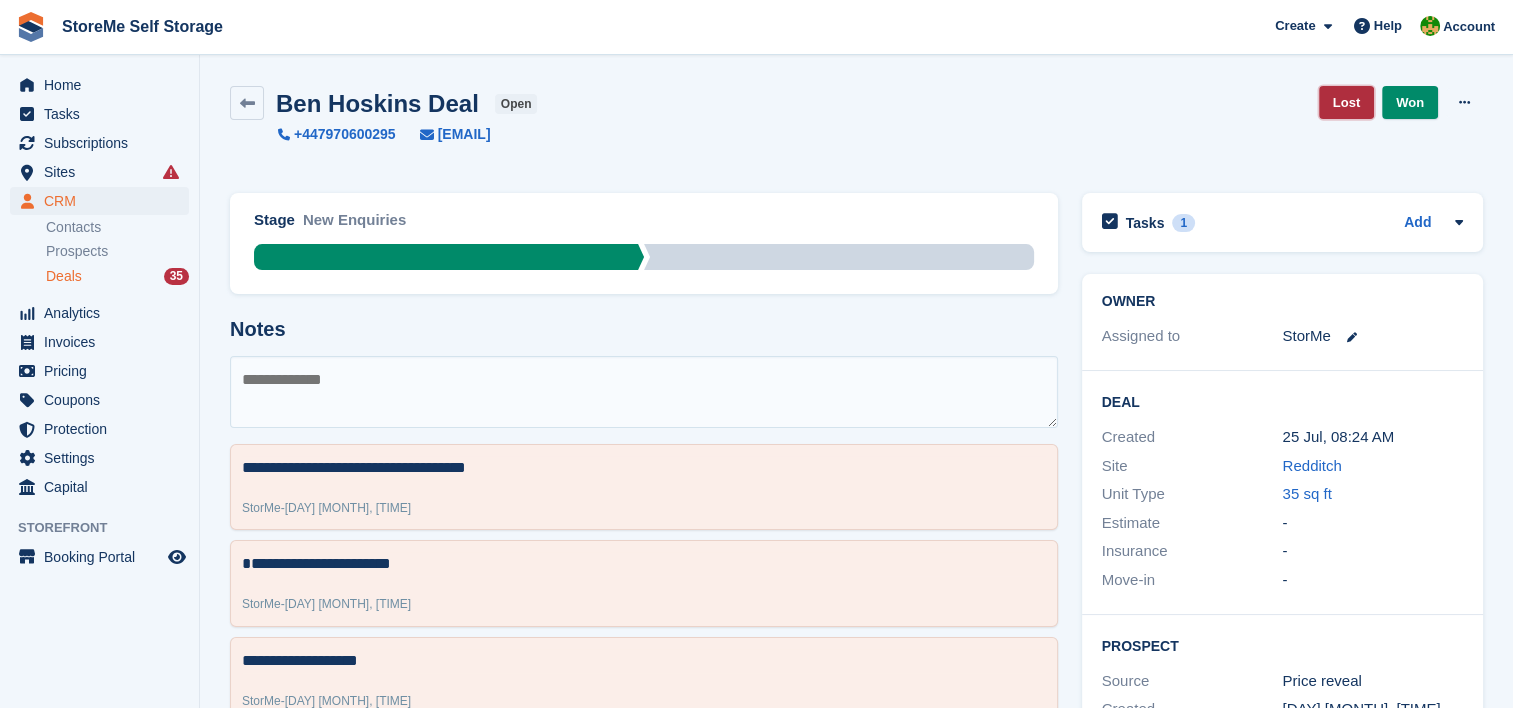 click on "Lost" at bounding box center (1346, 102) 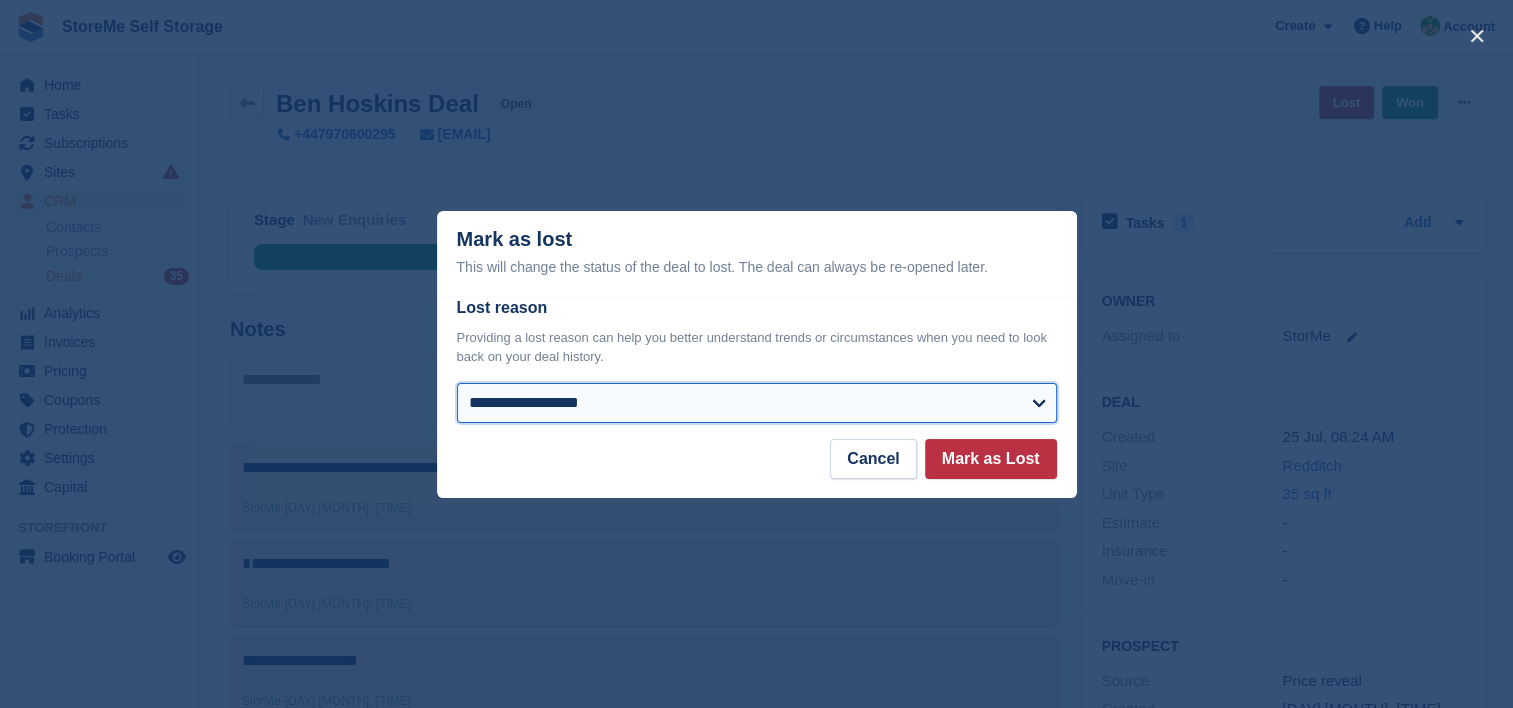 click on "**********" at bounding box center [757, 403] 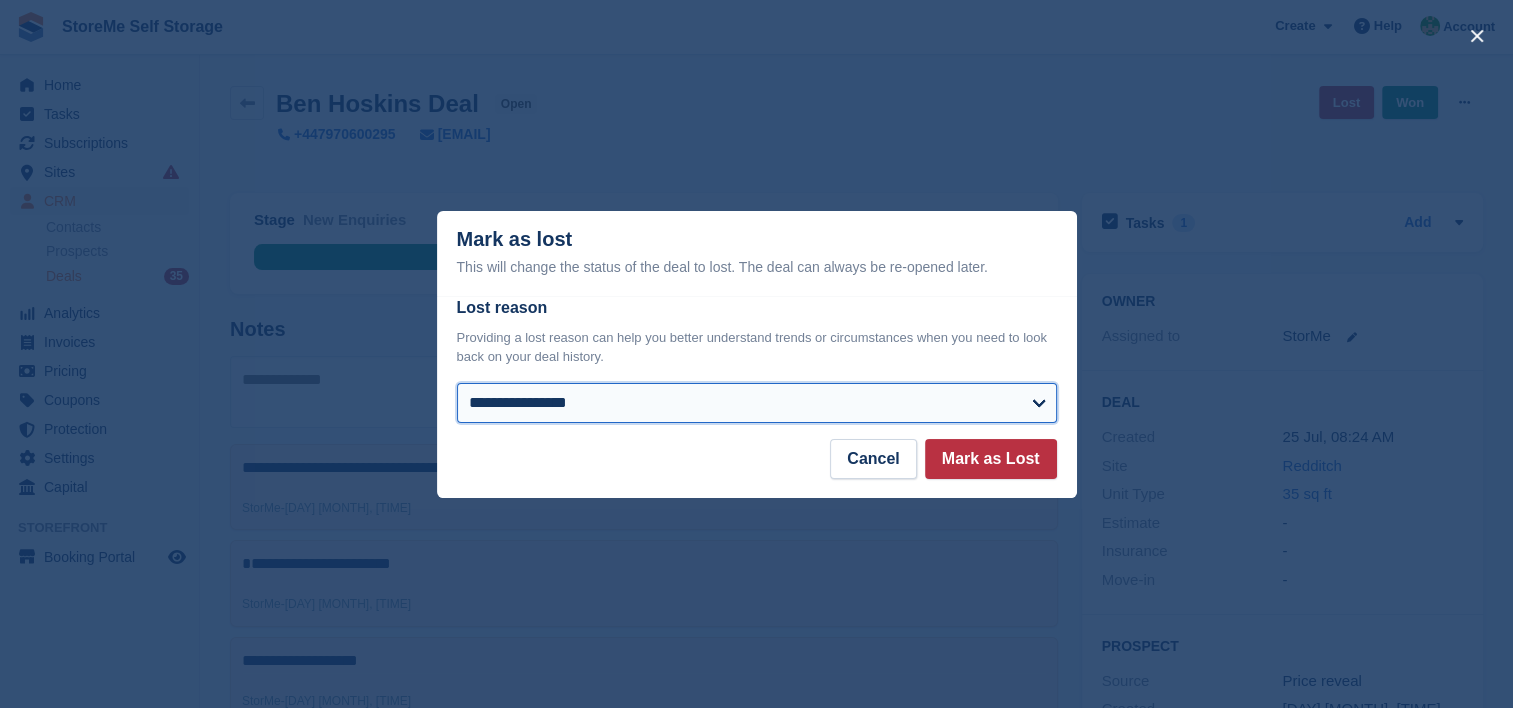 click on "**********" at bounding box center (757, 403) 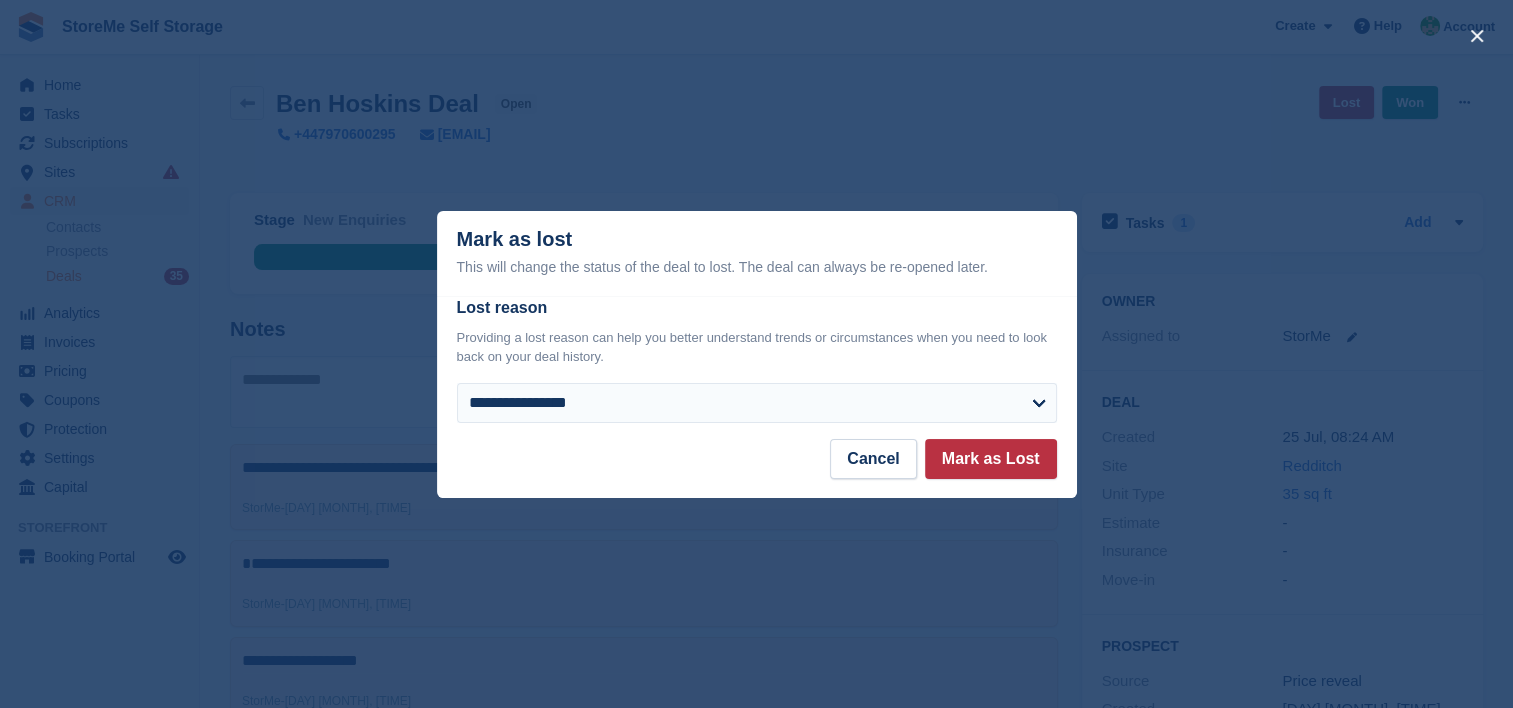 click on "Cancel
Mark as Lost" at bounding box center (757, 468) 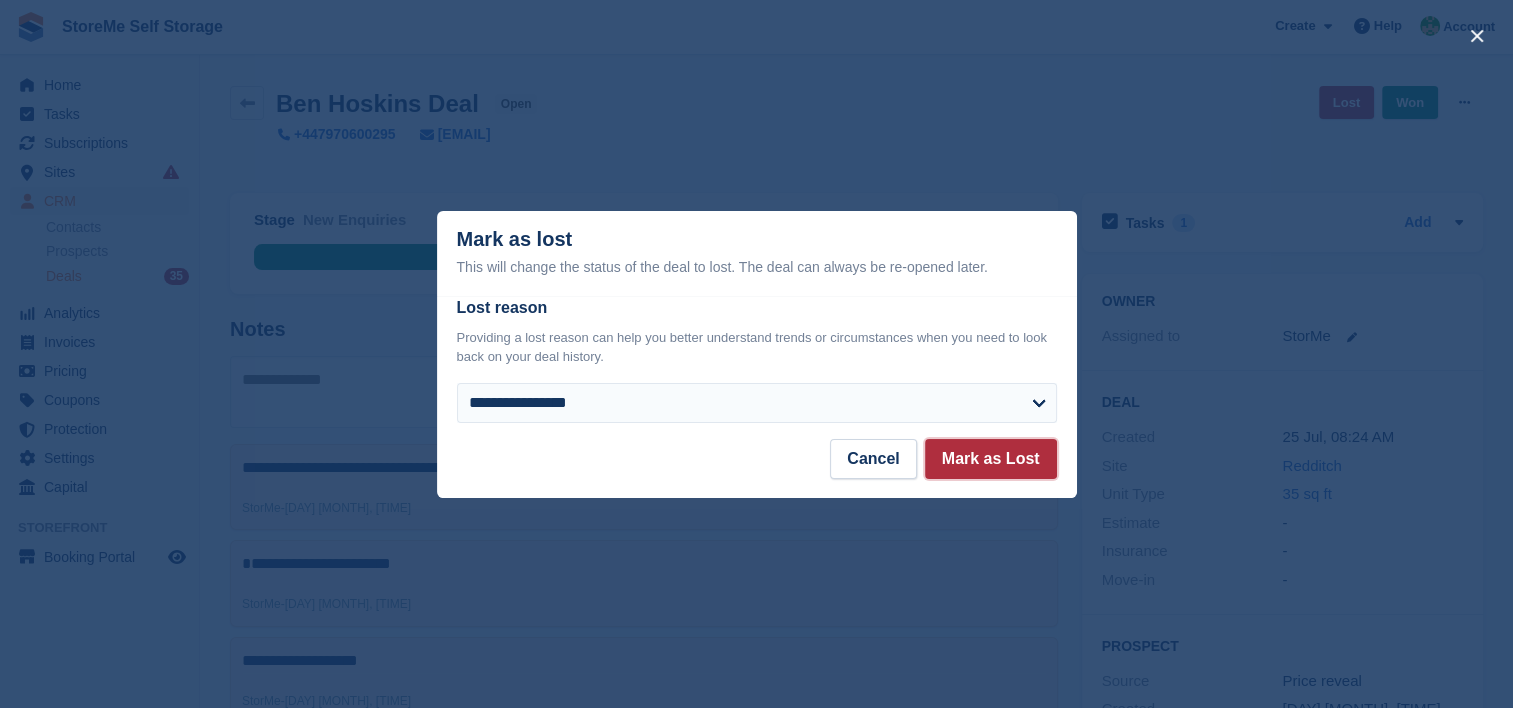click on "Mark as Lost" at bounding box center (991, 459) 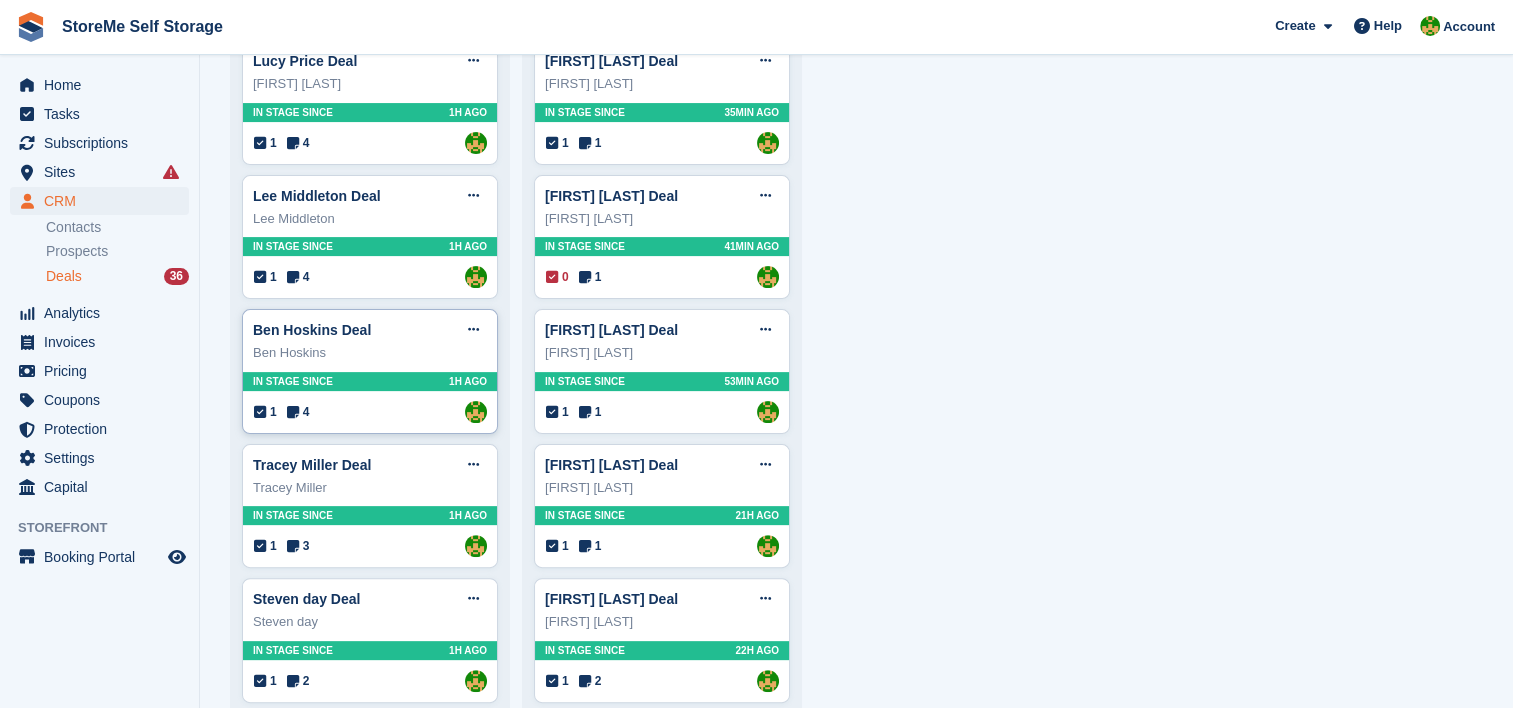 scroll, scrollTop: 0, scrollLeft: 0, axis: both 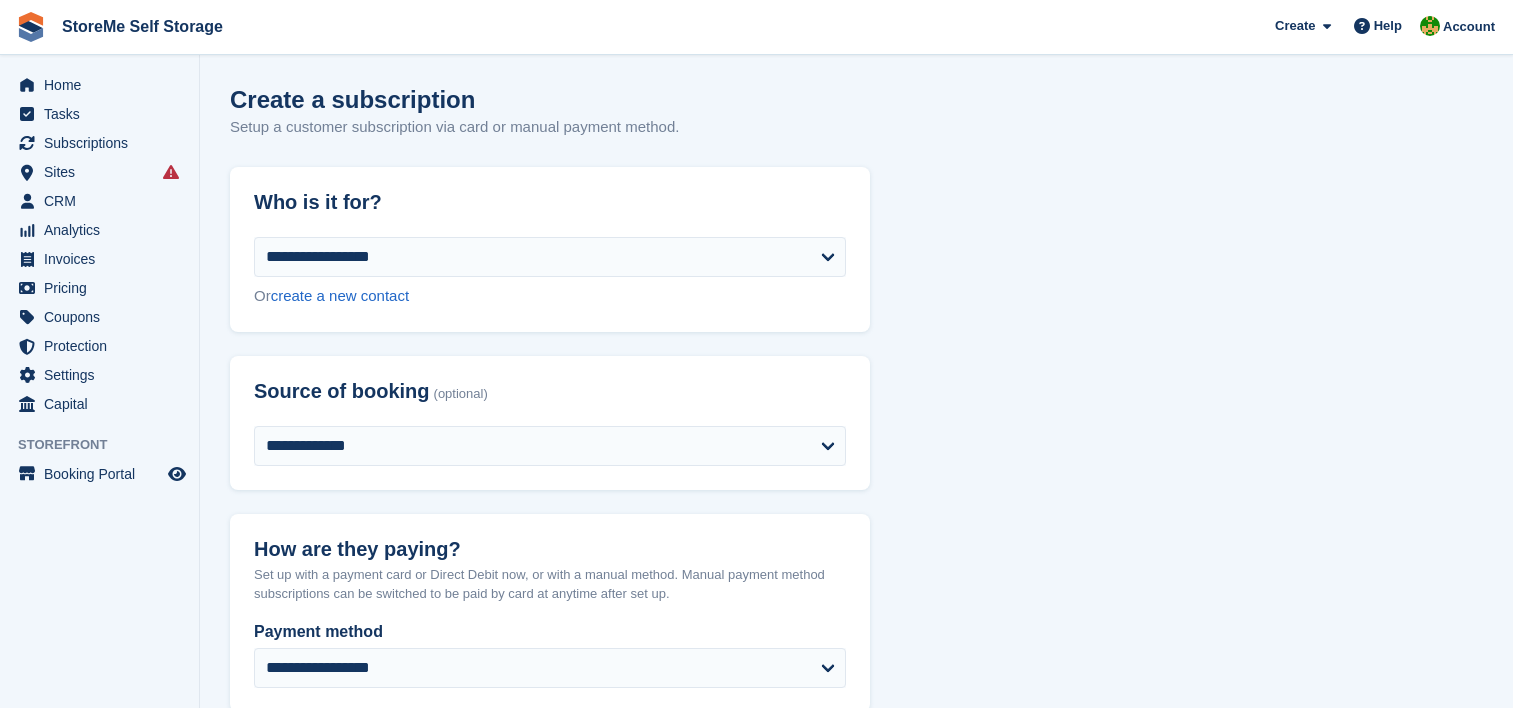 select on "***" 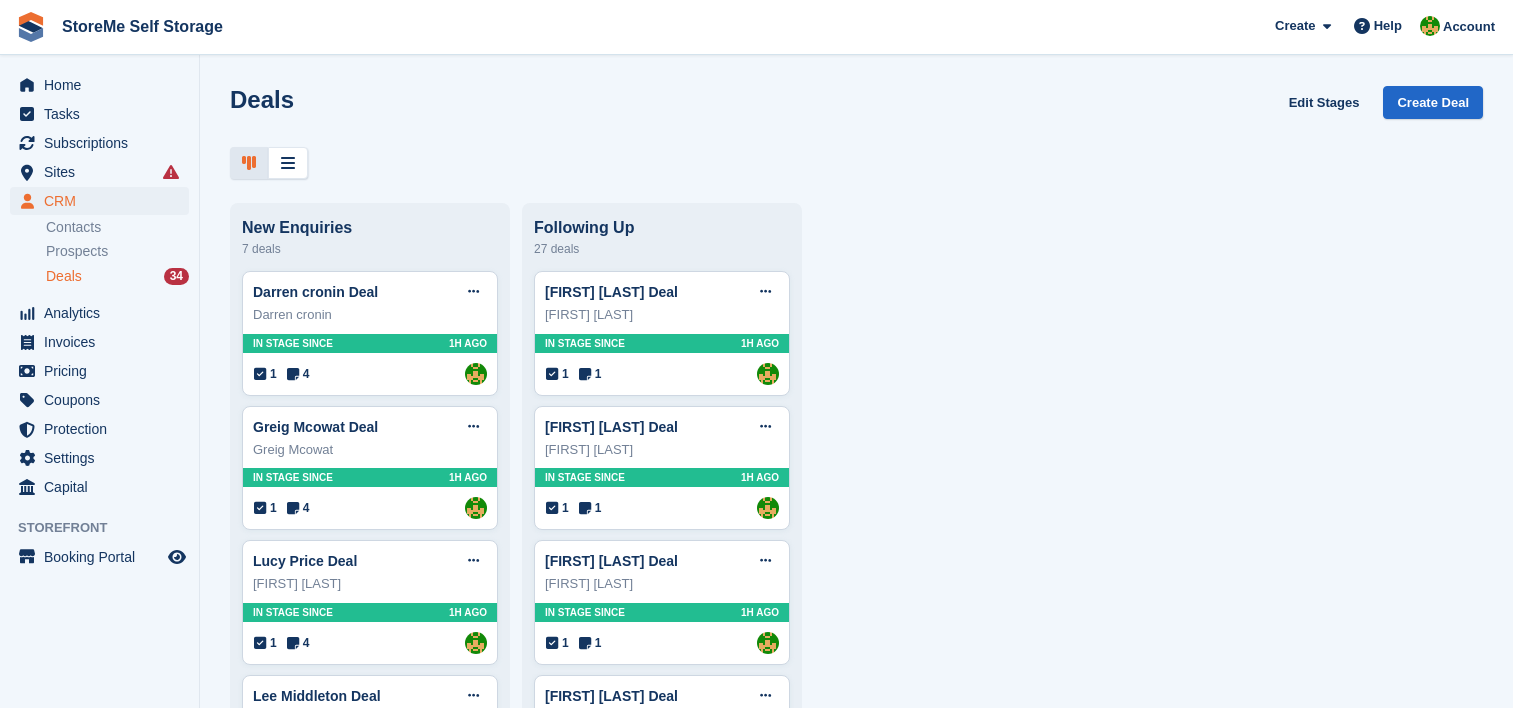 scroll, scrollTop: 0, scrollLeft: 0, axis: both 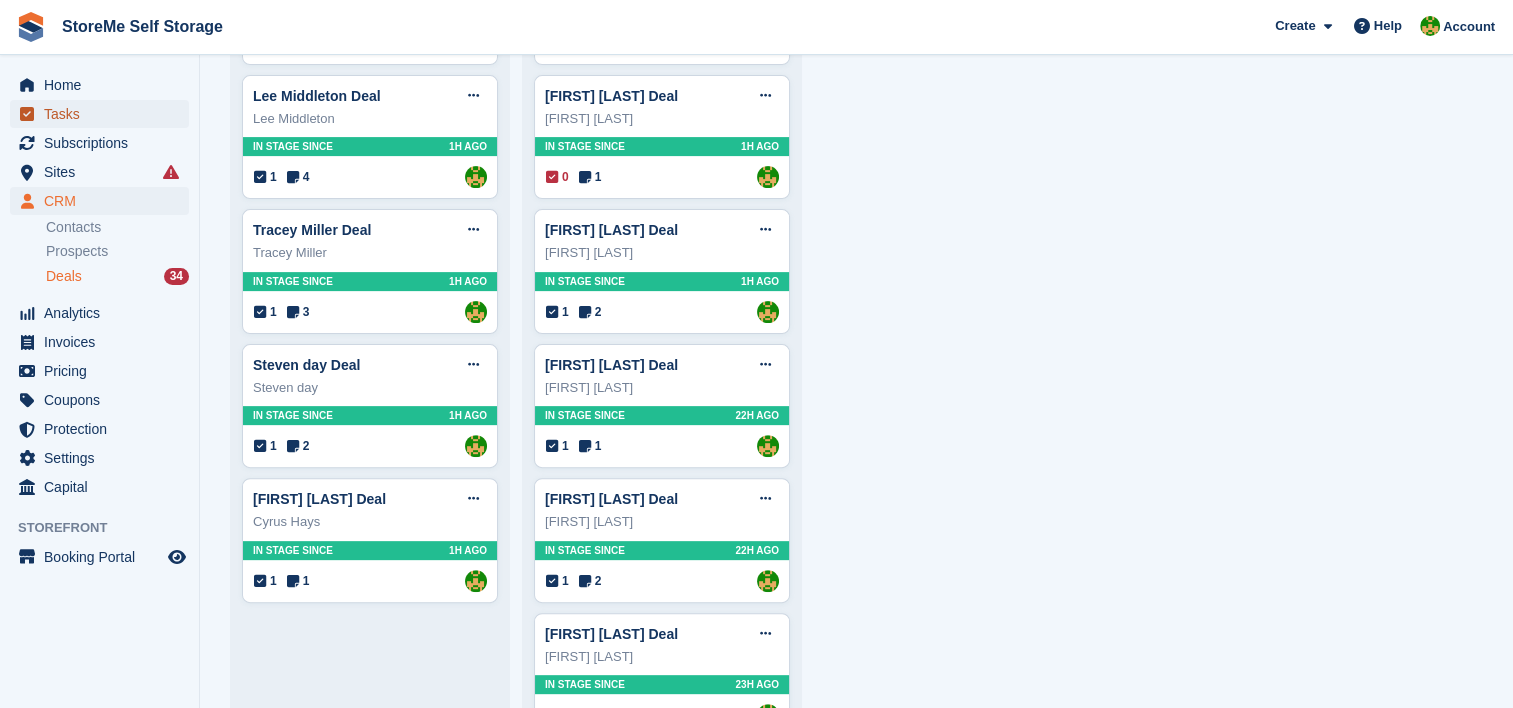 click on "Tasks" at bounding box center (104, 114) 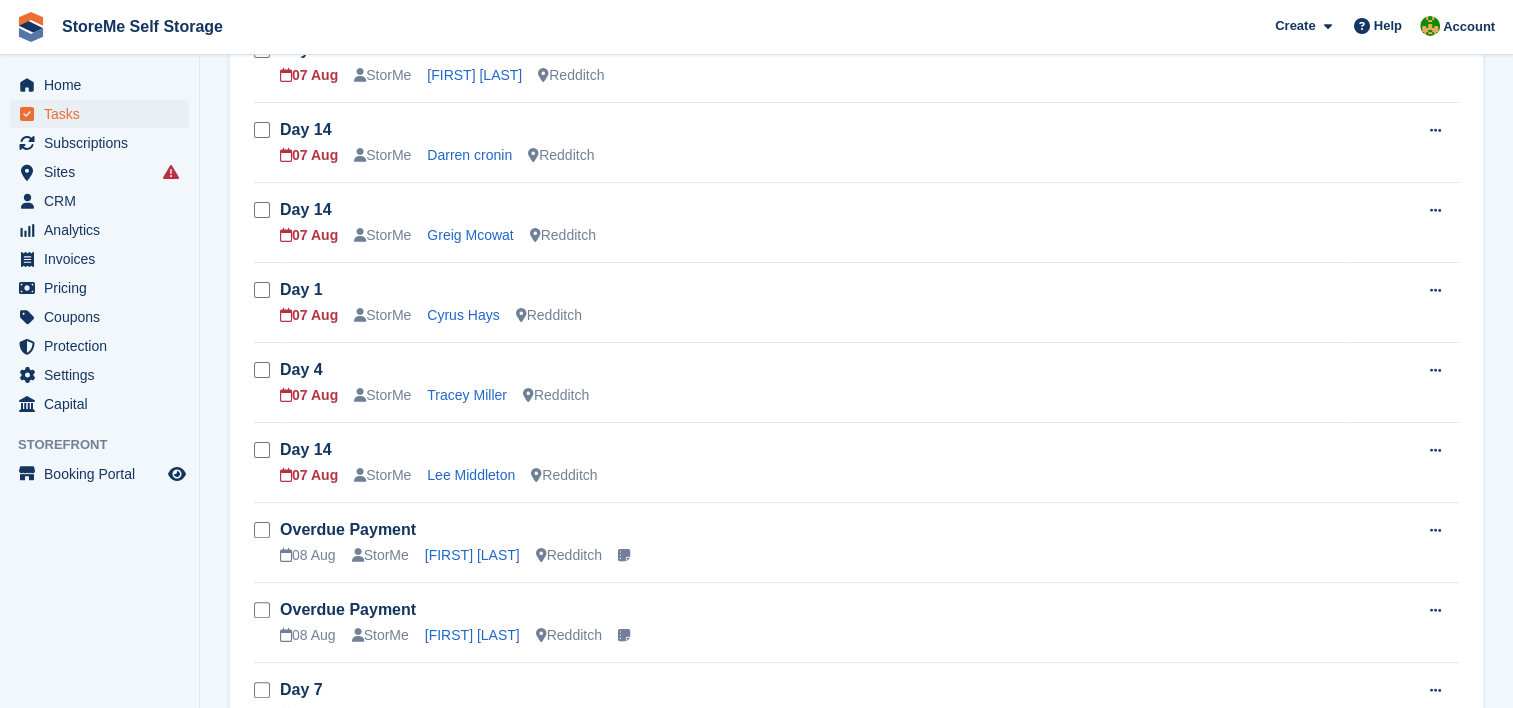 scroll, scrollTop: 500, scrollLeft: 0, axis: vertical 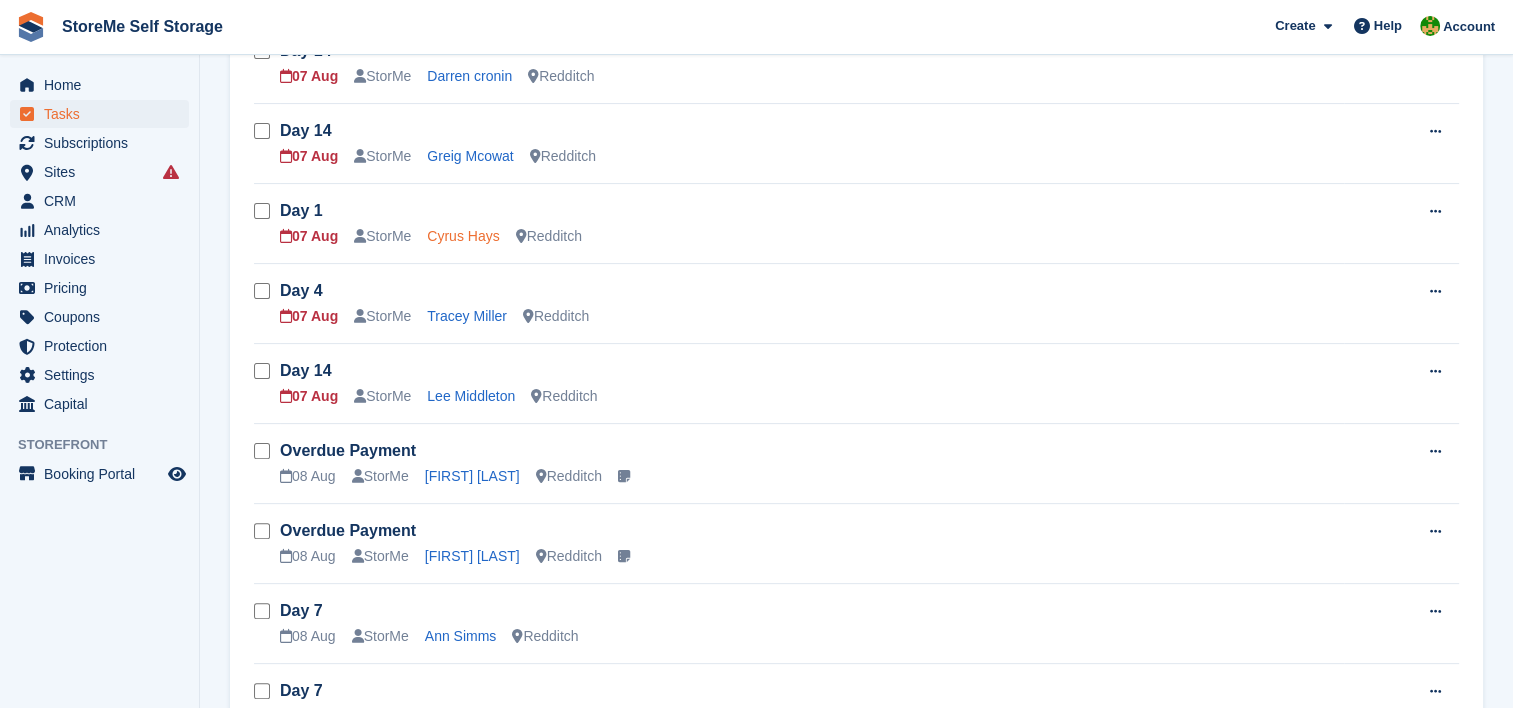 click on "Cyrus Hays" at bounding box center [463, 236] 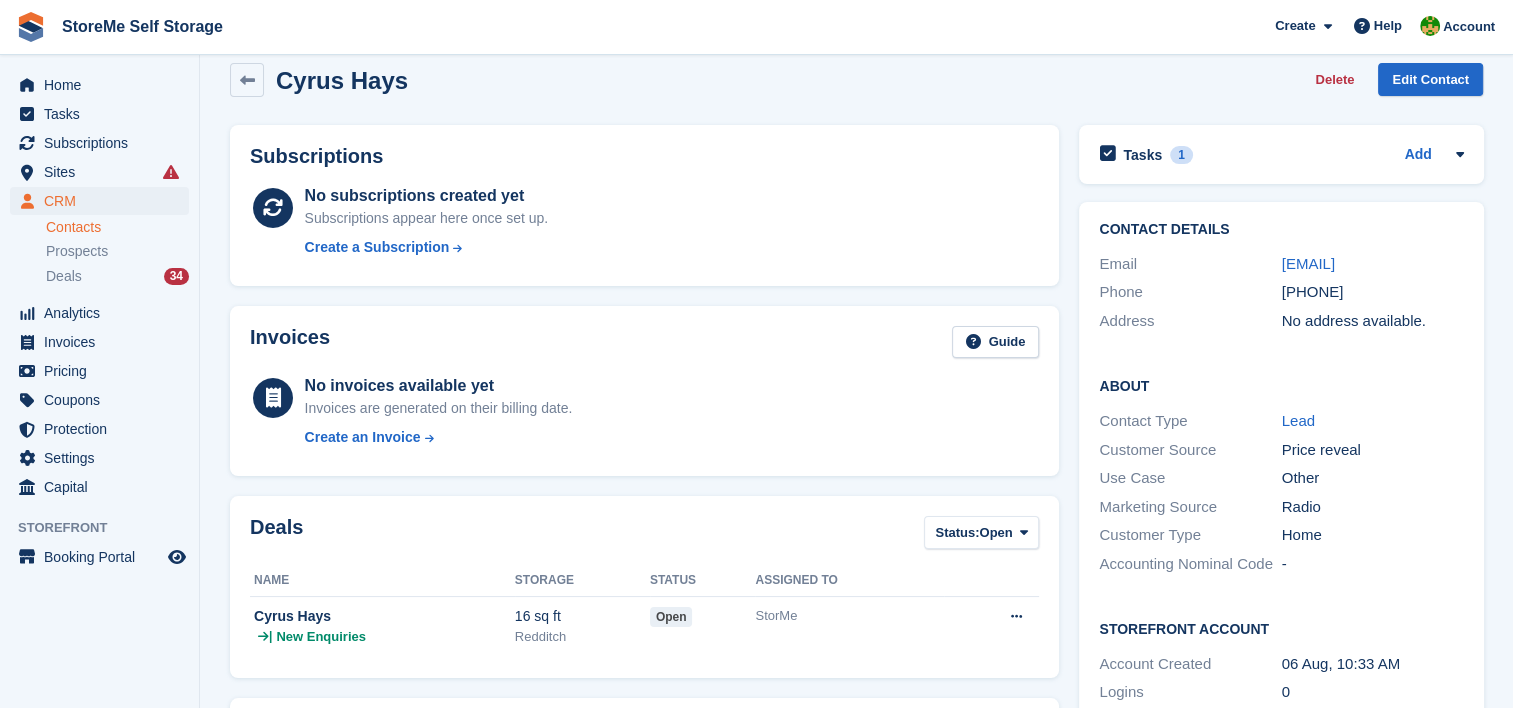 scroll, scrollTop: 0, scrollLeft: 0, axis: both 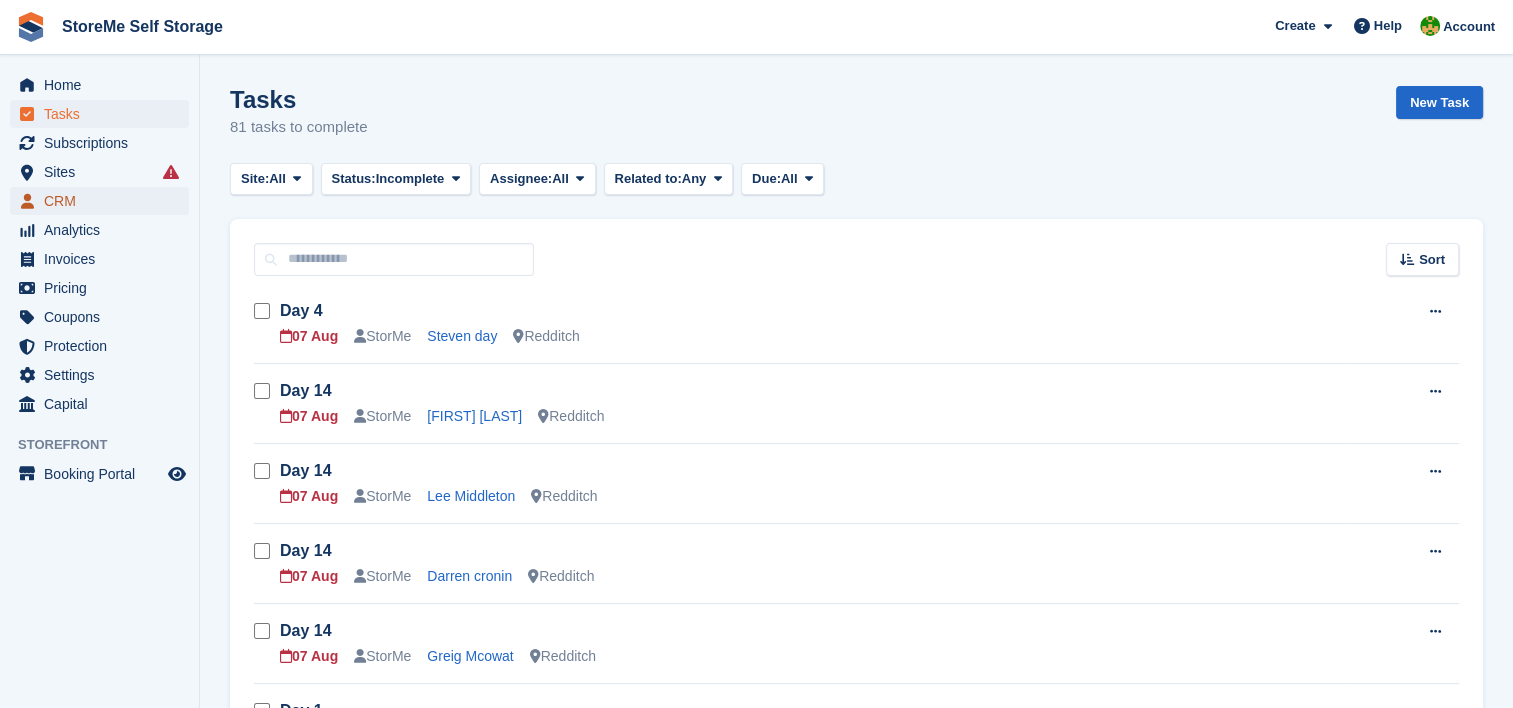 click on "CRM" at bounding box center (104, 201) 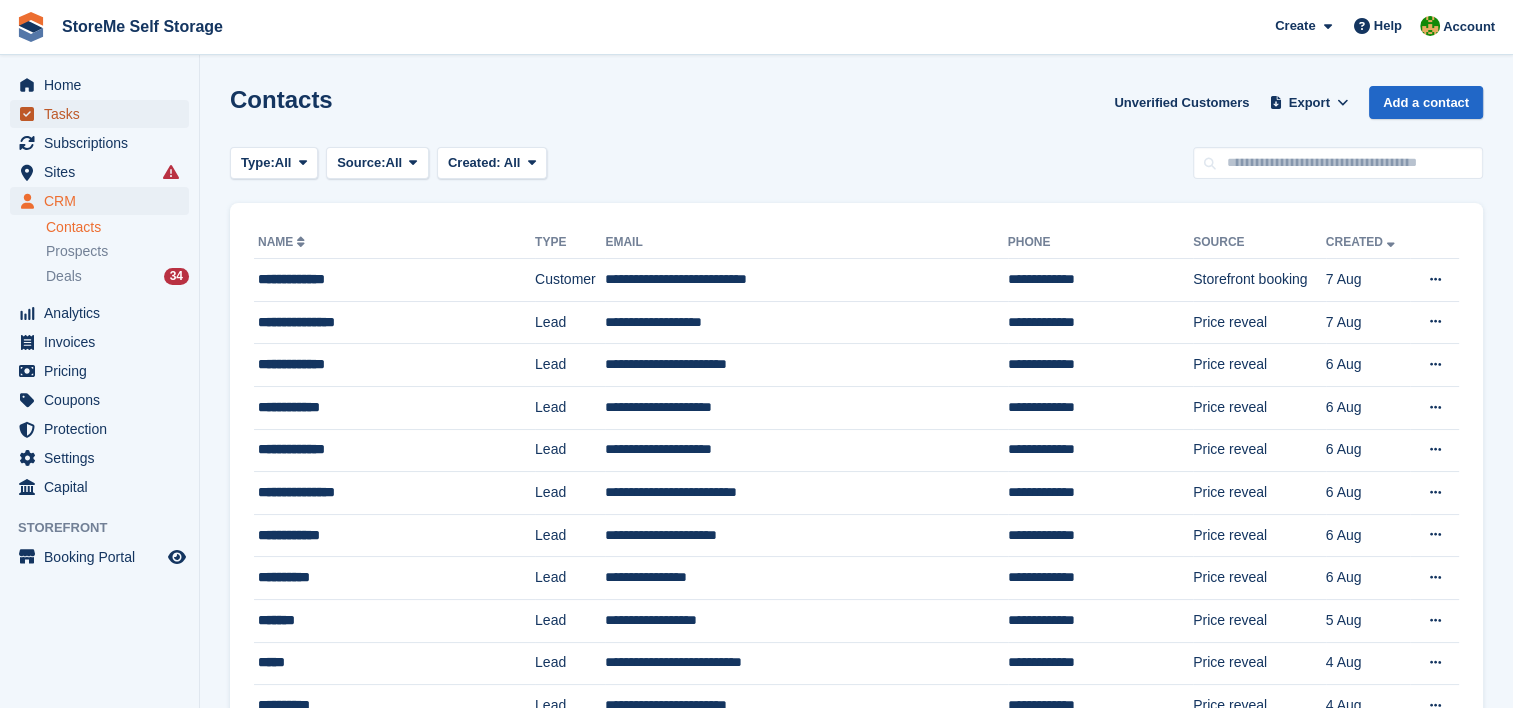 click on "Tasks" at bounding box center (104, 114) 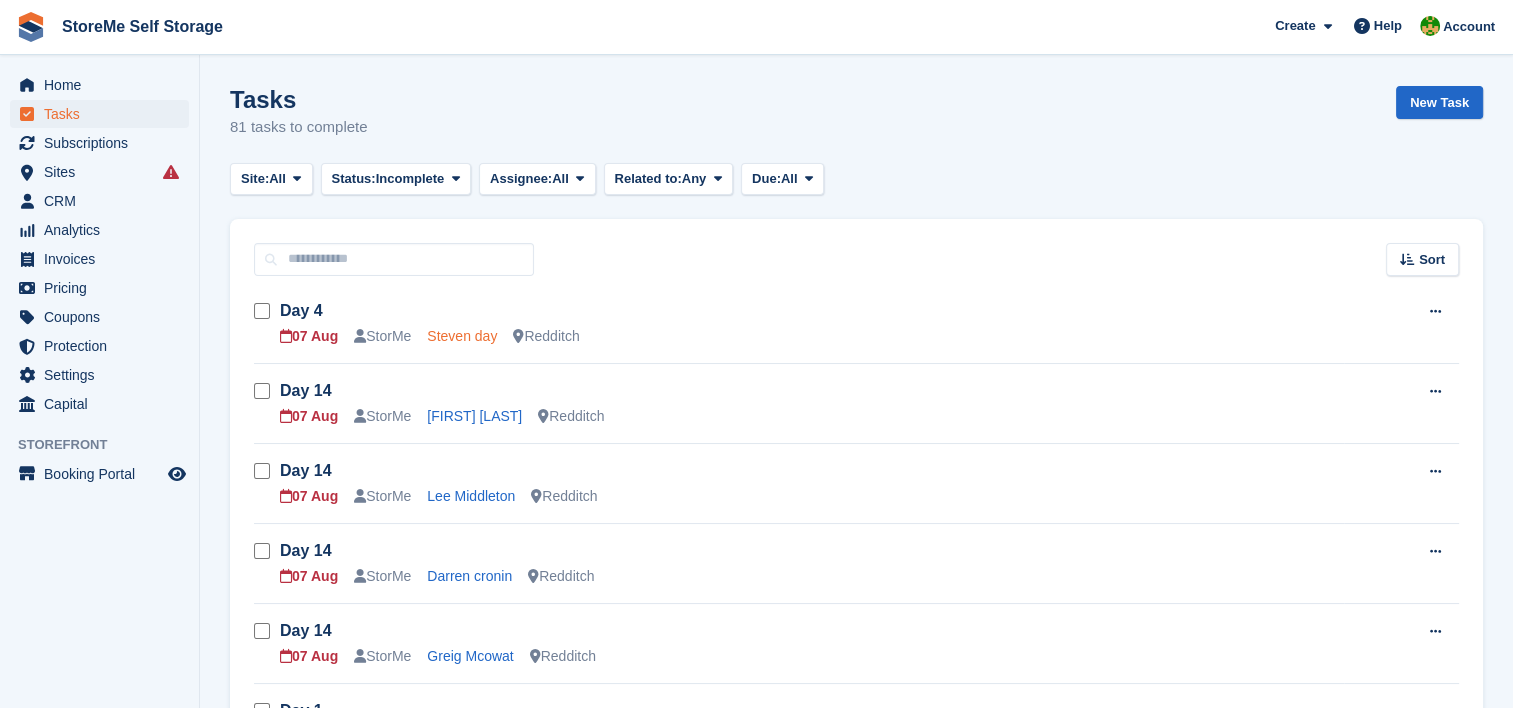 click on "Steven day" at bounding box center [462, 336] 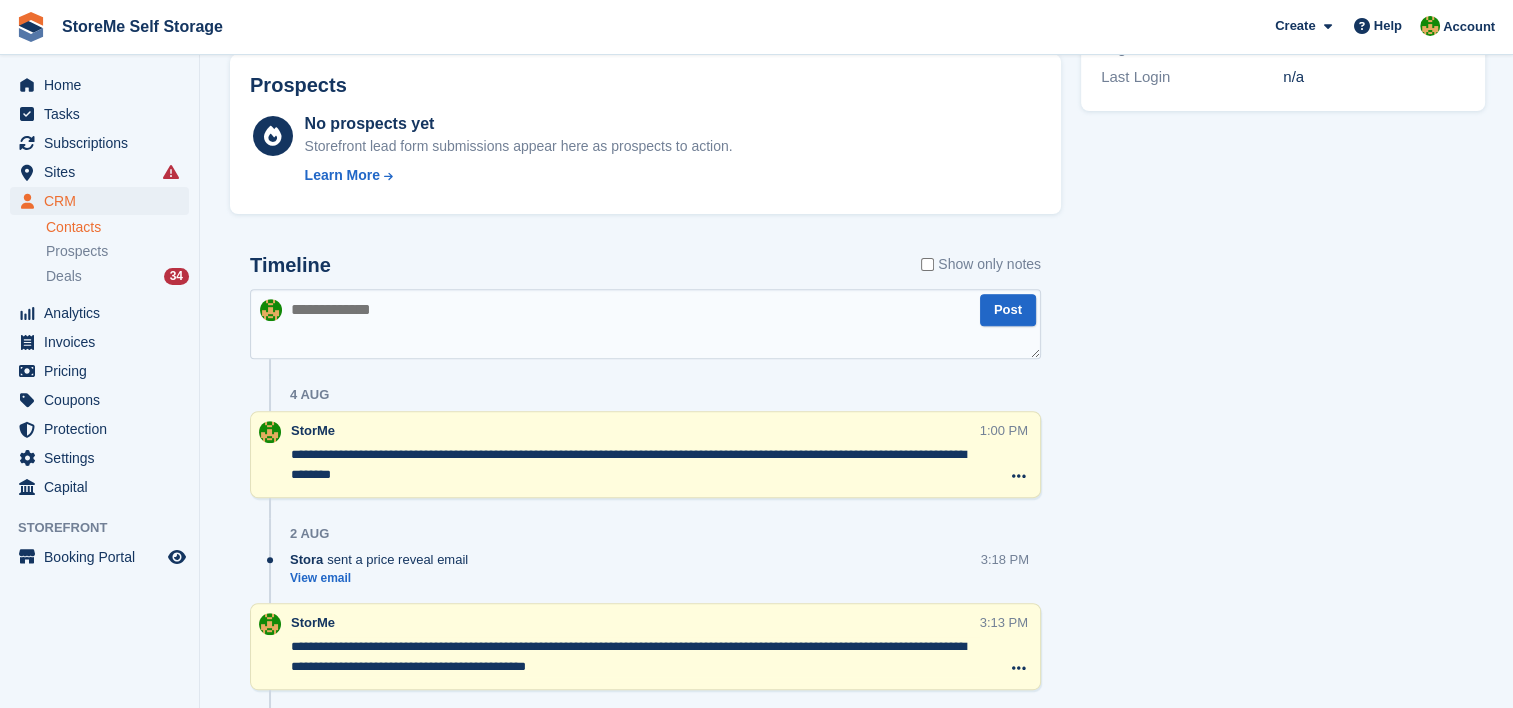 scroll, scrollTop: 800, scrollLeft: 0, axis: vertical 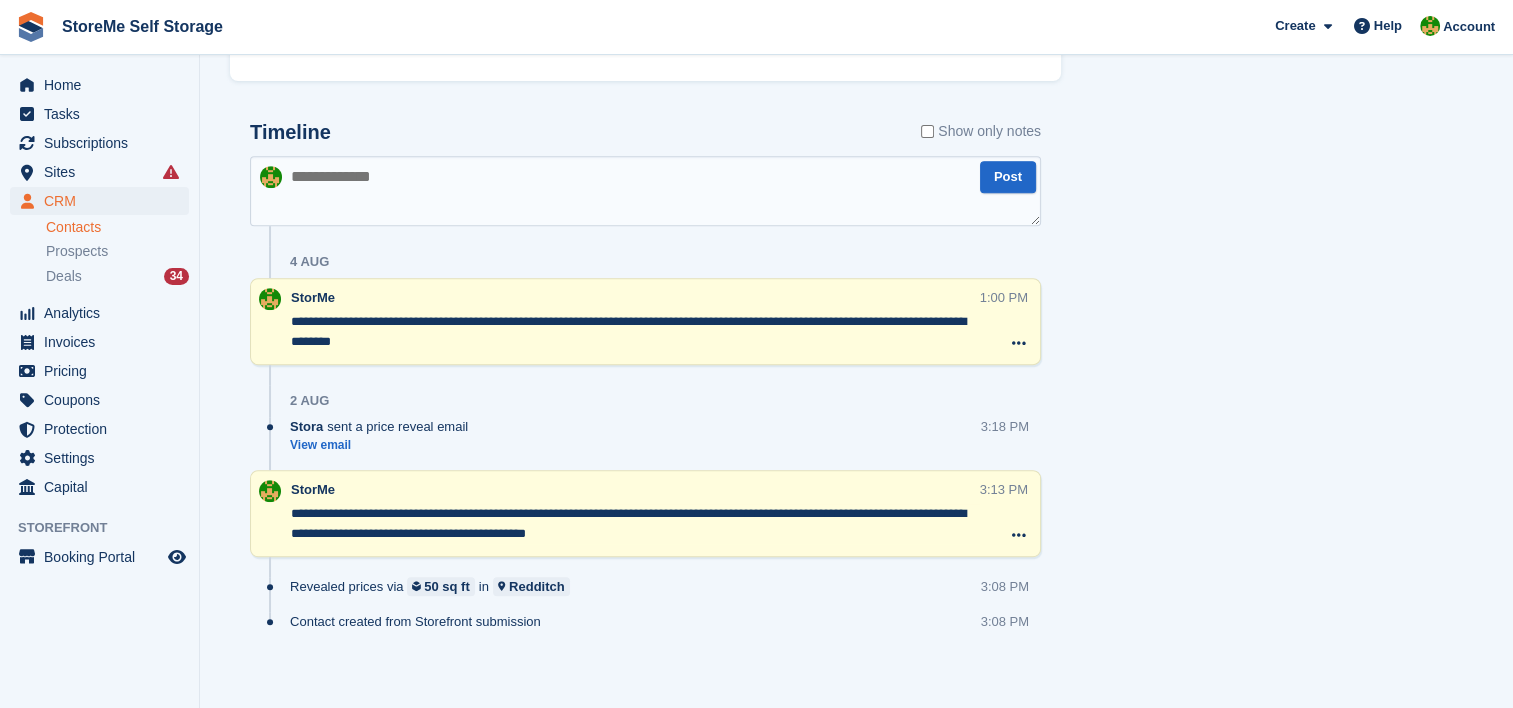 click on "**********" at bounding box center (645, 384) 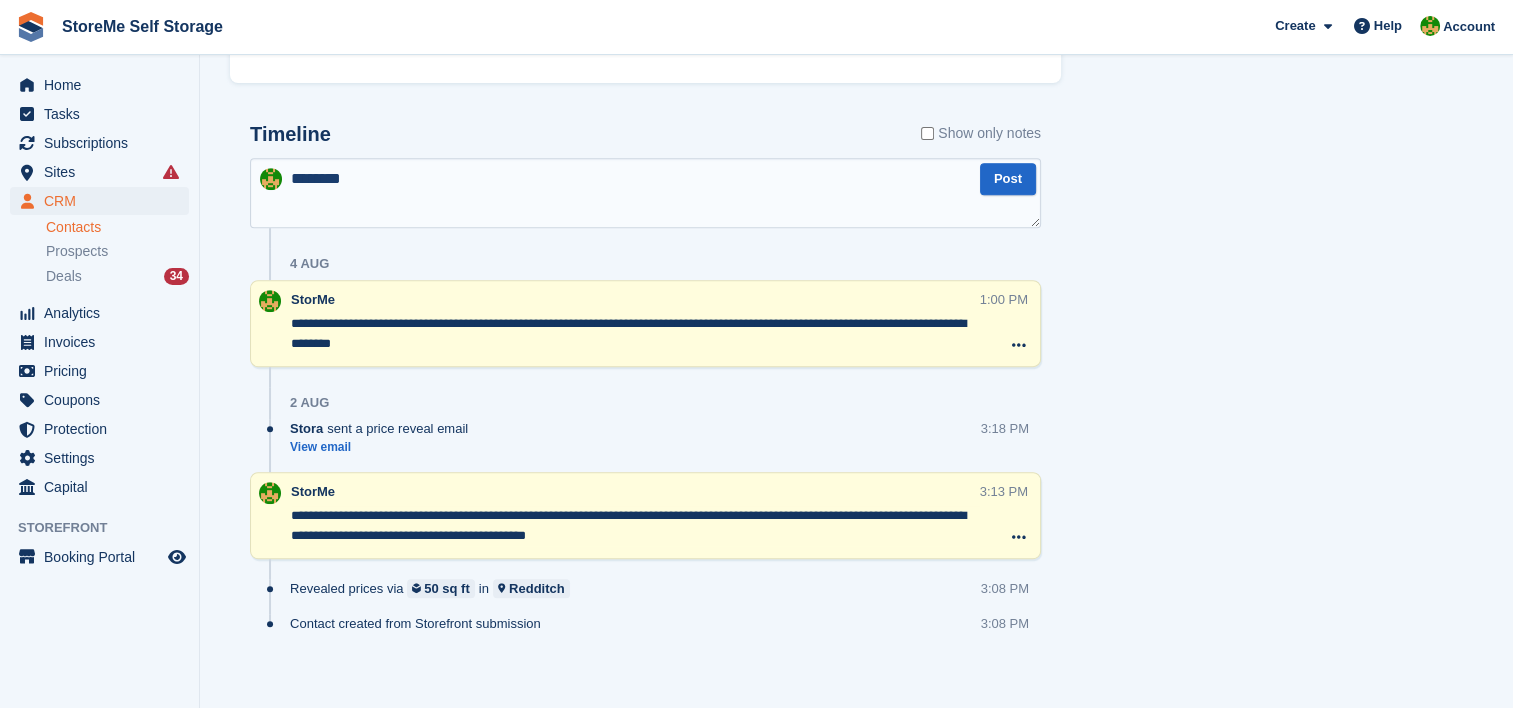 scroll, scrollTop: 800, scrollLeft: 0, axis: vertical 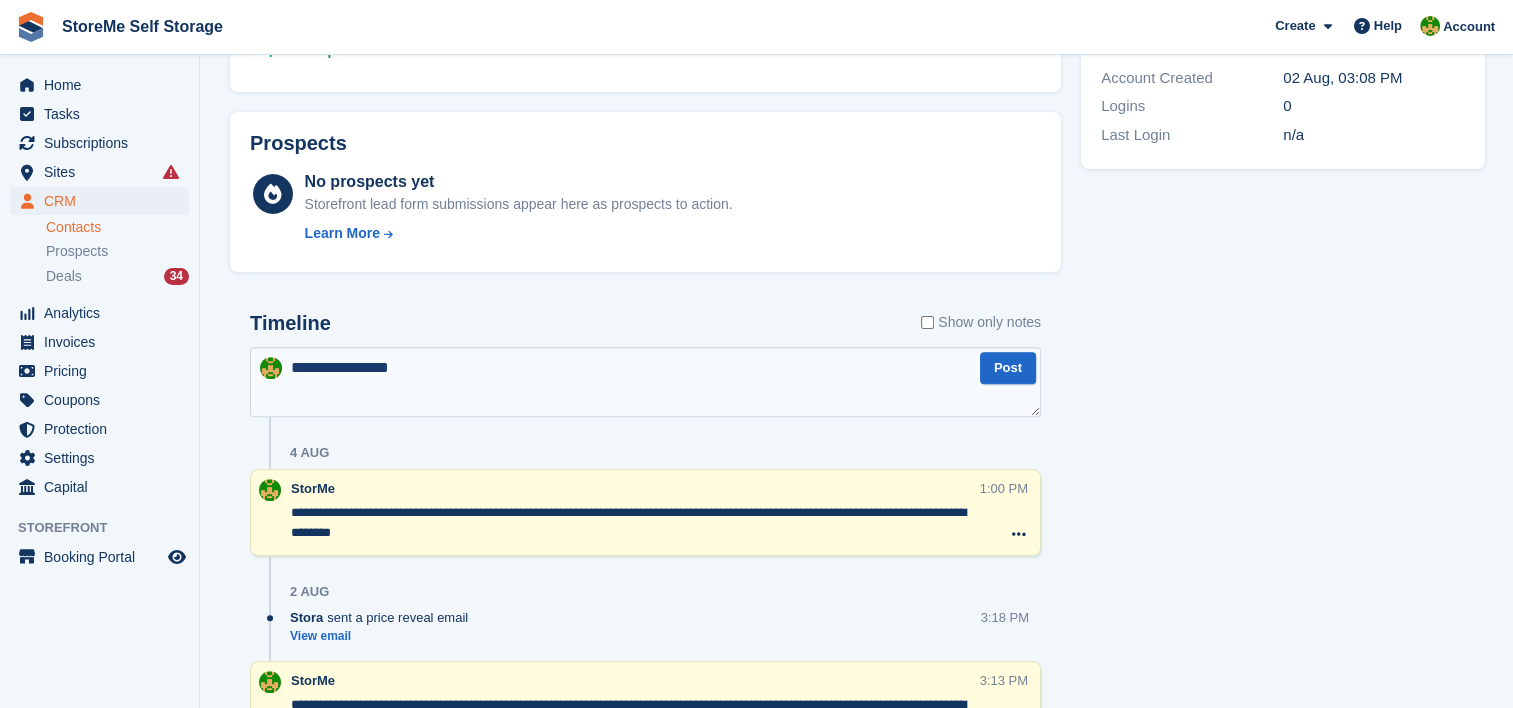 click on "**********" at bounding box center [645, 382] 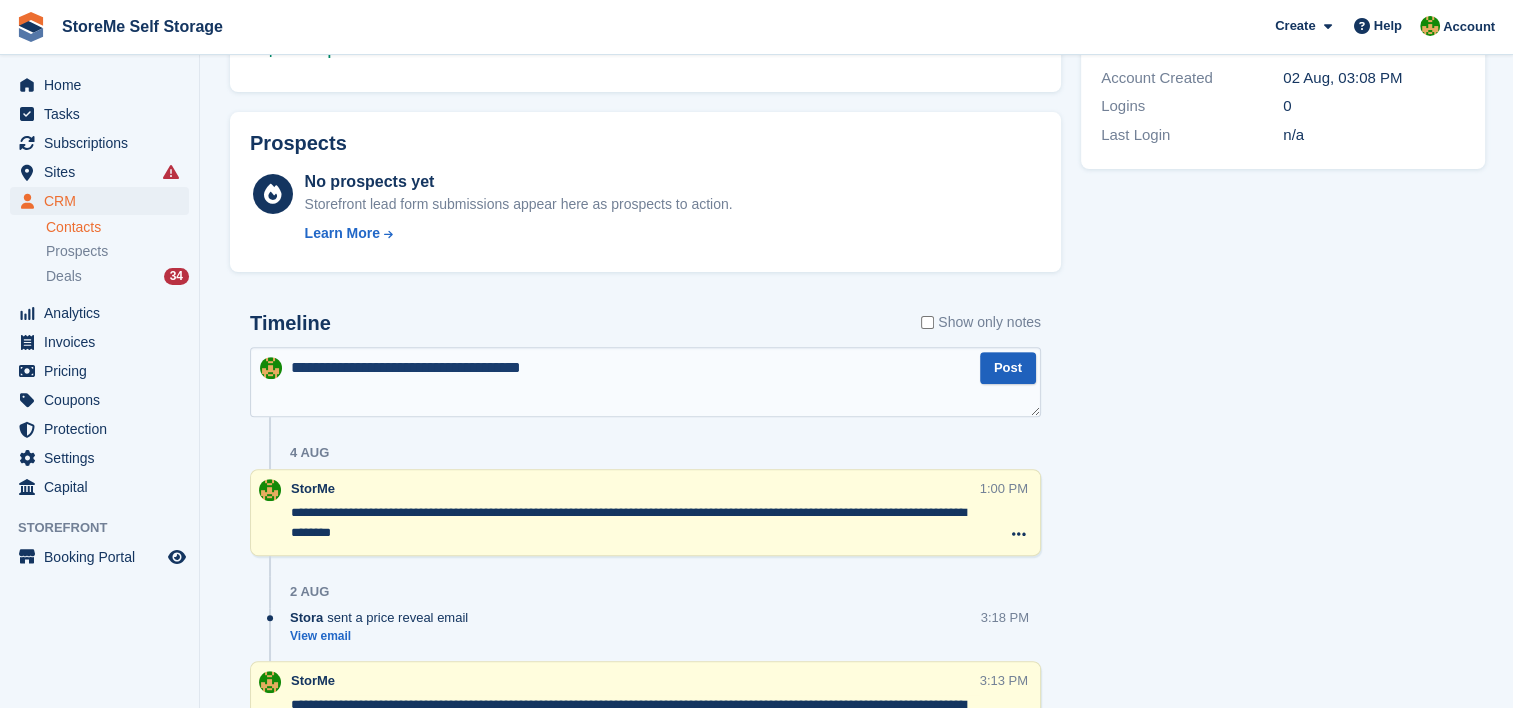 type on "**********" 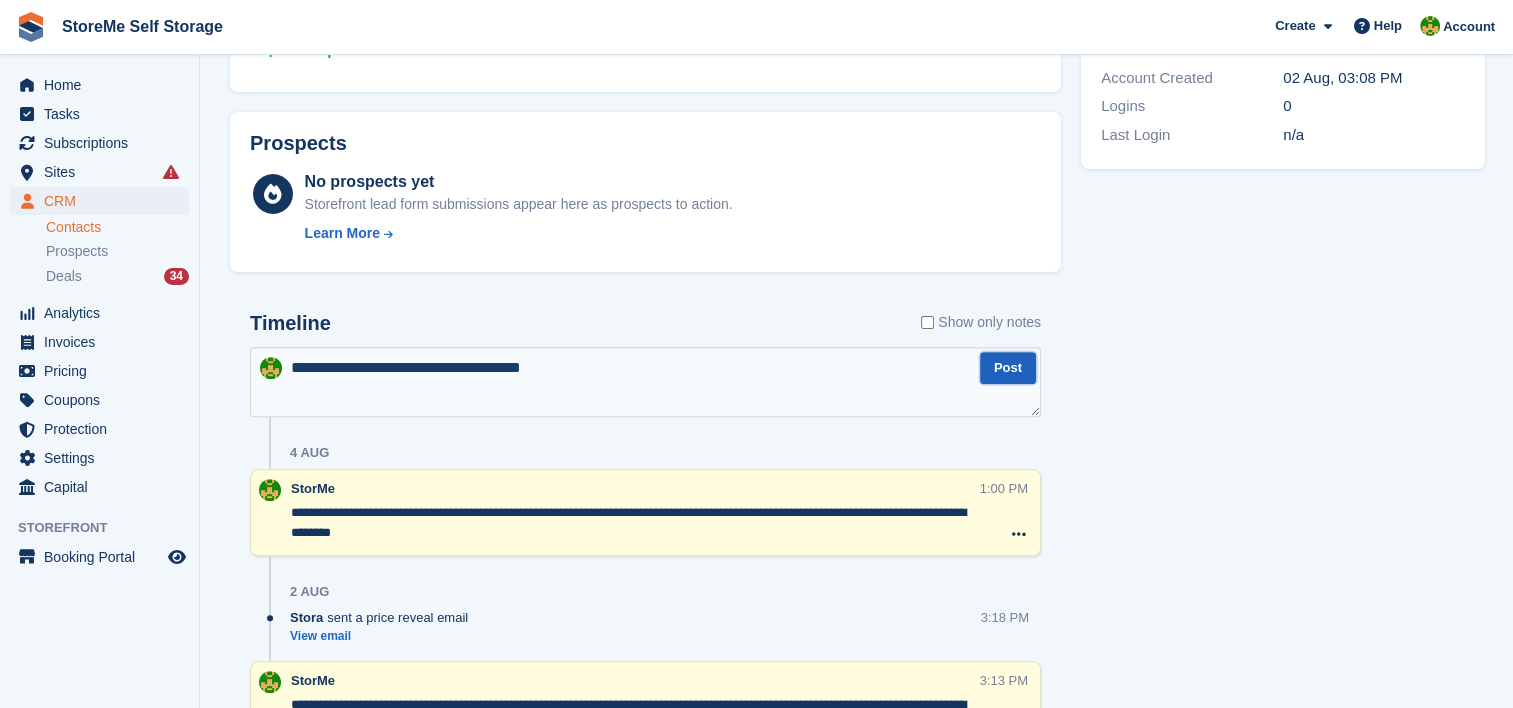 click on "Post" at bounding box center [1008, 368] 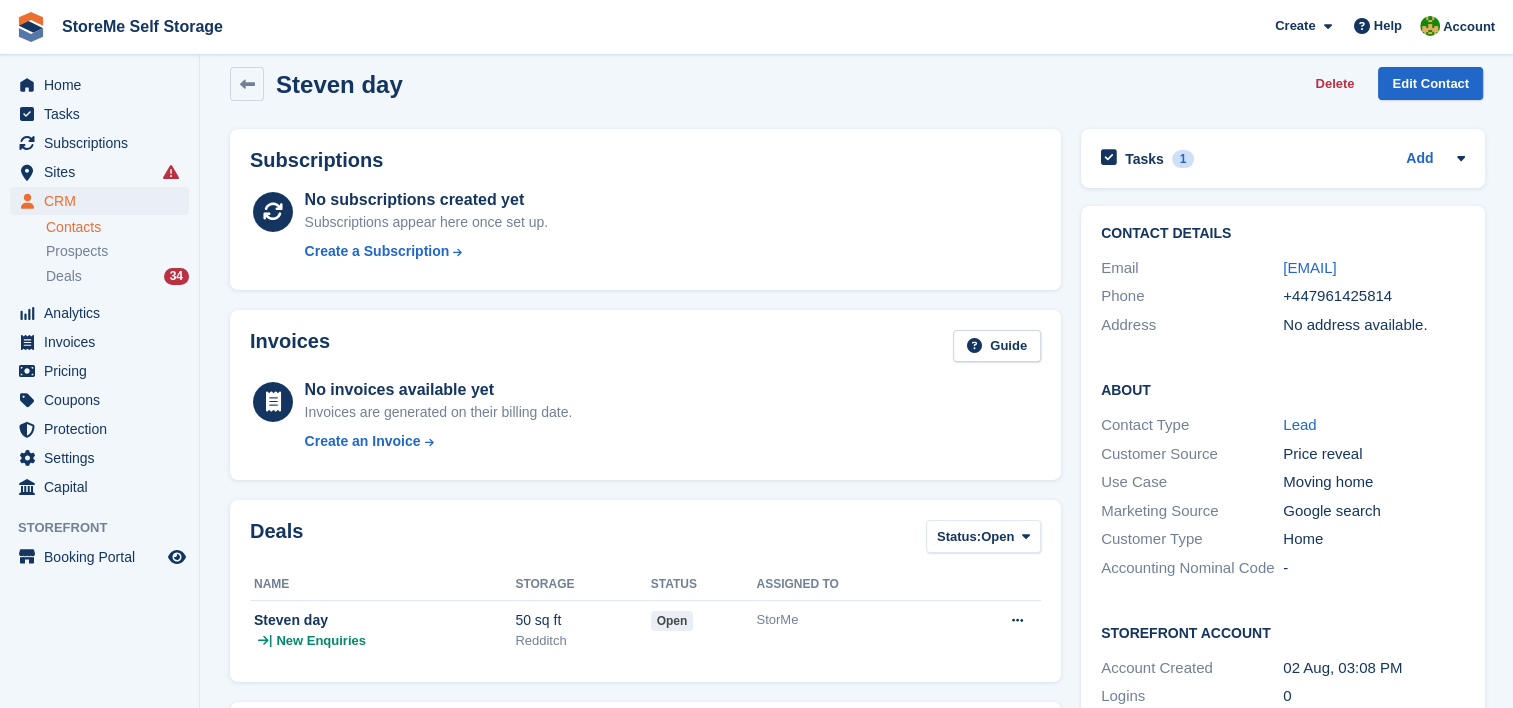 scroll, scrollTop: 9, scrollLeft: 0, axis: vertical 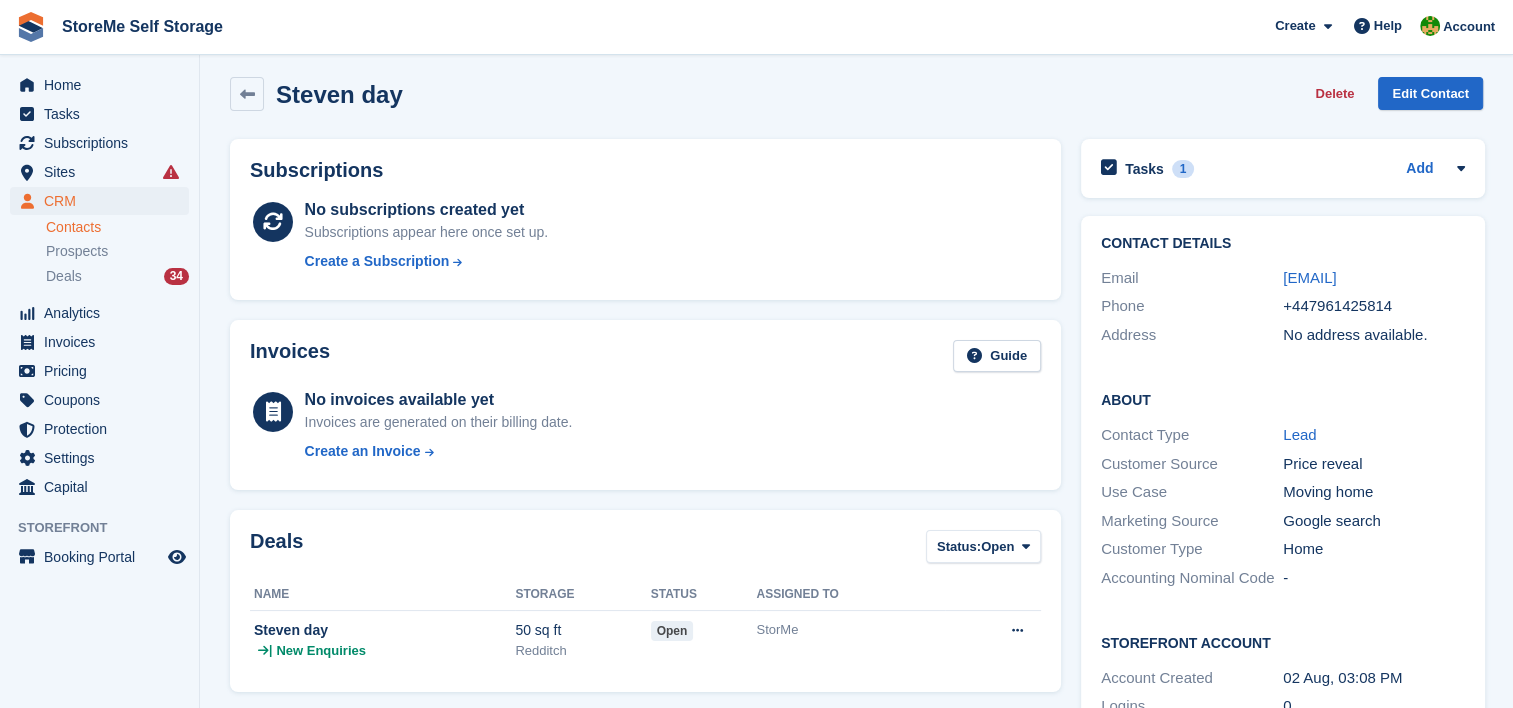 drag, startPoint x: 1427, startPoint y: 285, endPoint x: 1216, endPoint y: 276, distance: 211.19185 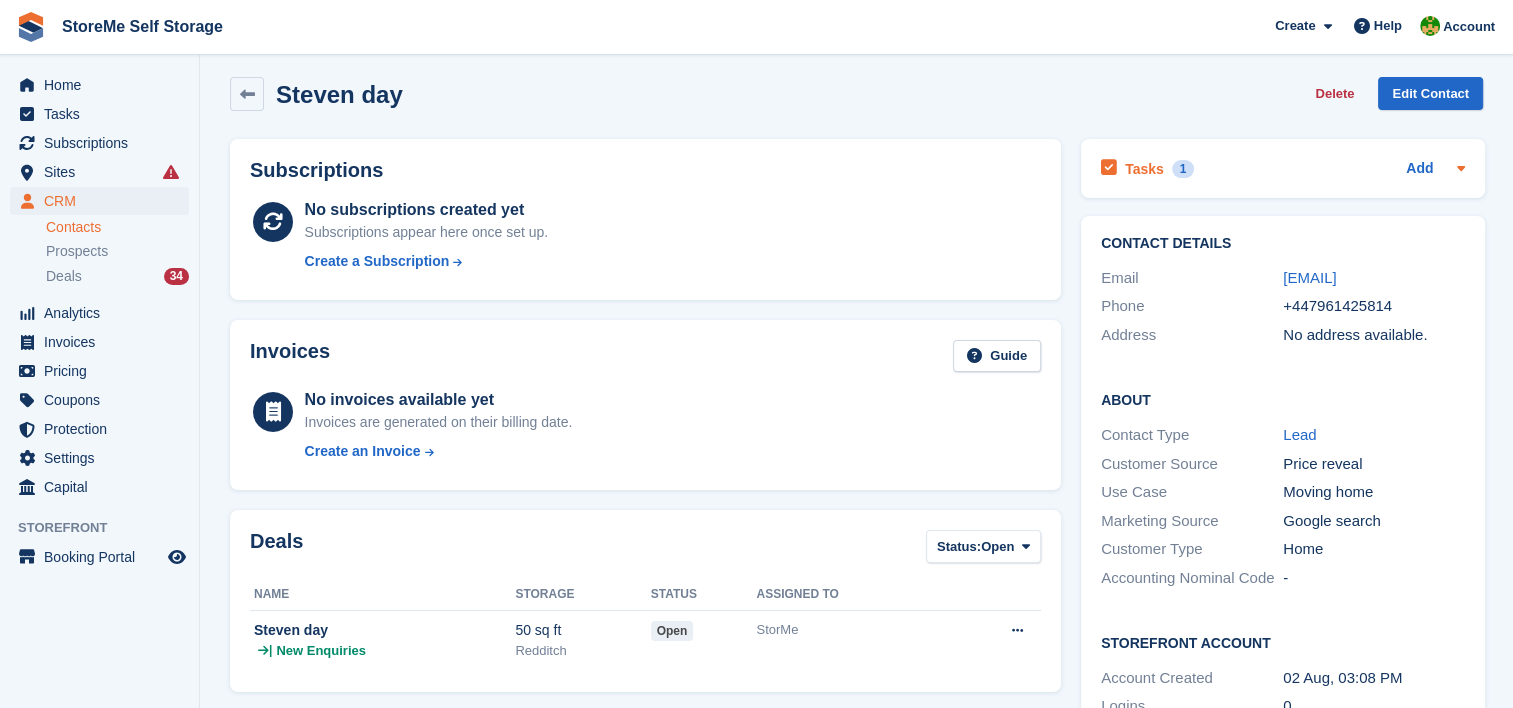 click on "Tasks" at bounding box center (1144, 169) 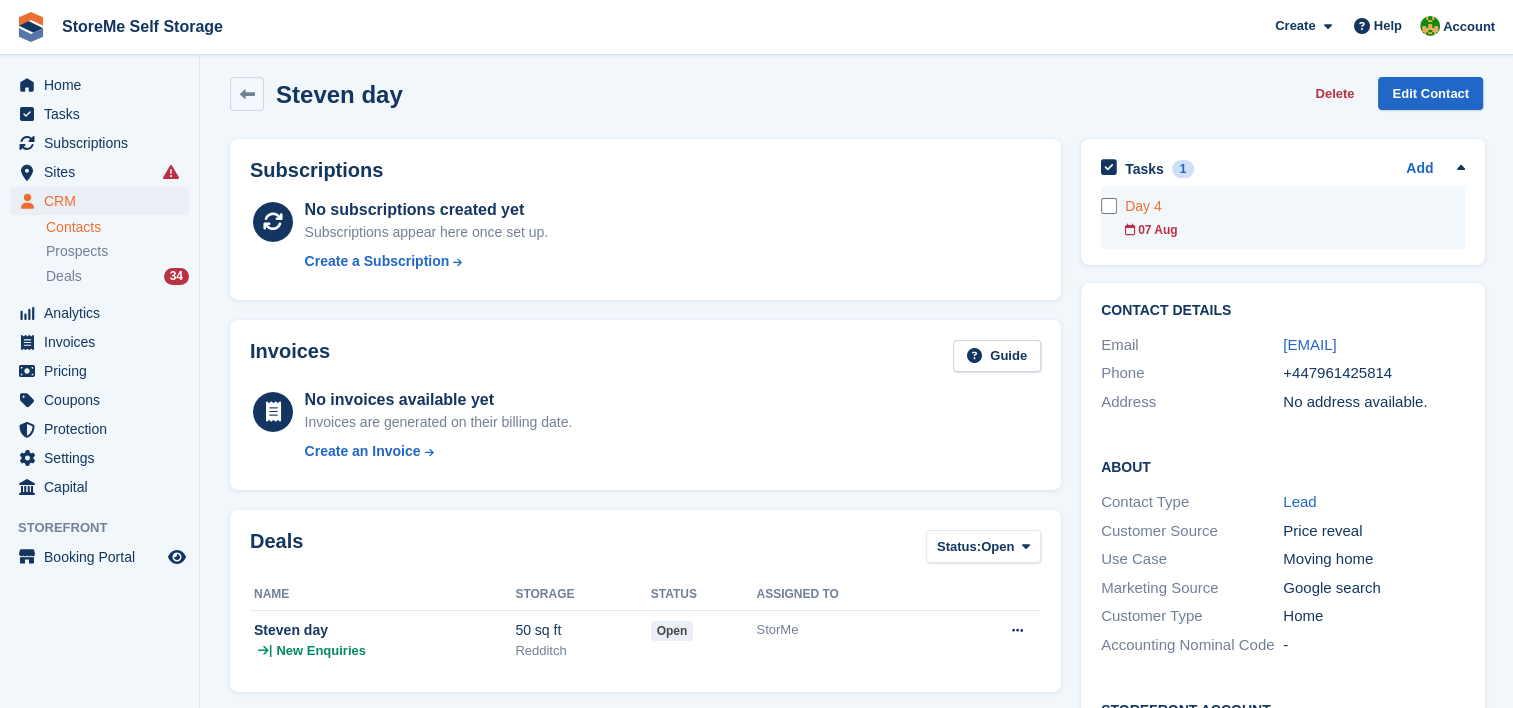 click at bounding box center (1113, 206) 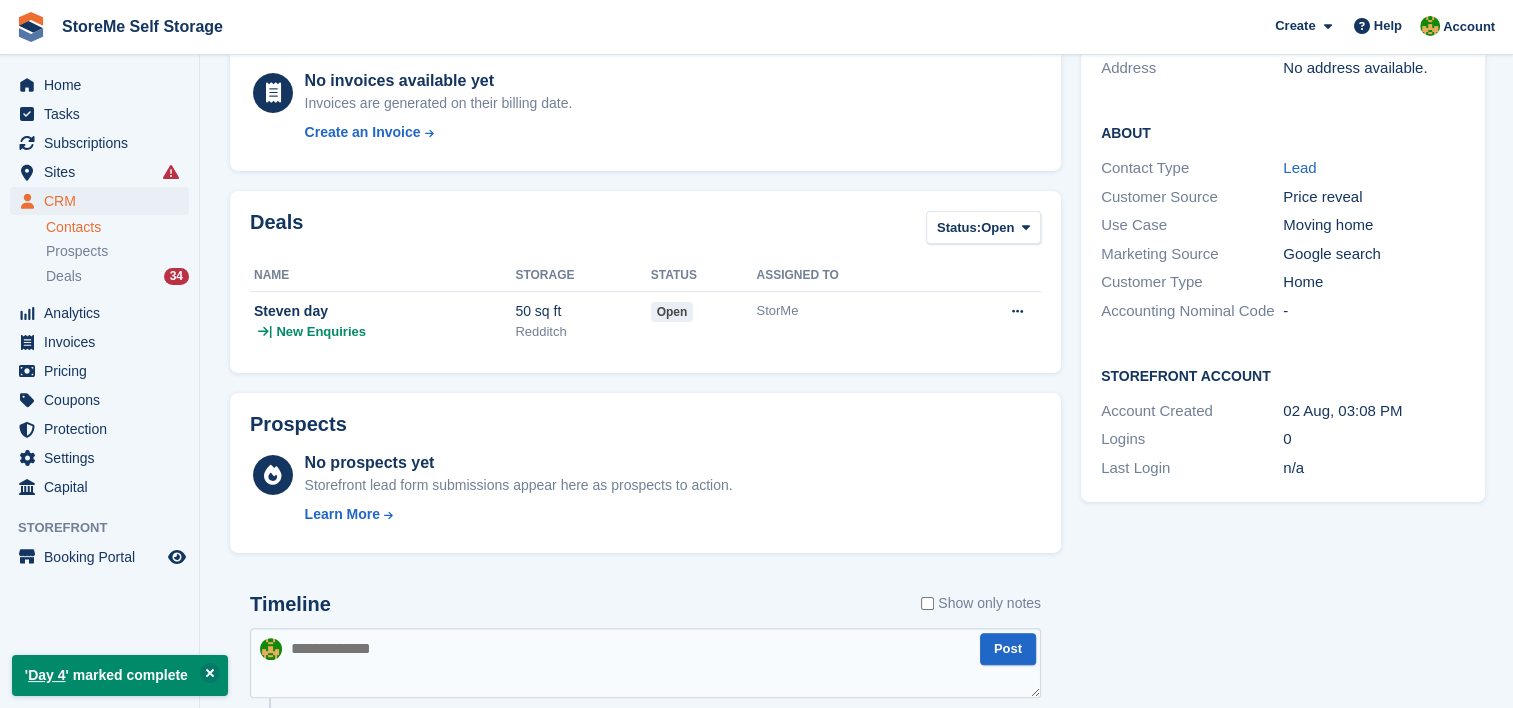 scroll, scrollTop: 0, scrollLeft: 0, axis: both 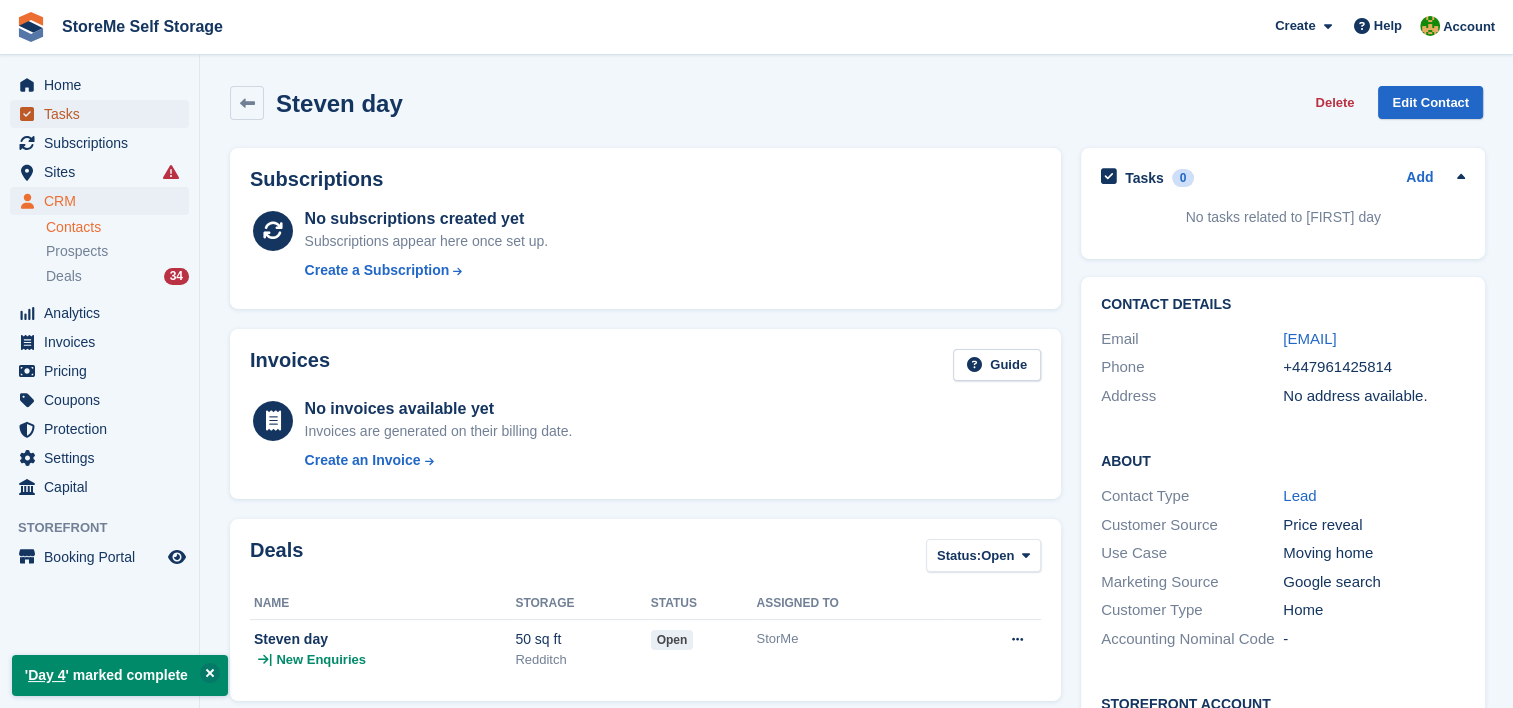 click on "Tasks" at bounding box center (104, 114) 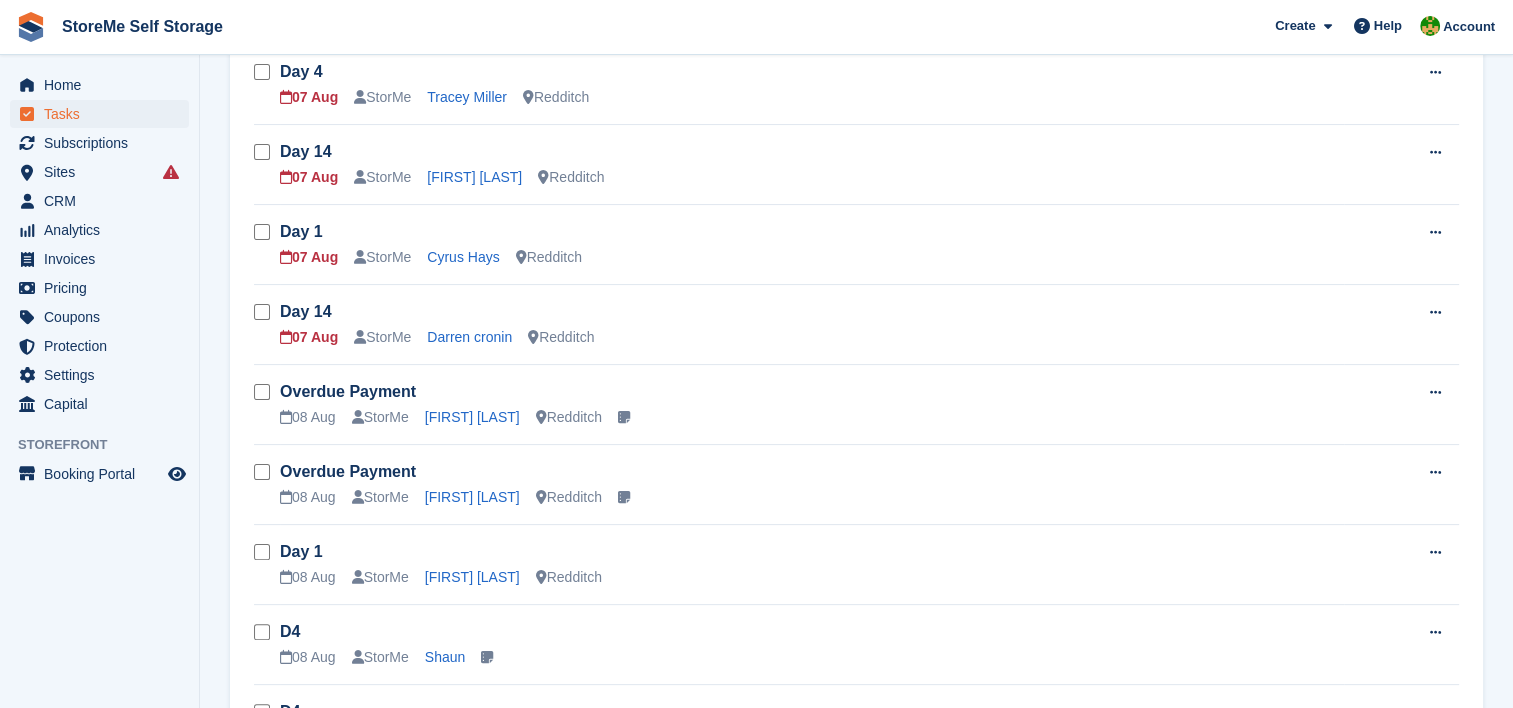 scroll, scrollTop: 400, scrollLeft: 0, axis: vertical 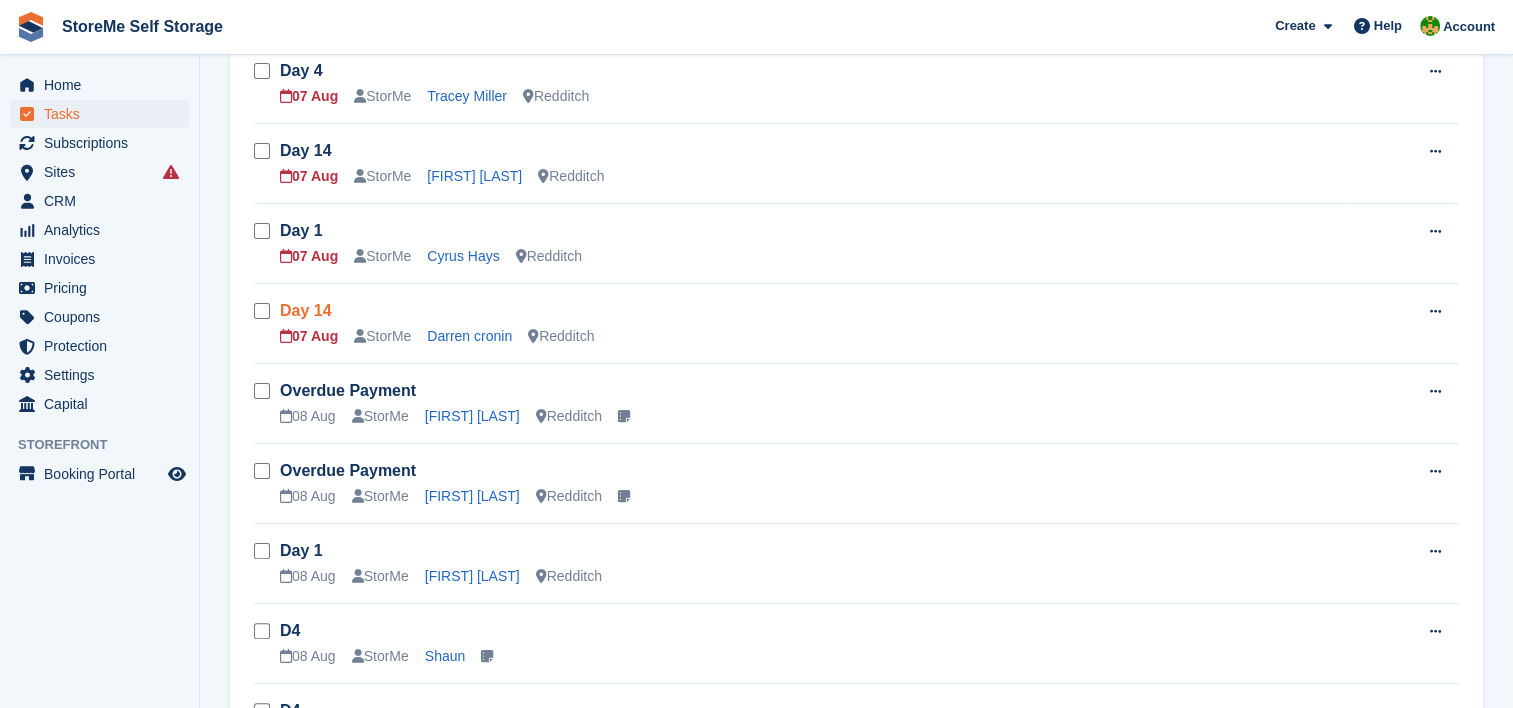 click on "Day 14" at bounding box center [306, 310] 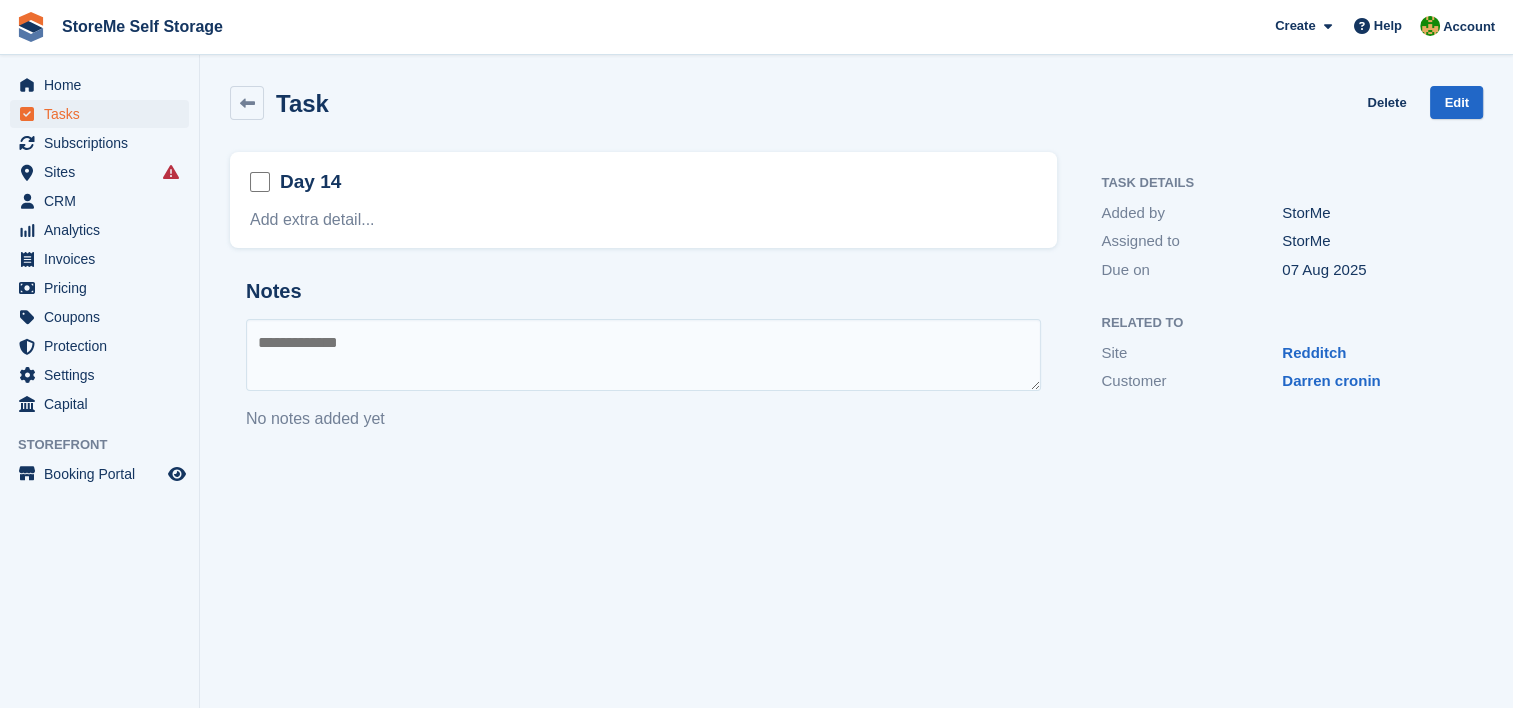 scroll, scrollTop: 0, scrollLeft: 0, axis: both 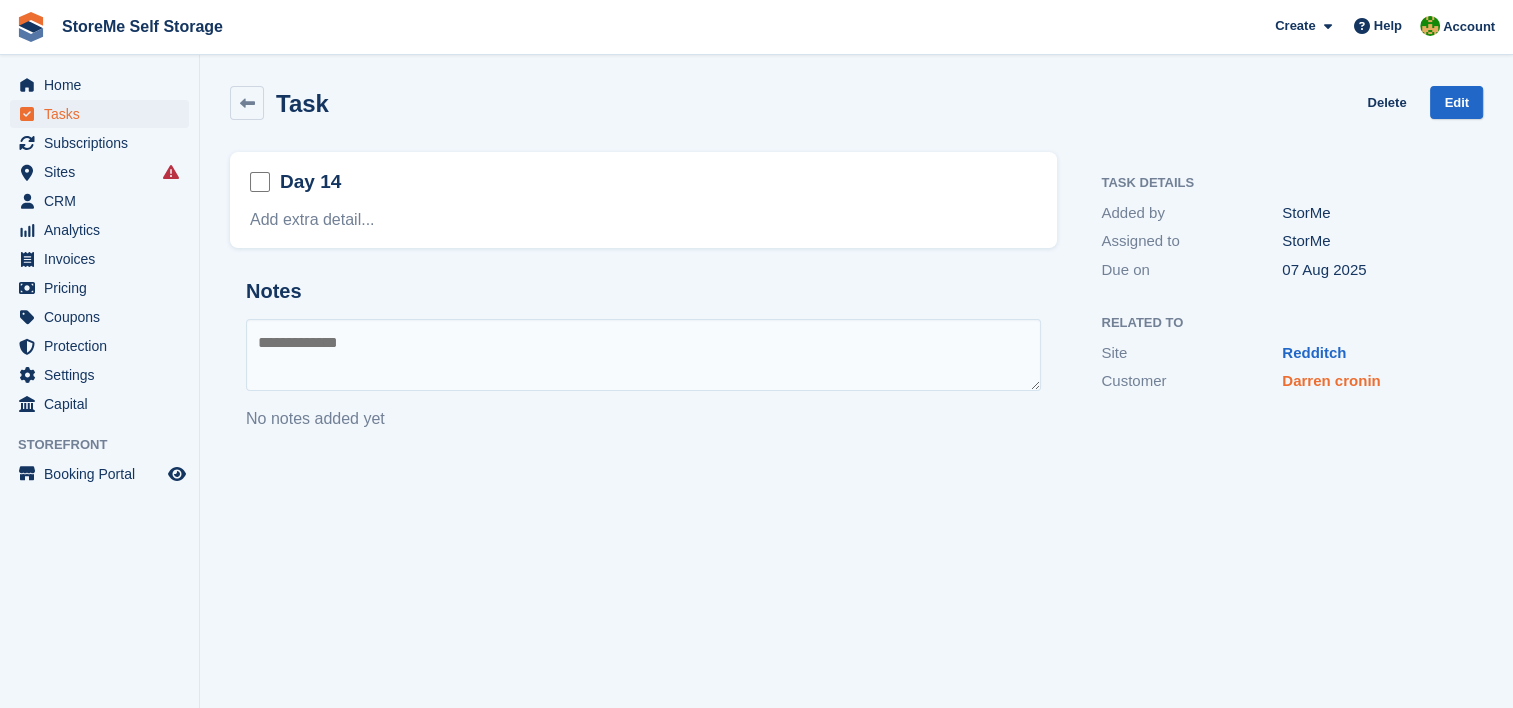 click on "Darren cronin" at bounding box center (1331, 380) 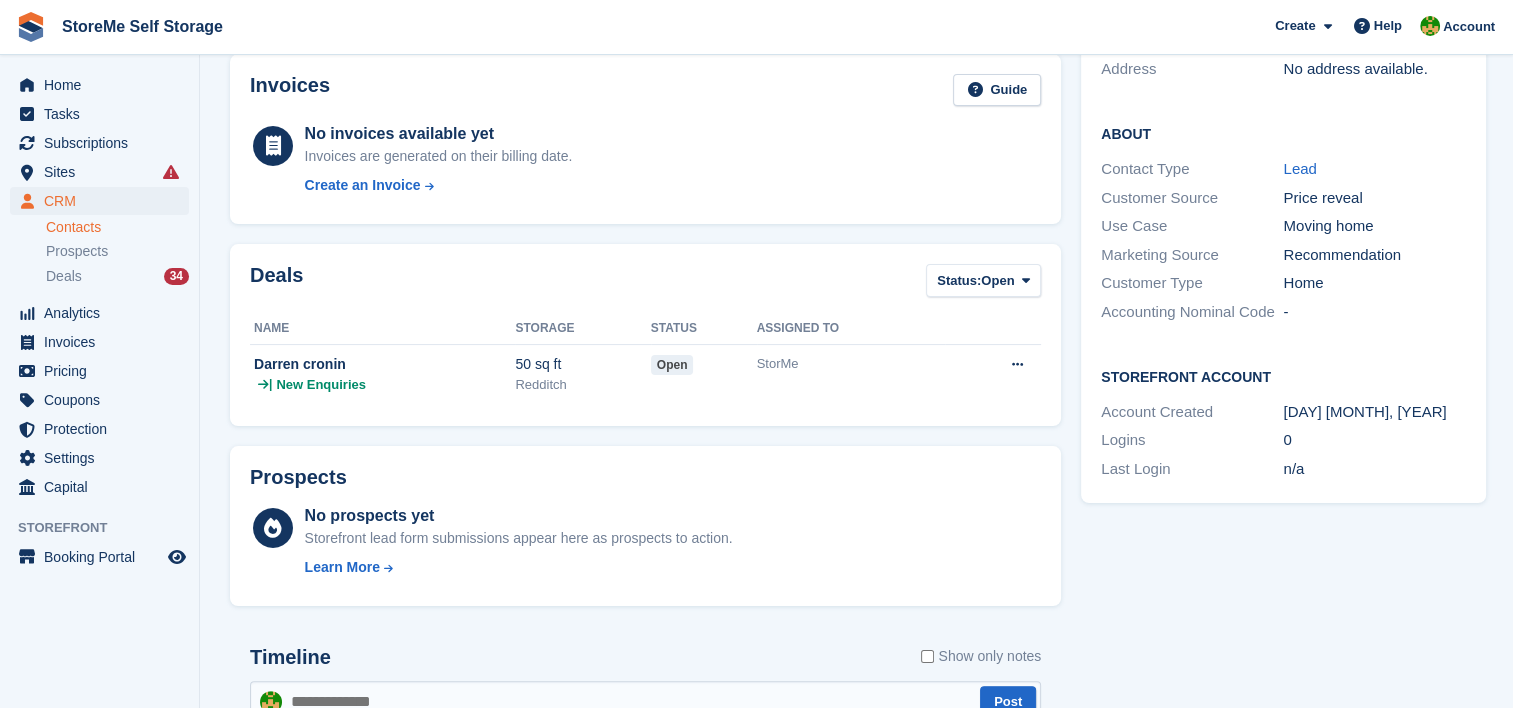 scroll, scrollTop: 600, scrollLeft: 0, axis: vertical 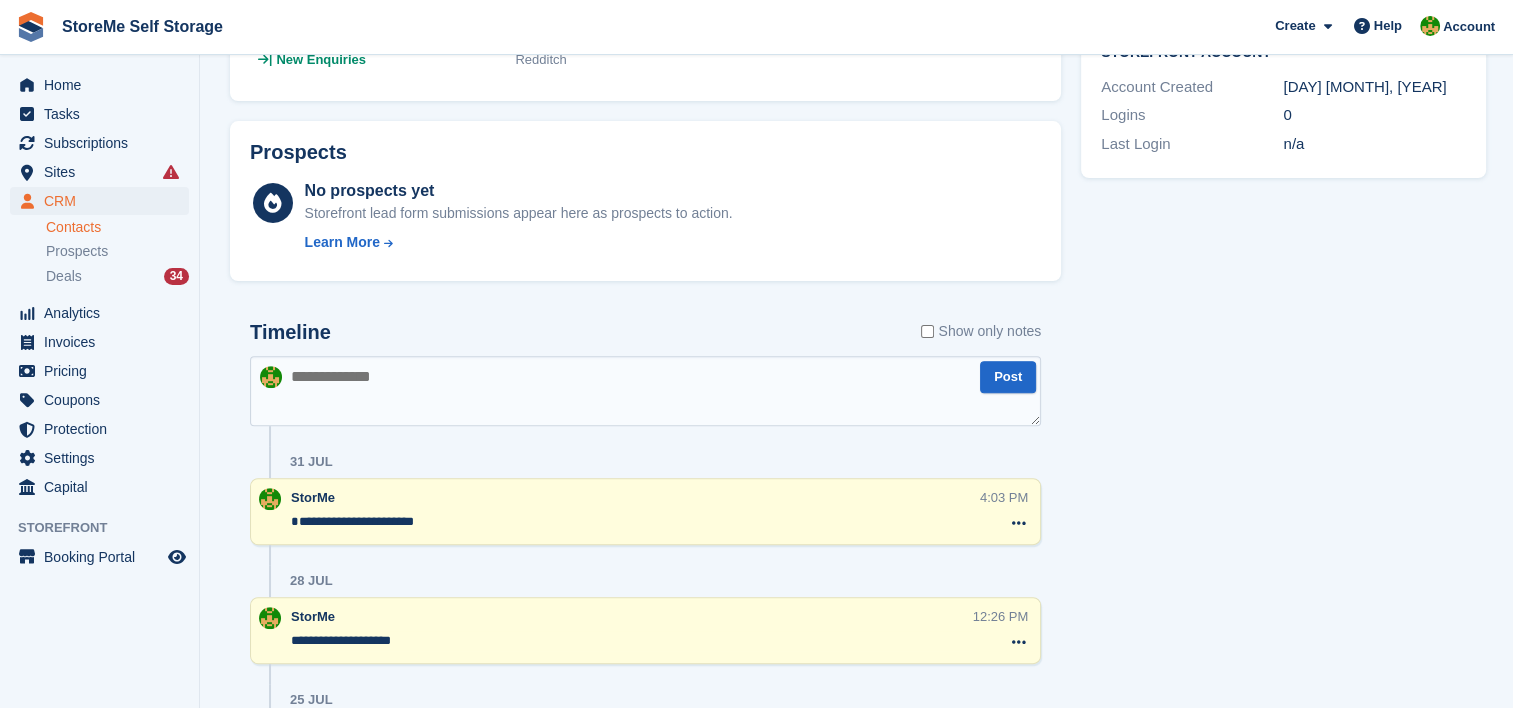 click at bounding box center [645, 391] 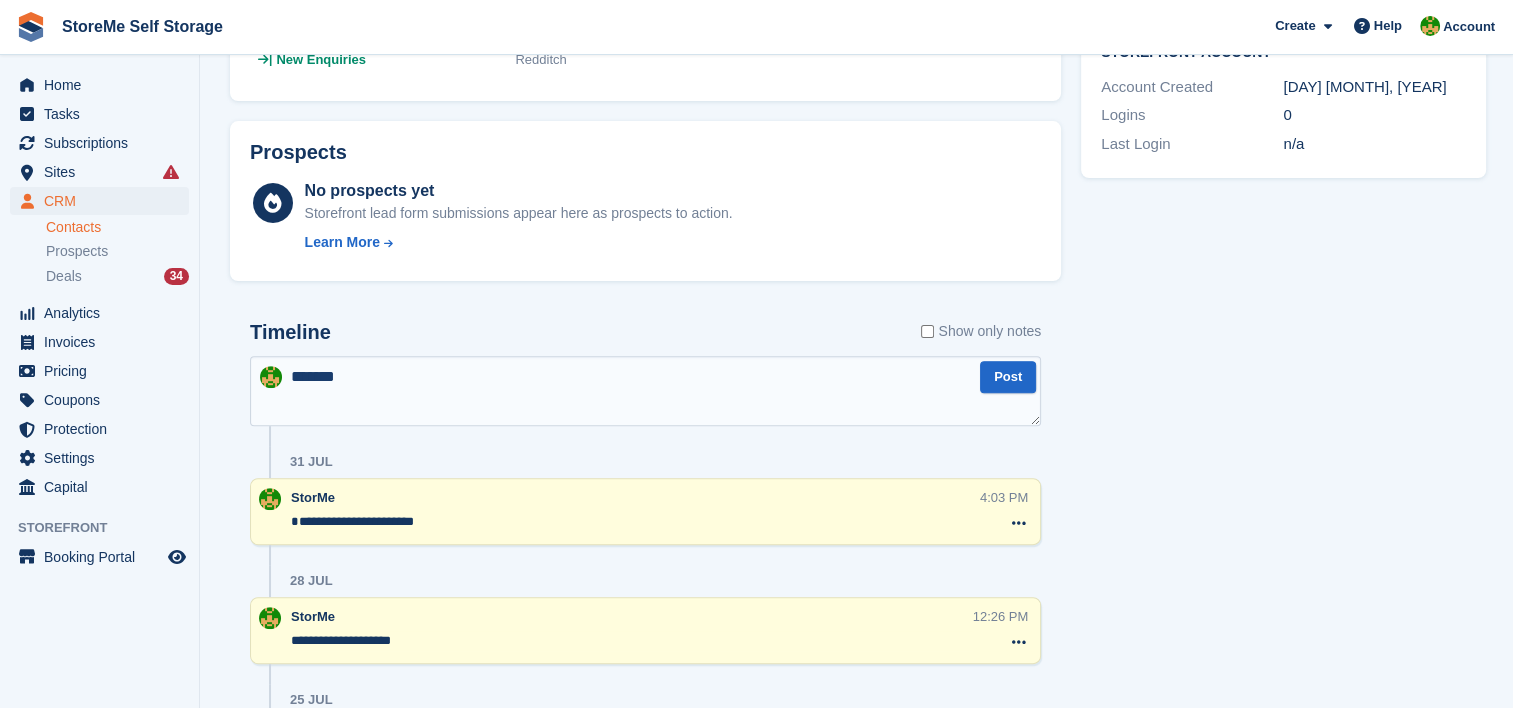 scroll, scrollTop: 0, scrollLeft: 0, axis: both 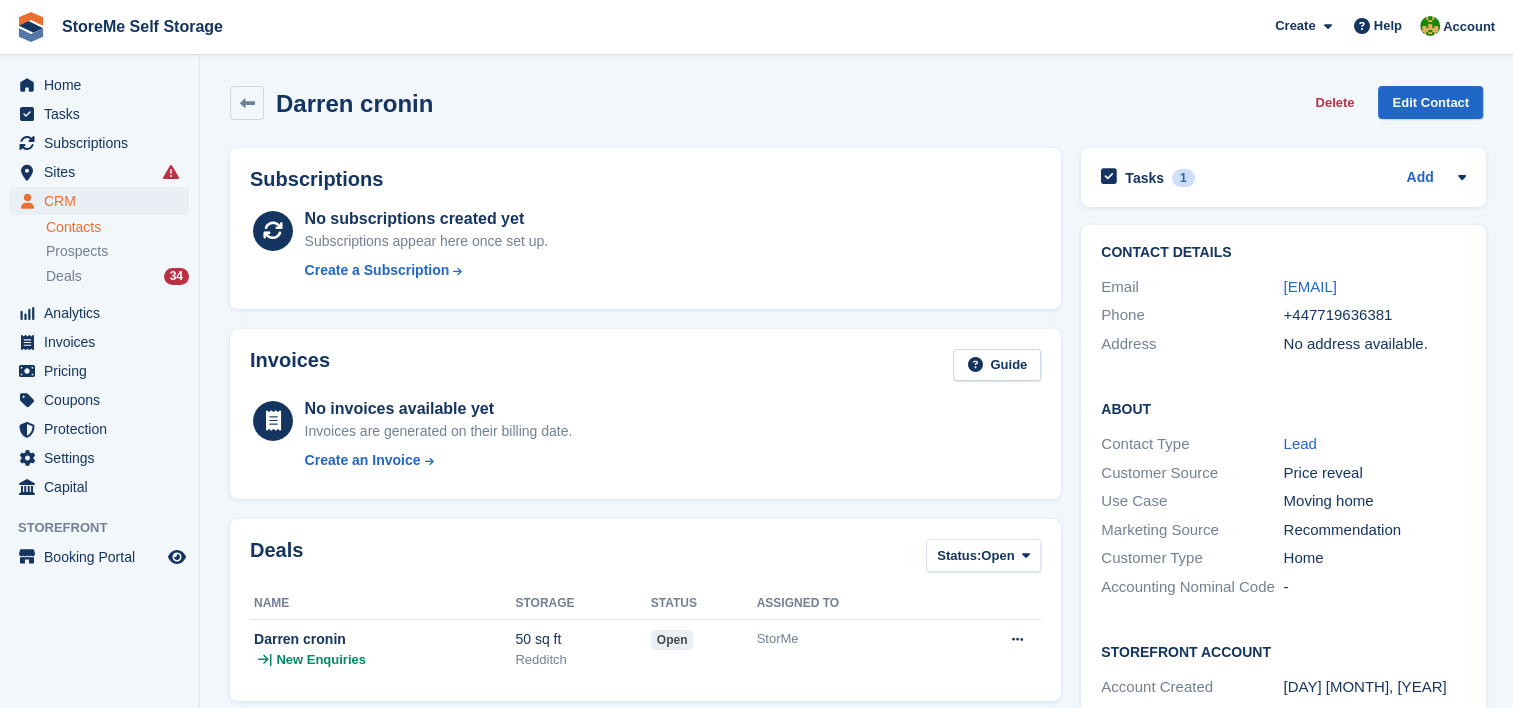 type on "******" 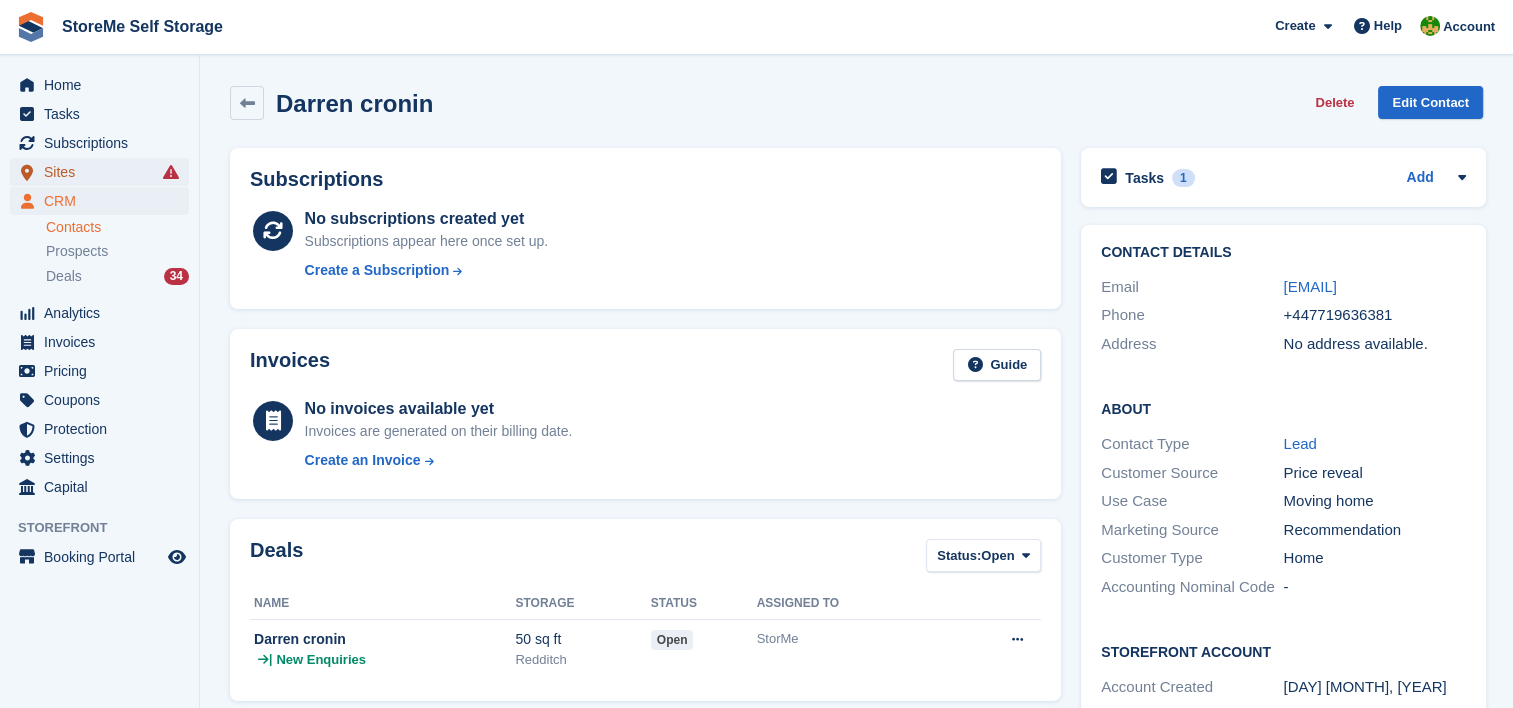 click on "Sites" at bounding box center [104, 172] 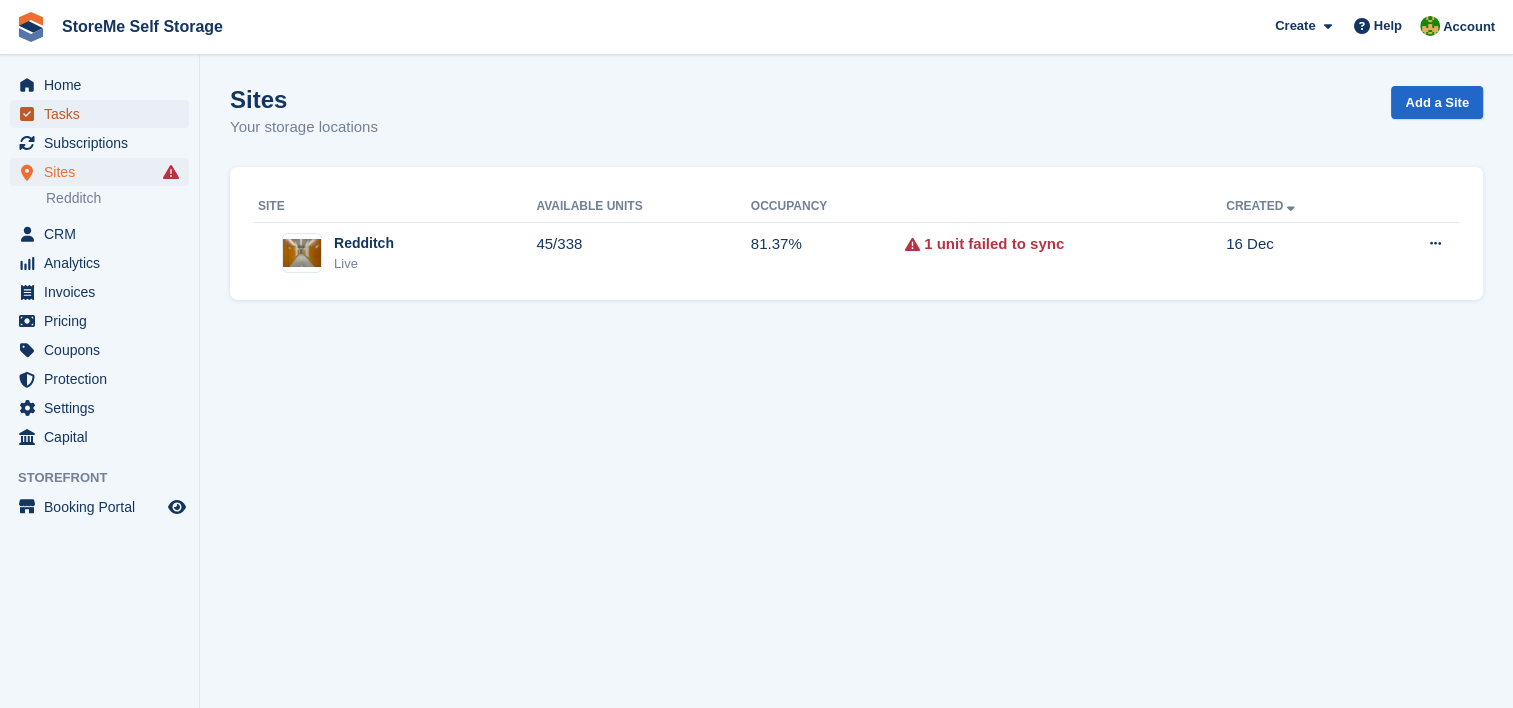 click on "Tasks" at bounding box center (104, 114) 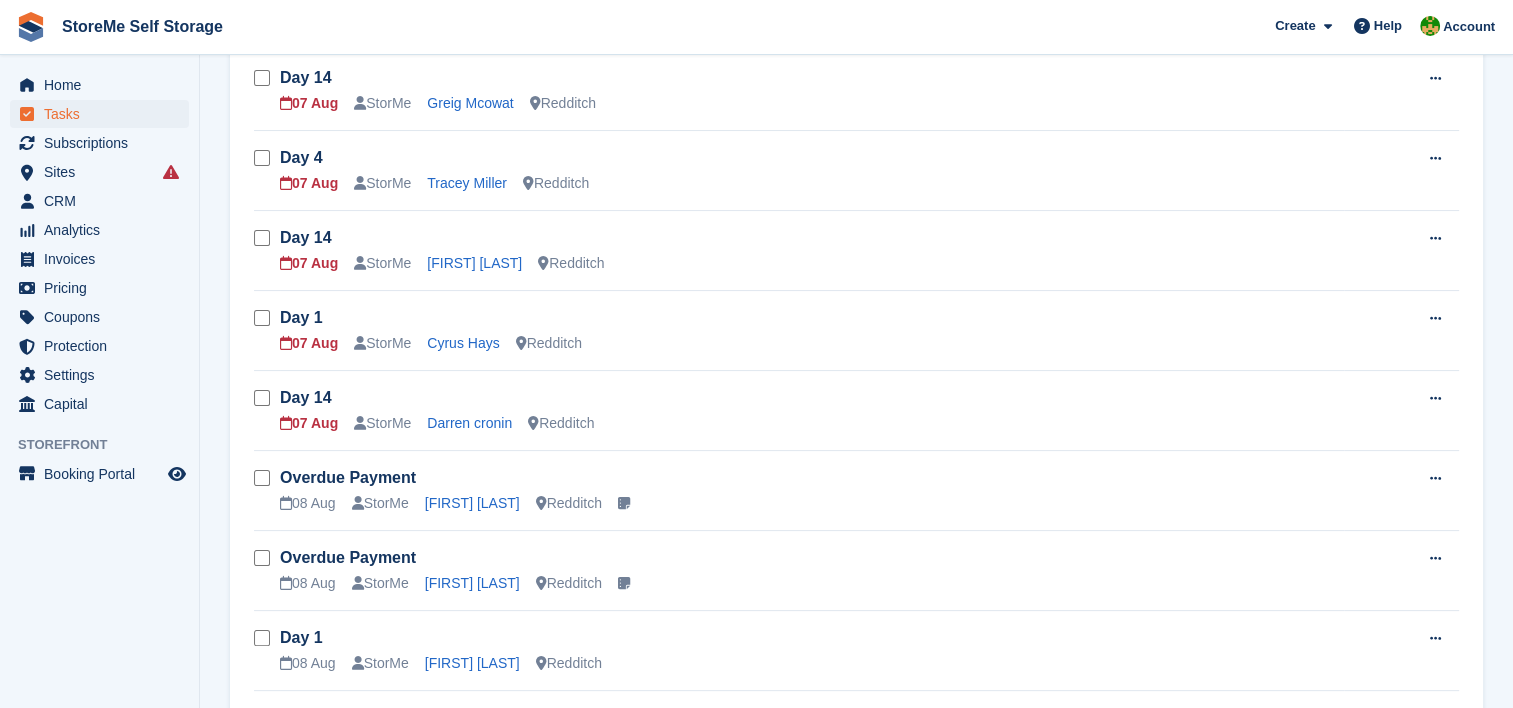 scroll, scrollTop: 100, scrollLeft: 0, axis: vertical 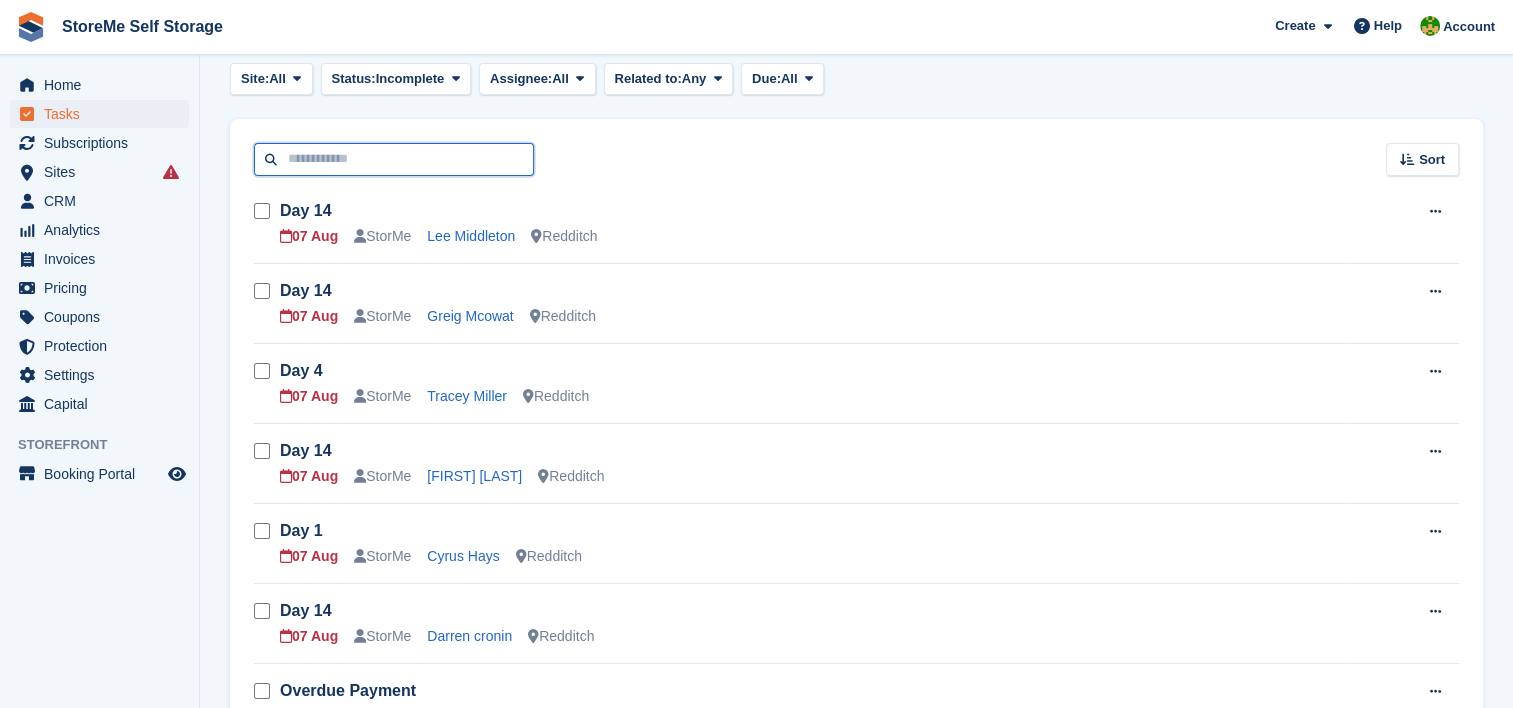 click at bounding box center (394, 159) 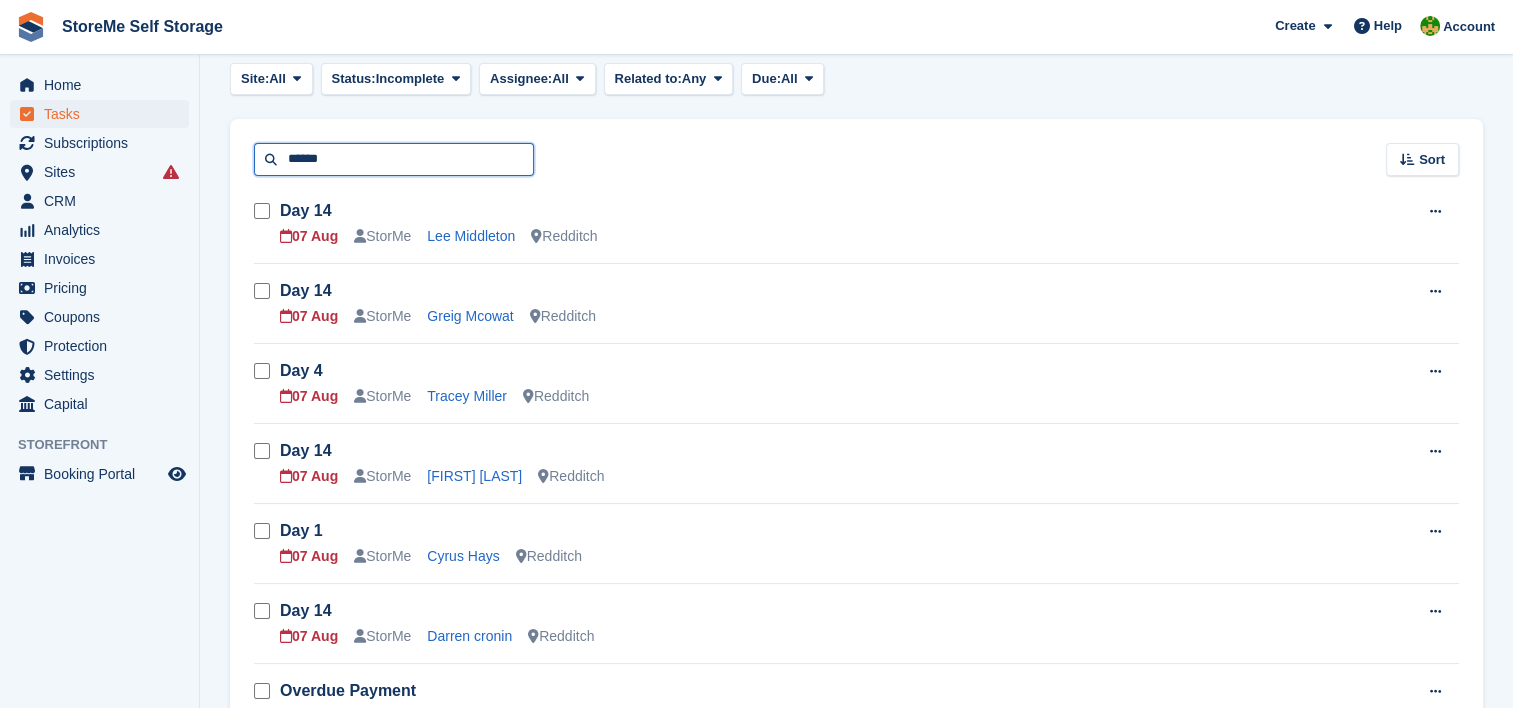 type on "******" 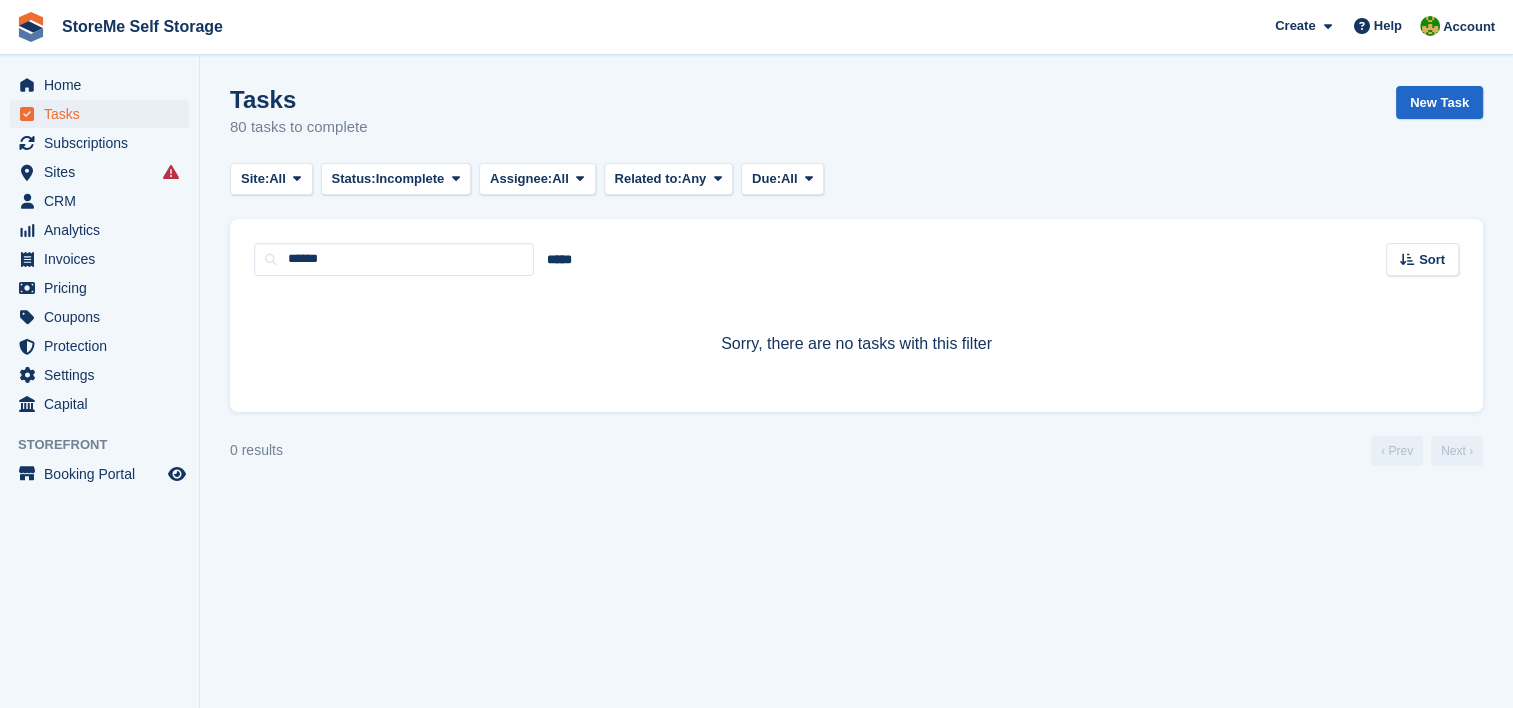 scroll, scrollTop: 0, scrollLeft: 0, axis: both 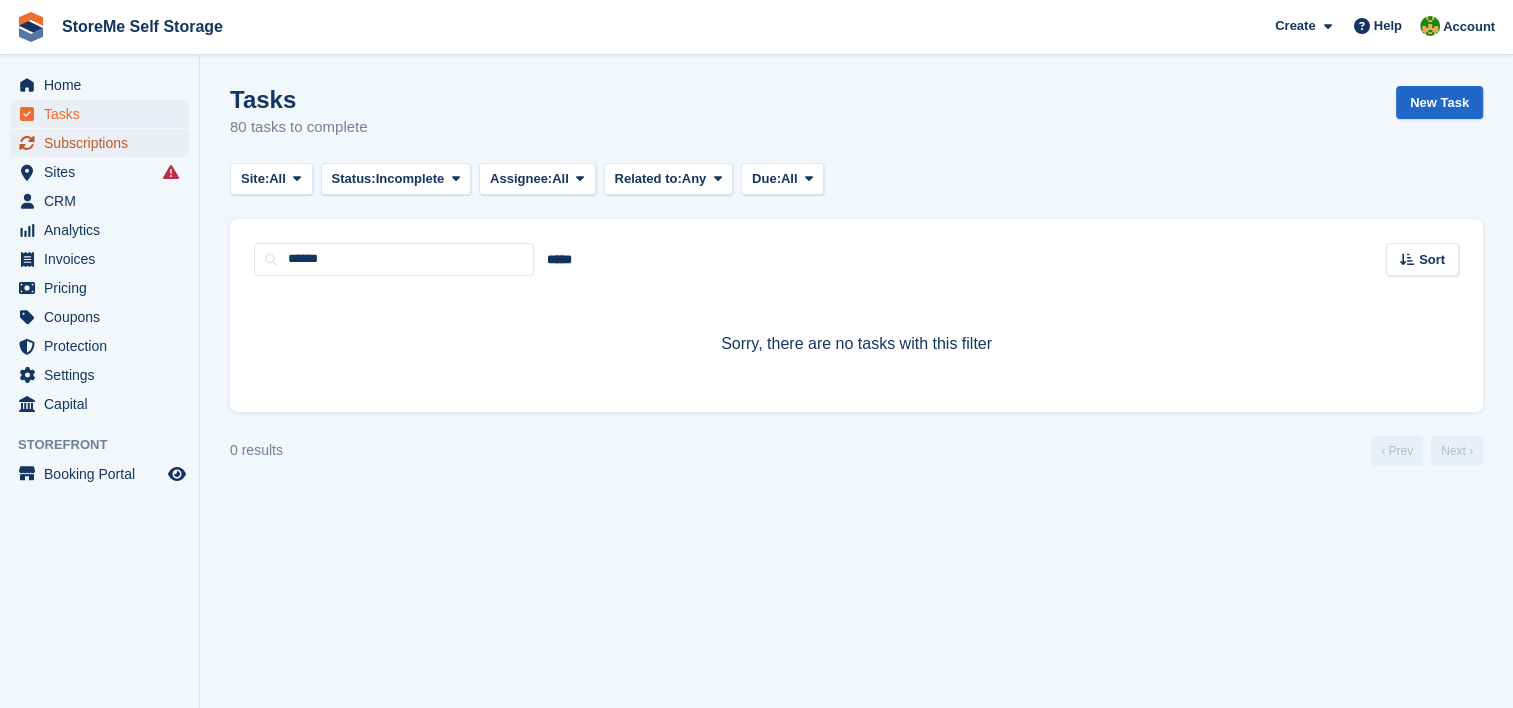 click on "Subscriptions" at bounding box center [104, 143] 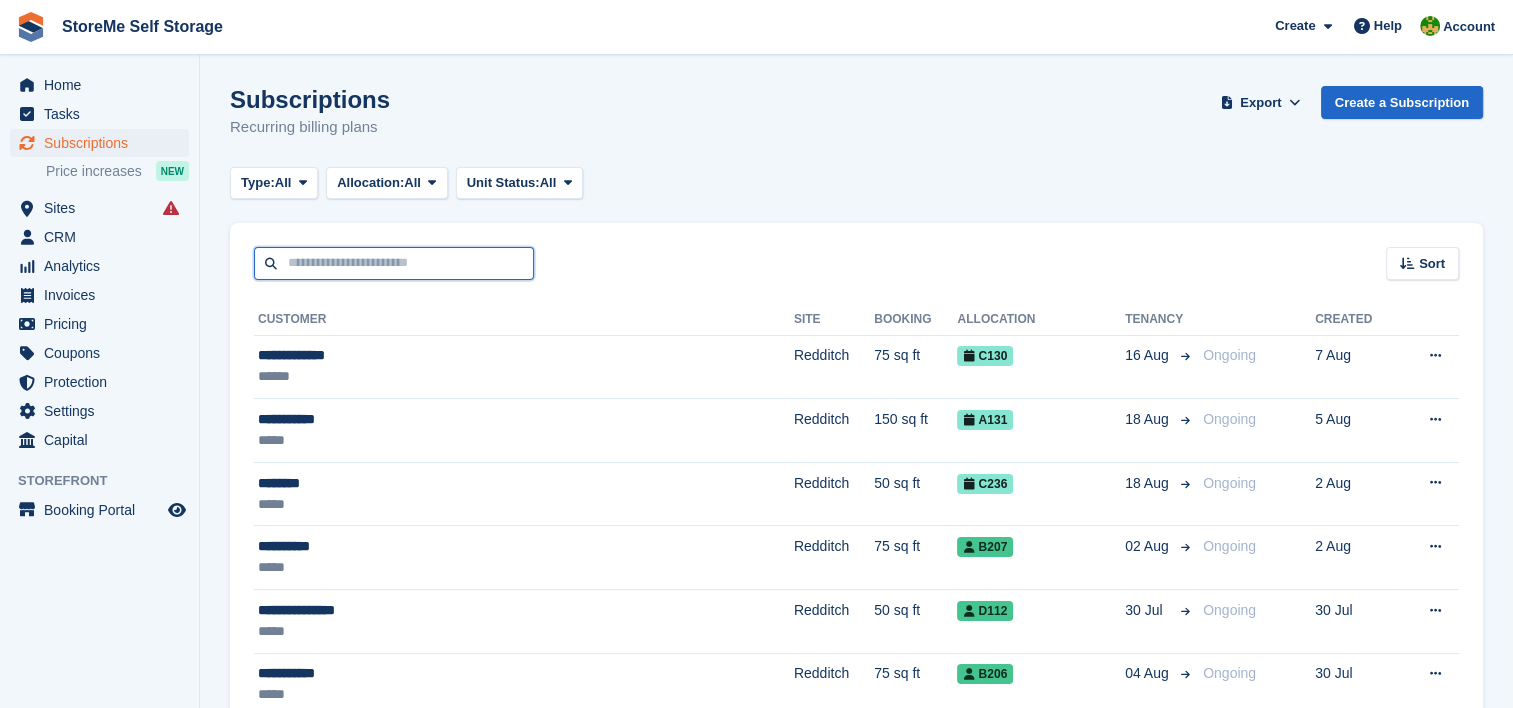 click at bounding box center [394, 263] 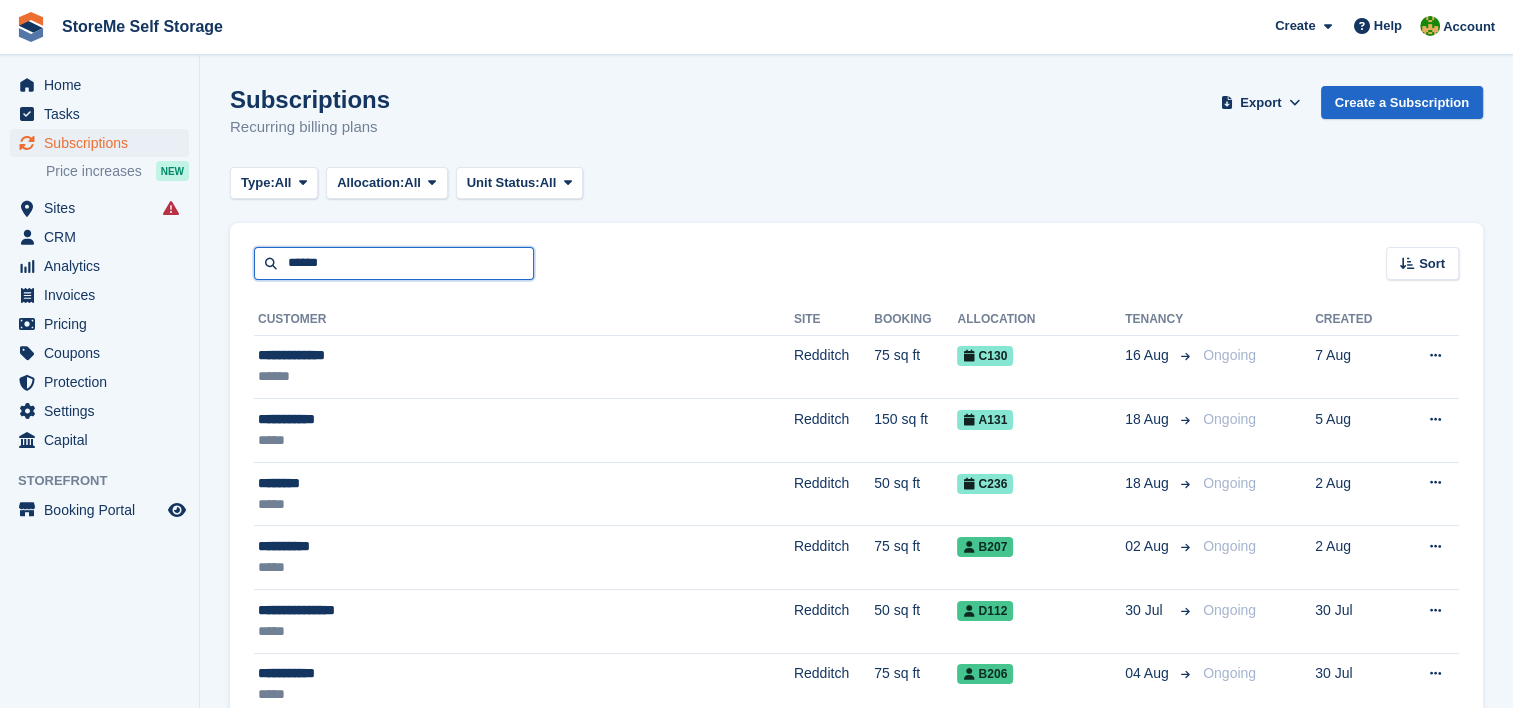 type on "******" 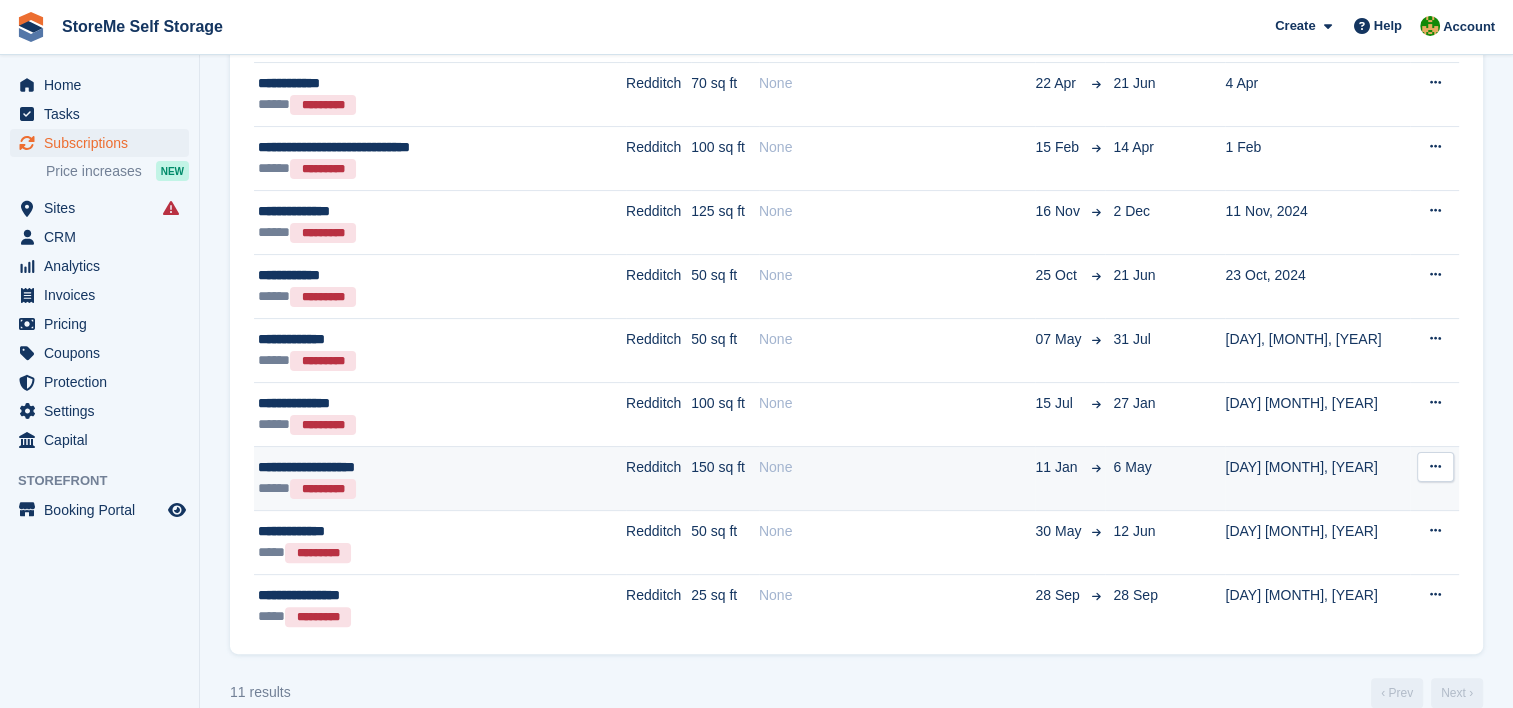 scroll, scrollTop: 0, scrollLeft: 0, axis: both 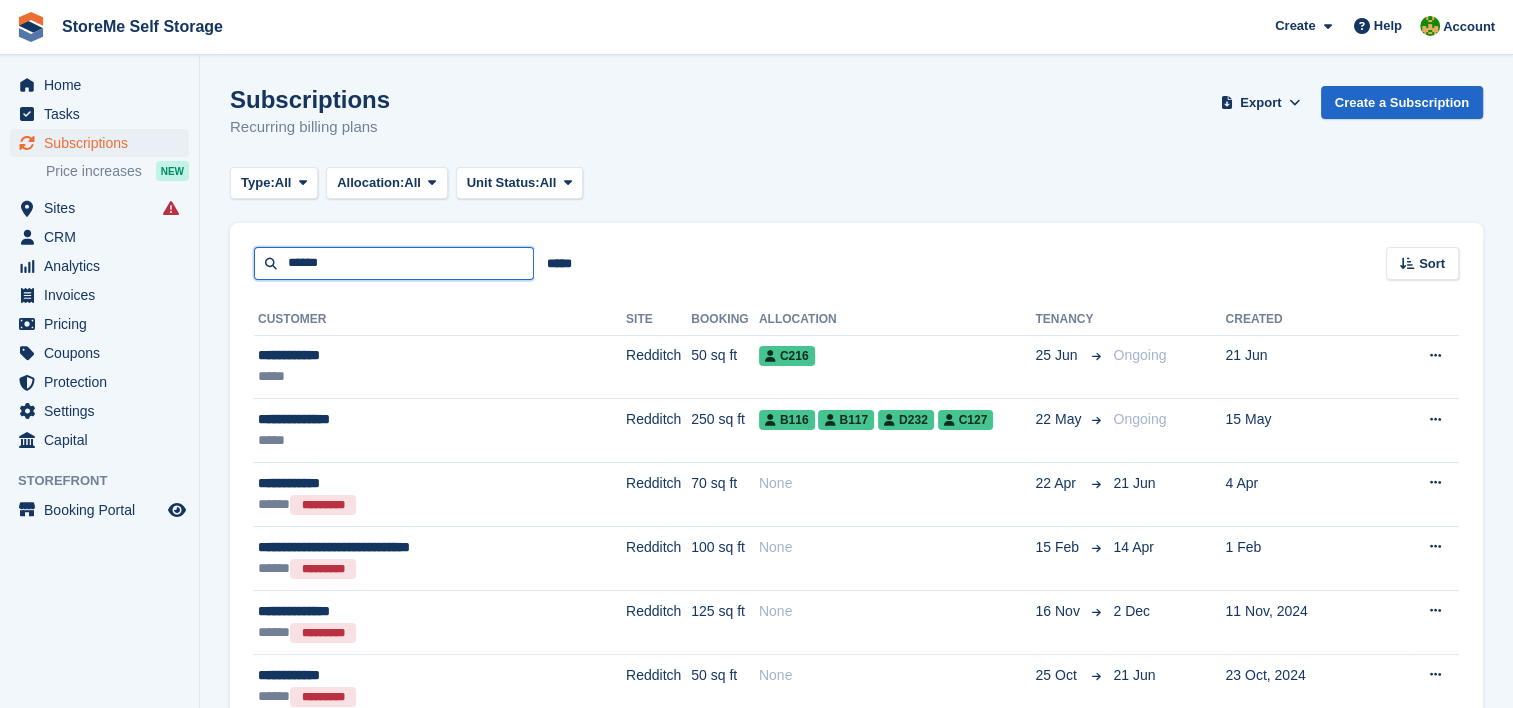 click on "******" at bounding box center (394, 263) 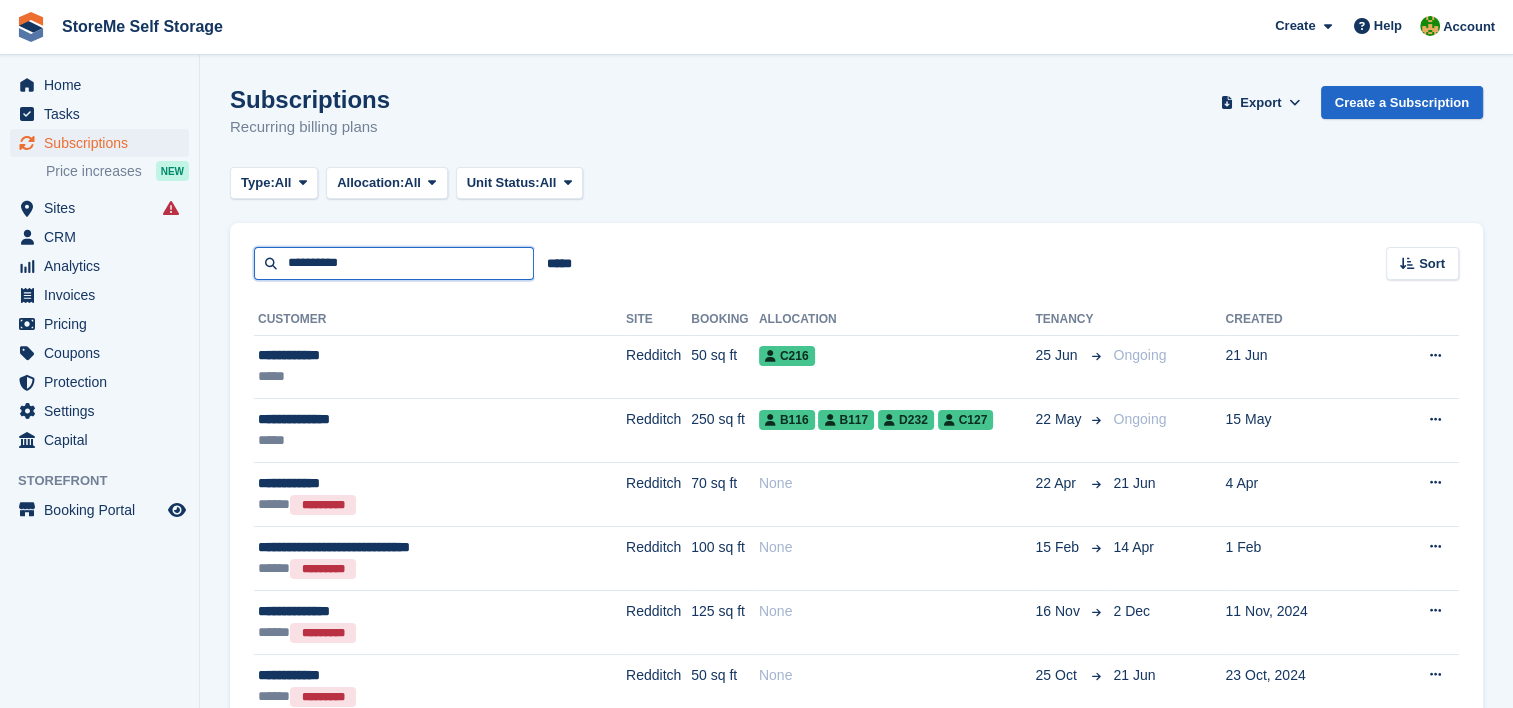 type on "**********" 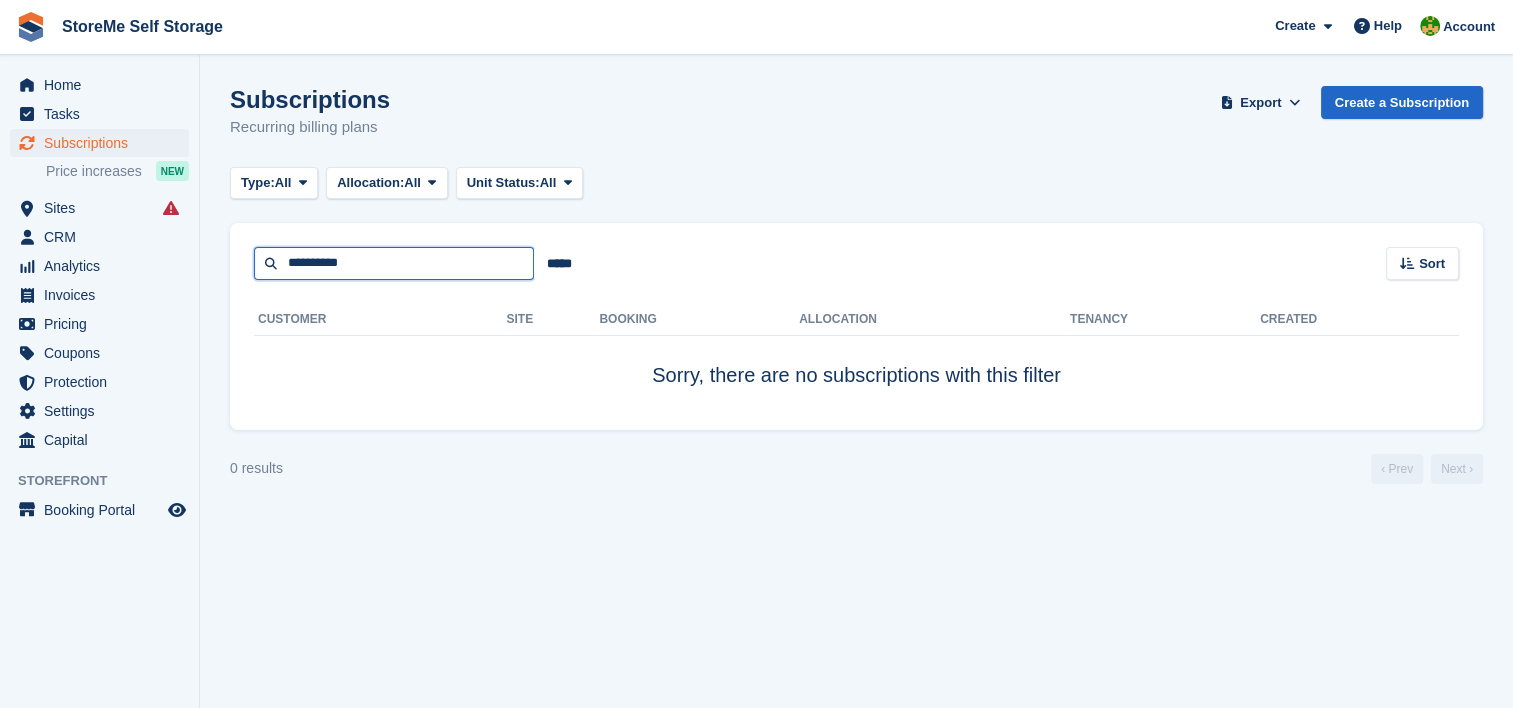 click on "**********" at bounding box center [394, 263] 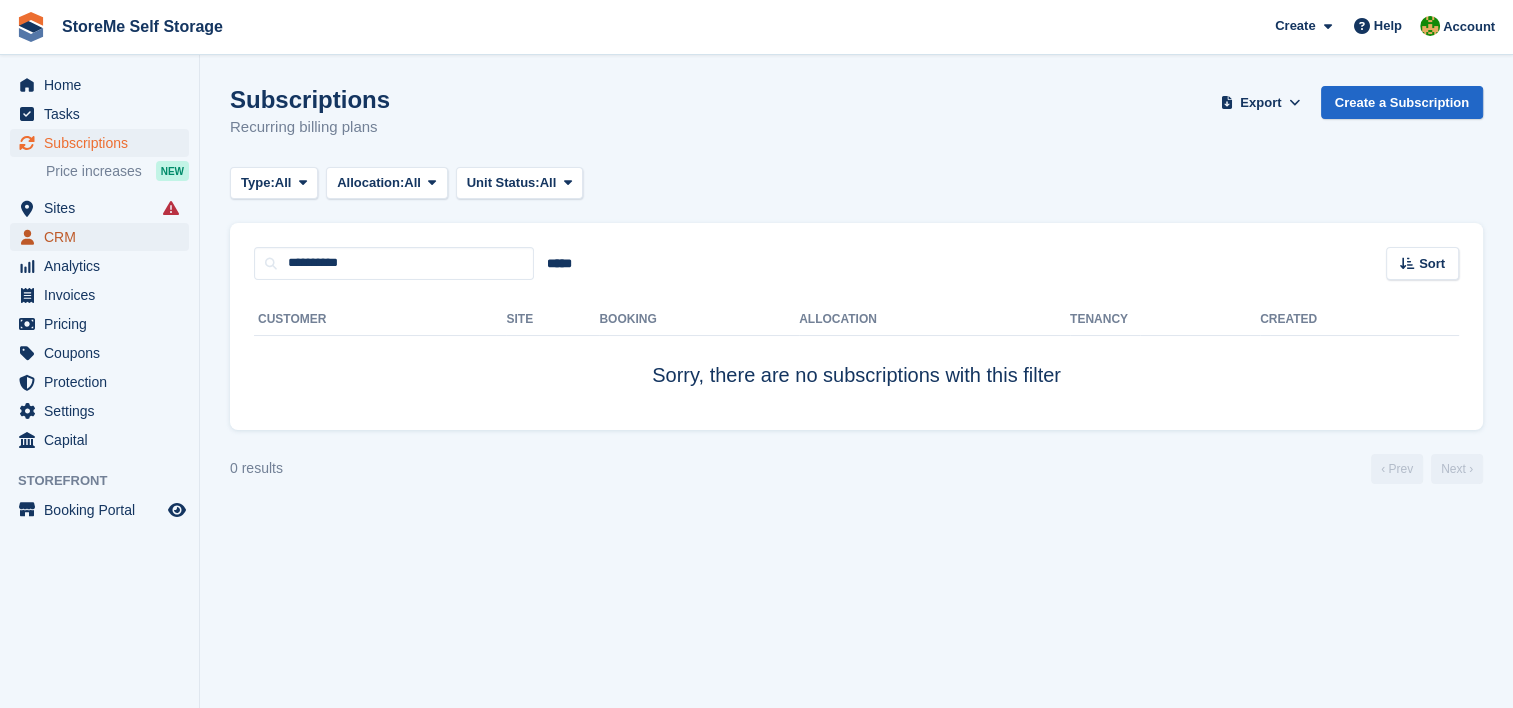 click on "CRM" at bounding box center (104, 237) 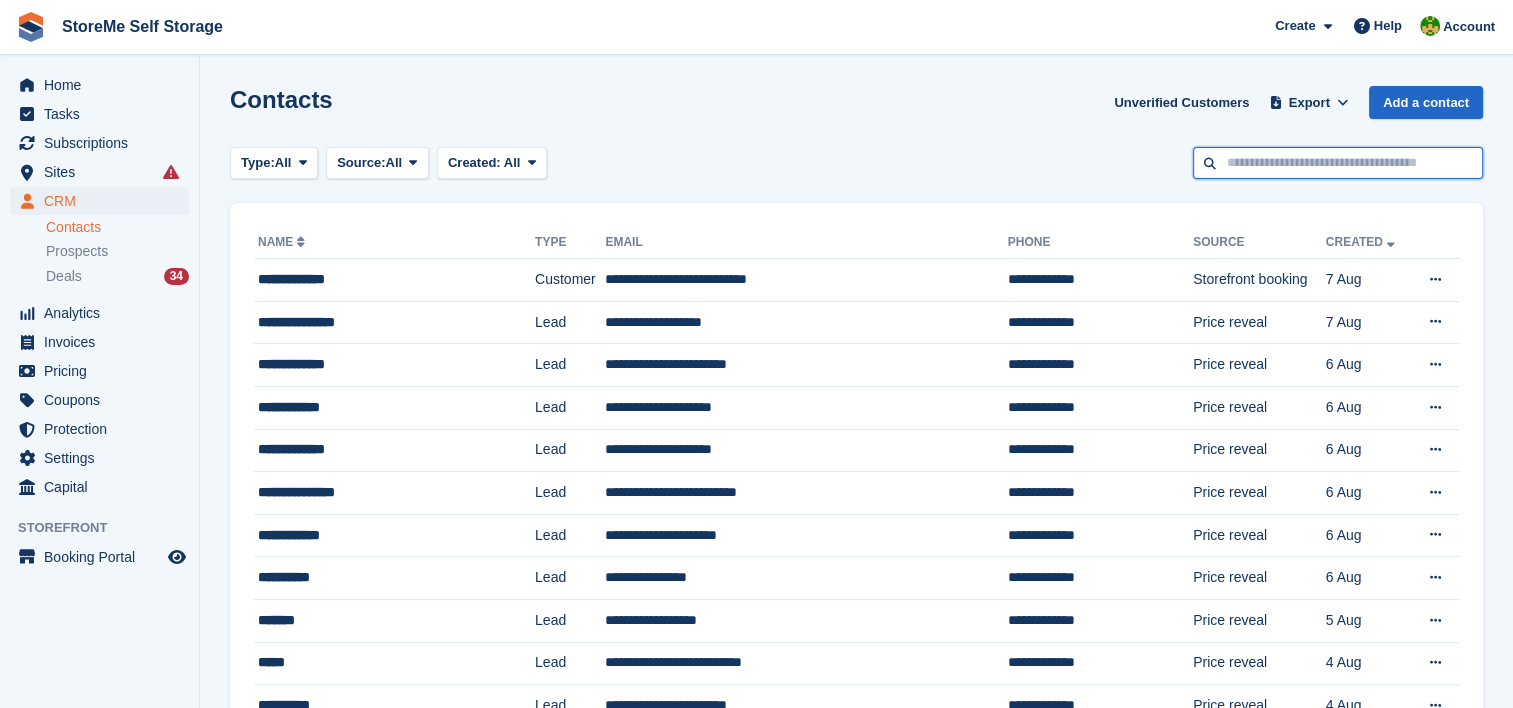 click at bounding box center (1338, 163) 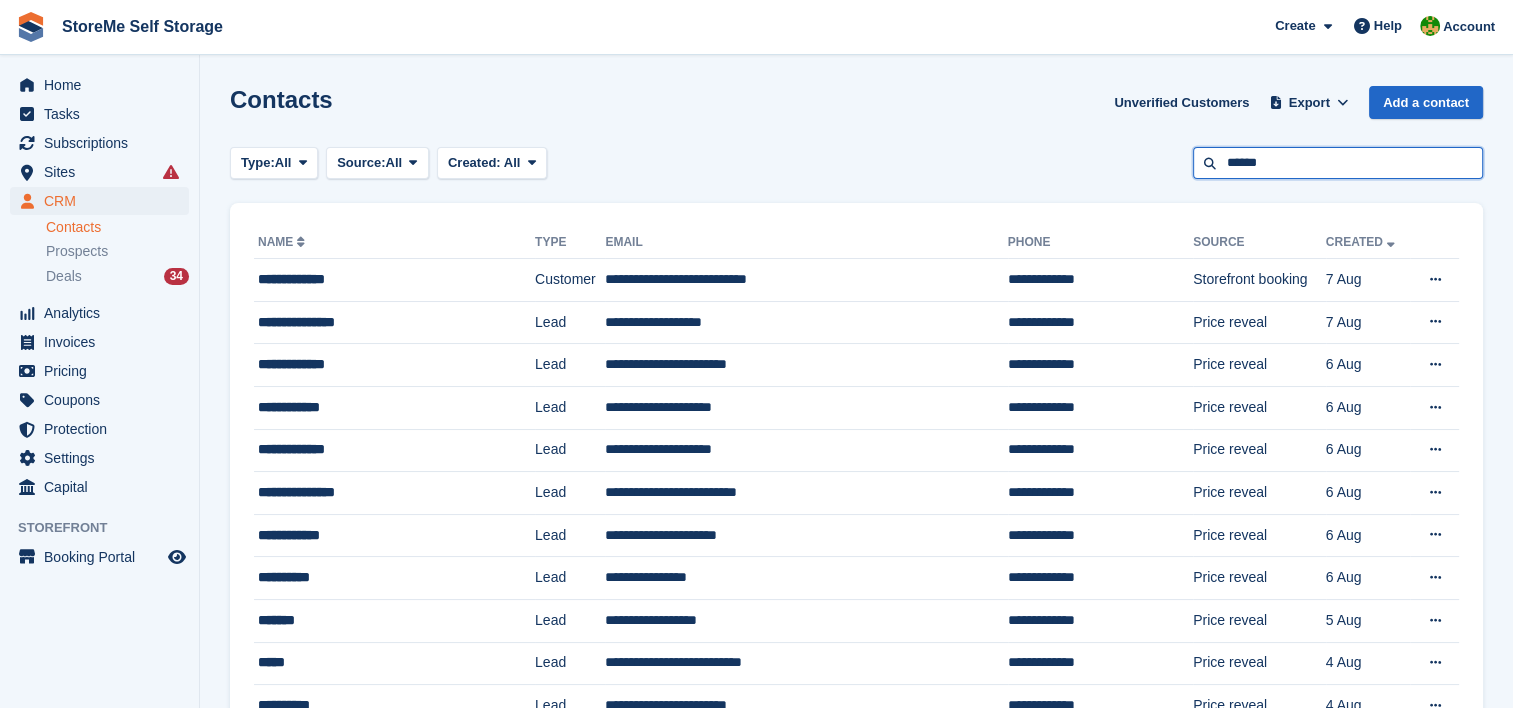 type on "******" 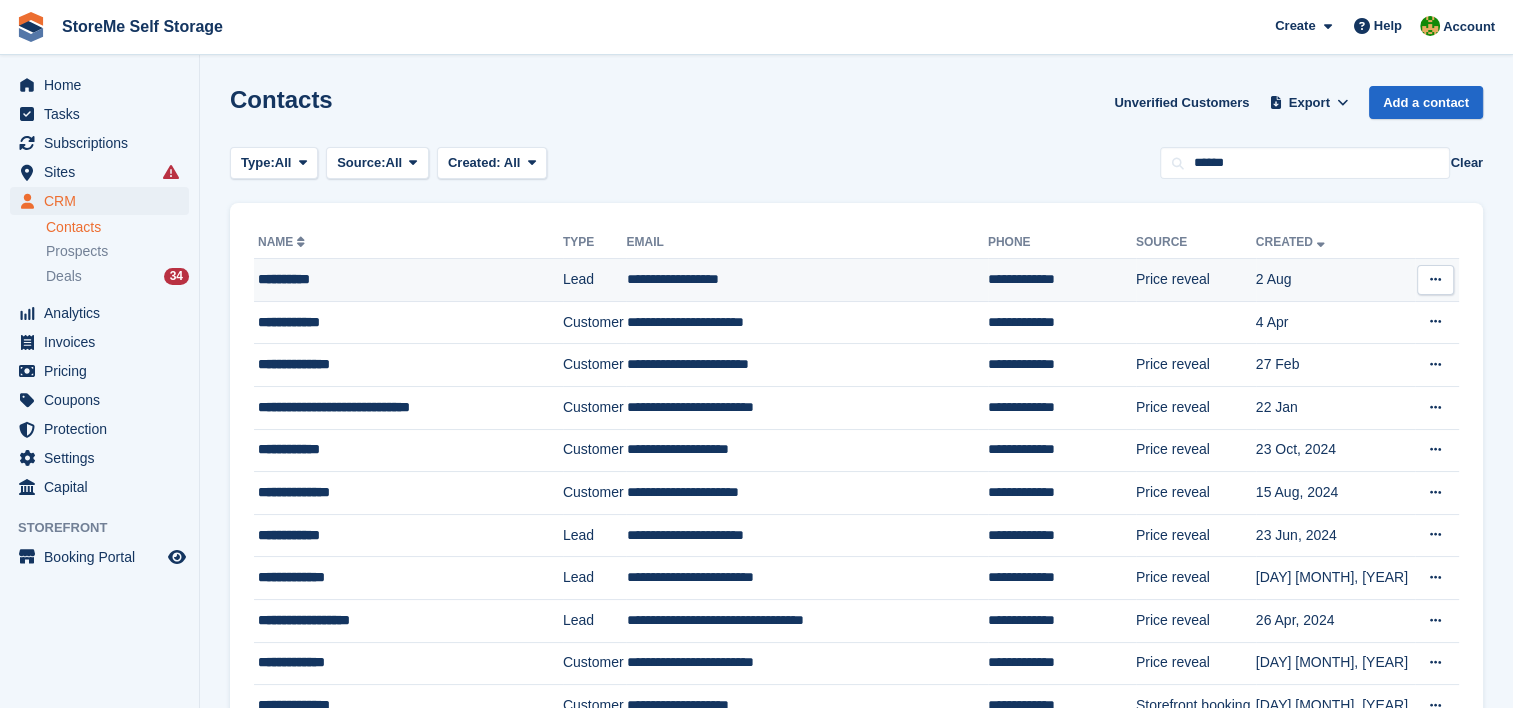 click on "**********" at bounding box center (806, 280) 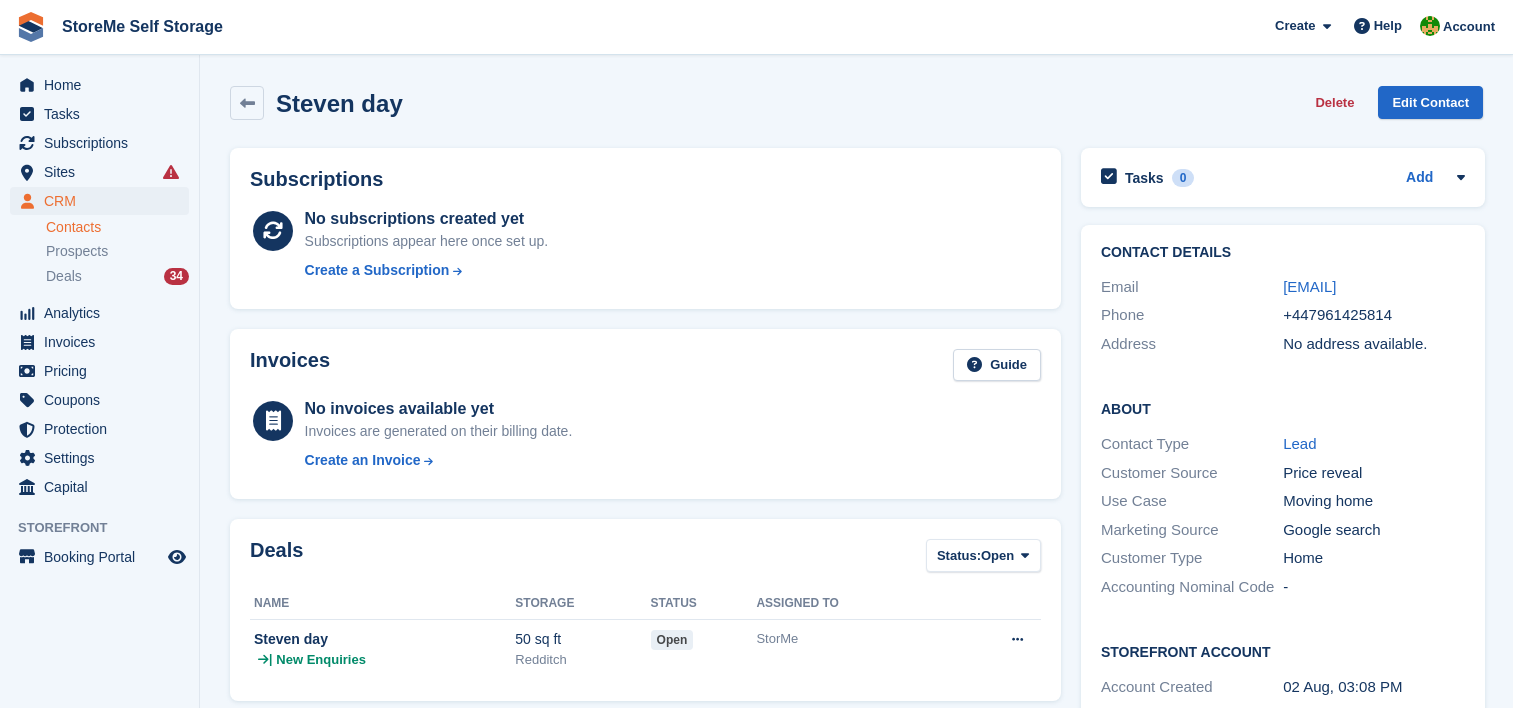 scroll, scrollTop: 0, scrollLeft: 0, axis: both 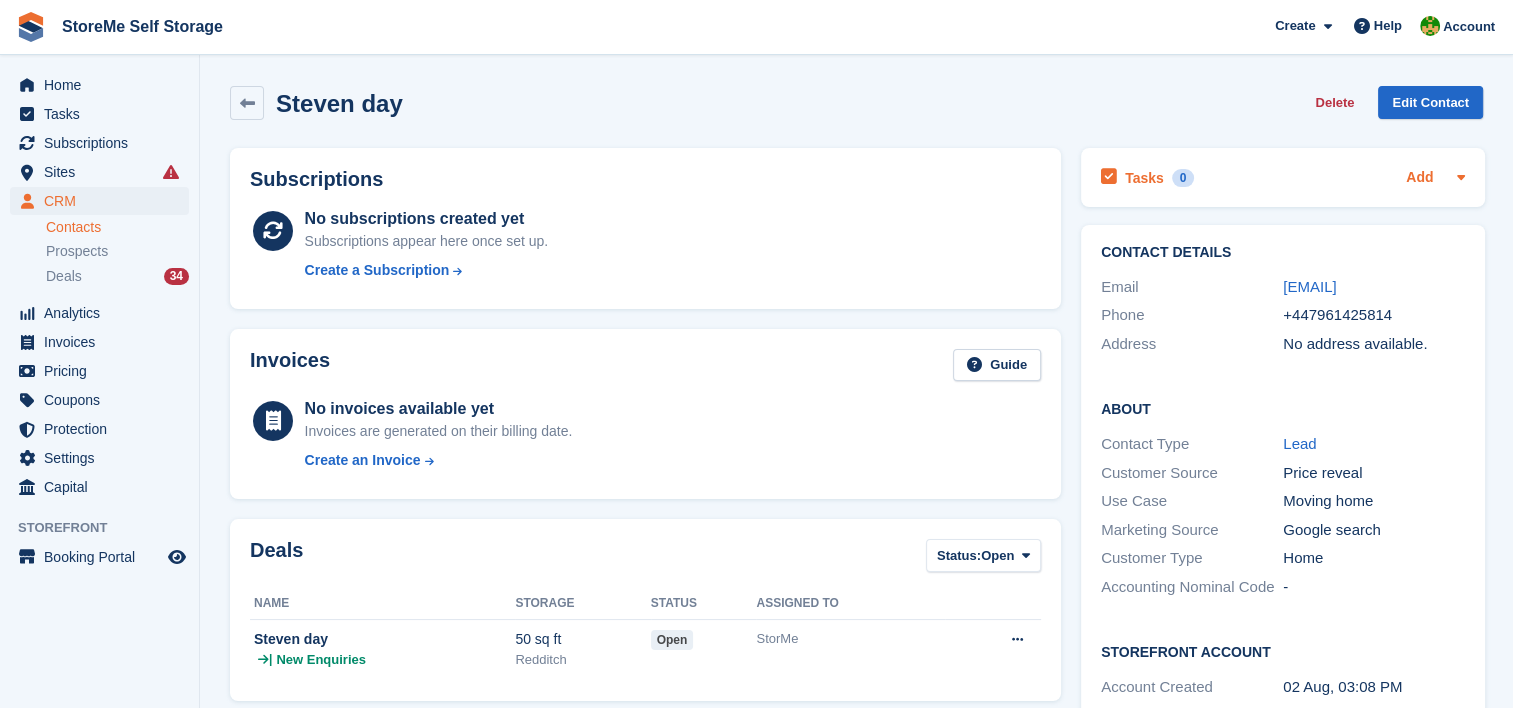 click on "Add" at bounding box center [1419, 178] 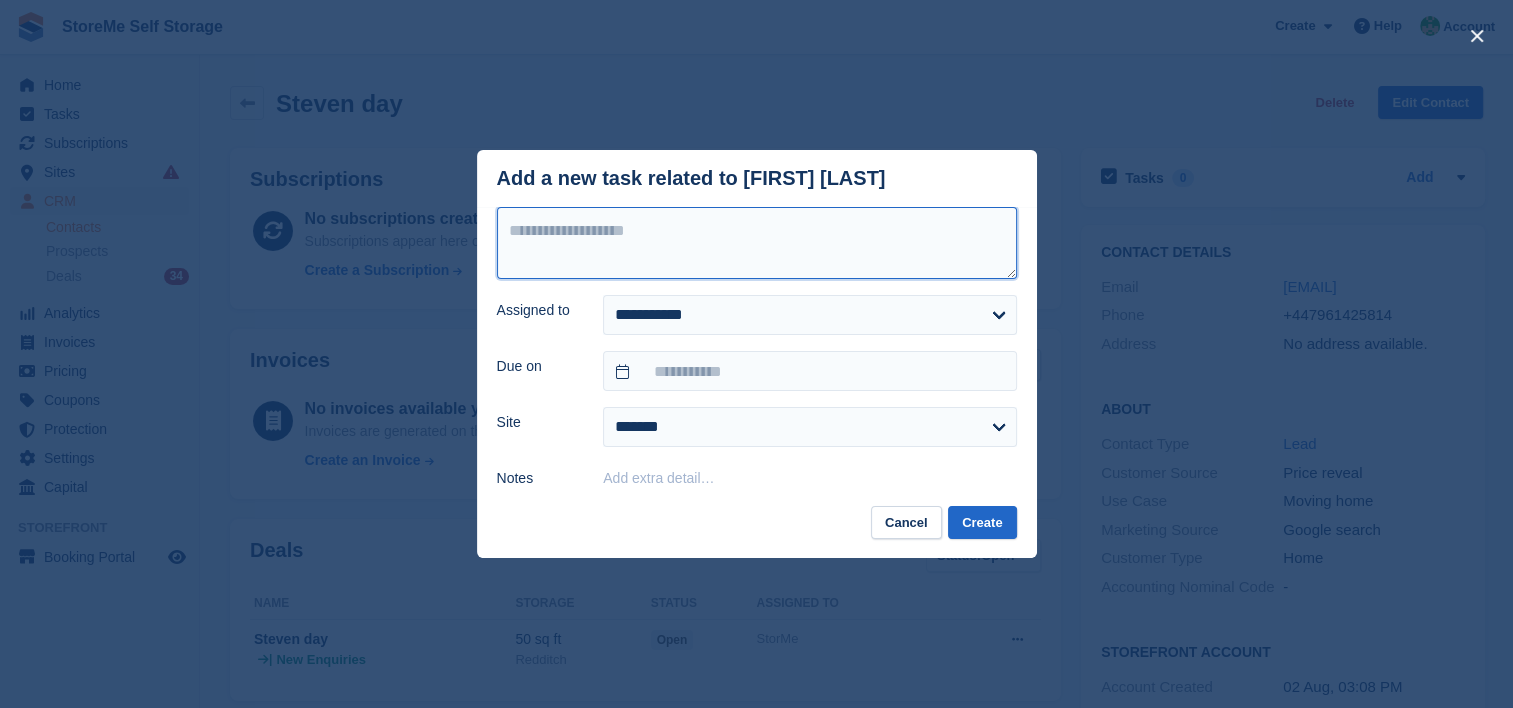 click at bounding box center (757, 243) 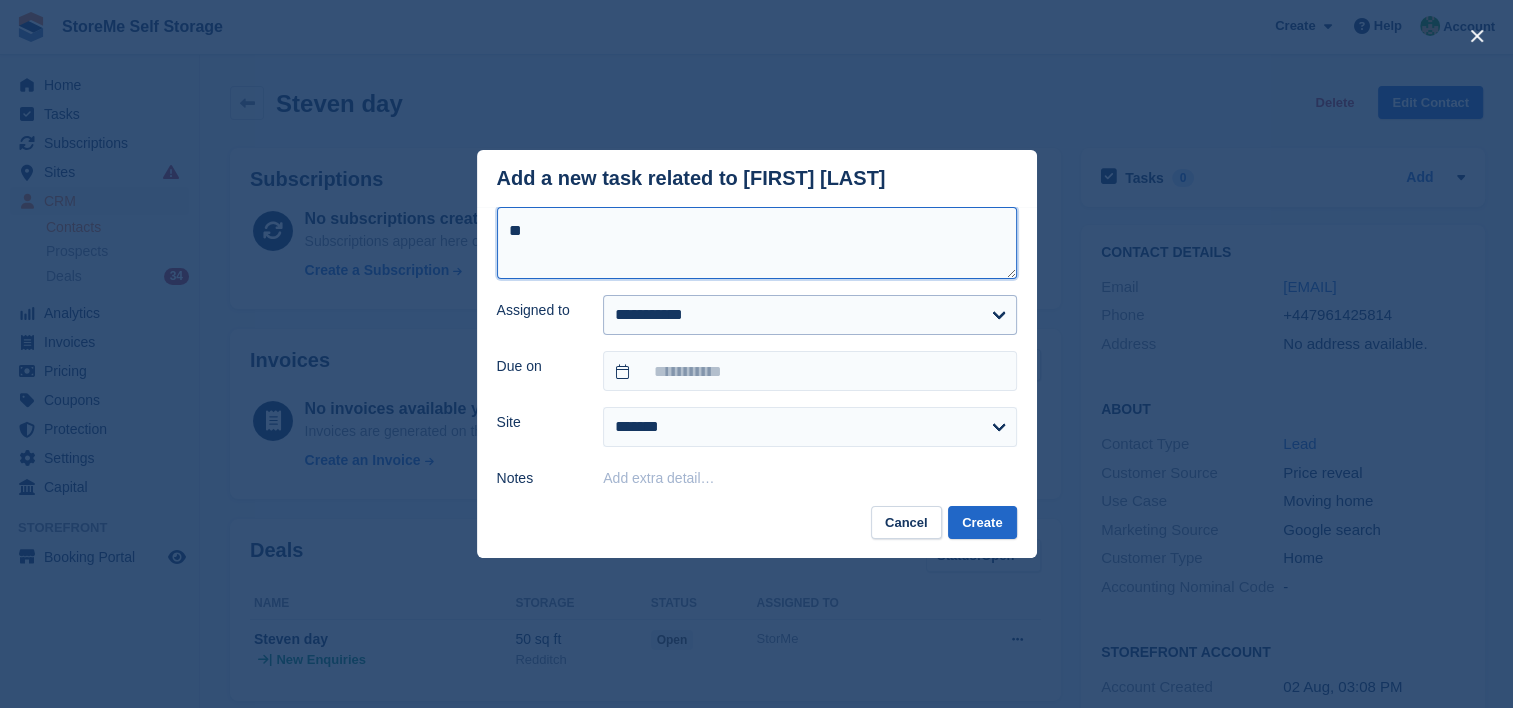 type on "**" 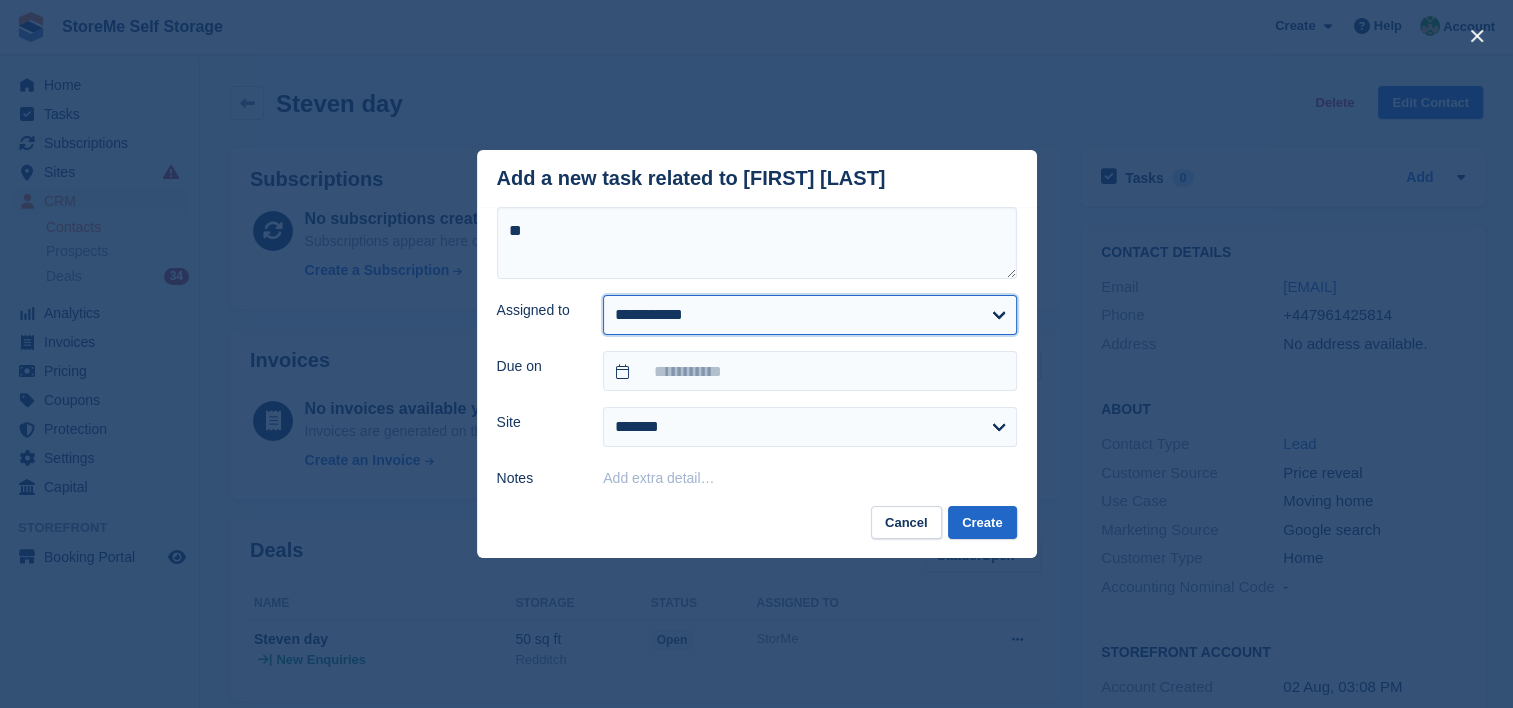 click on "**********" at bounding box center (809, 315) 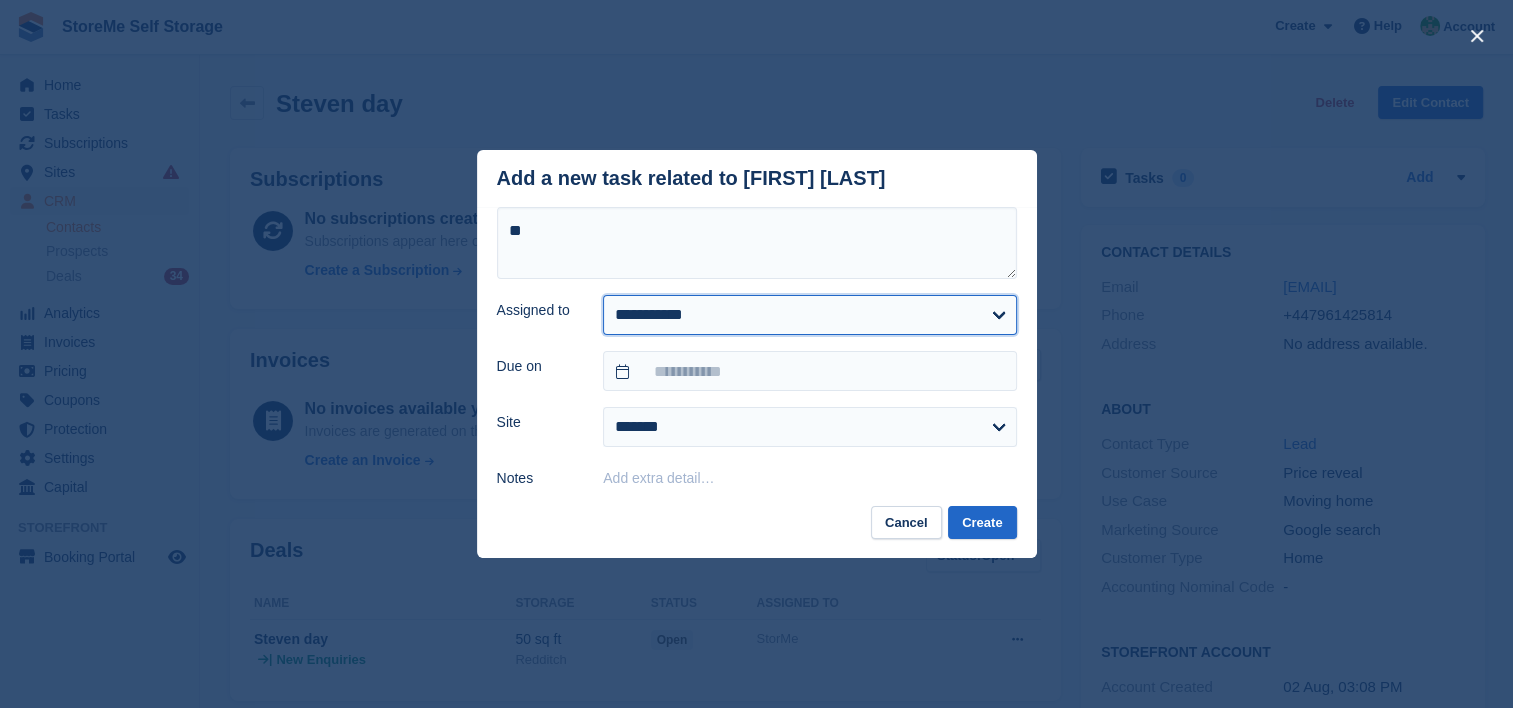 select on "**" 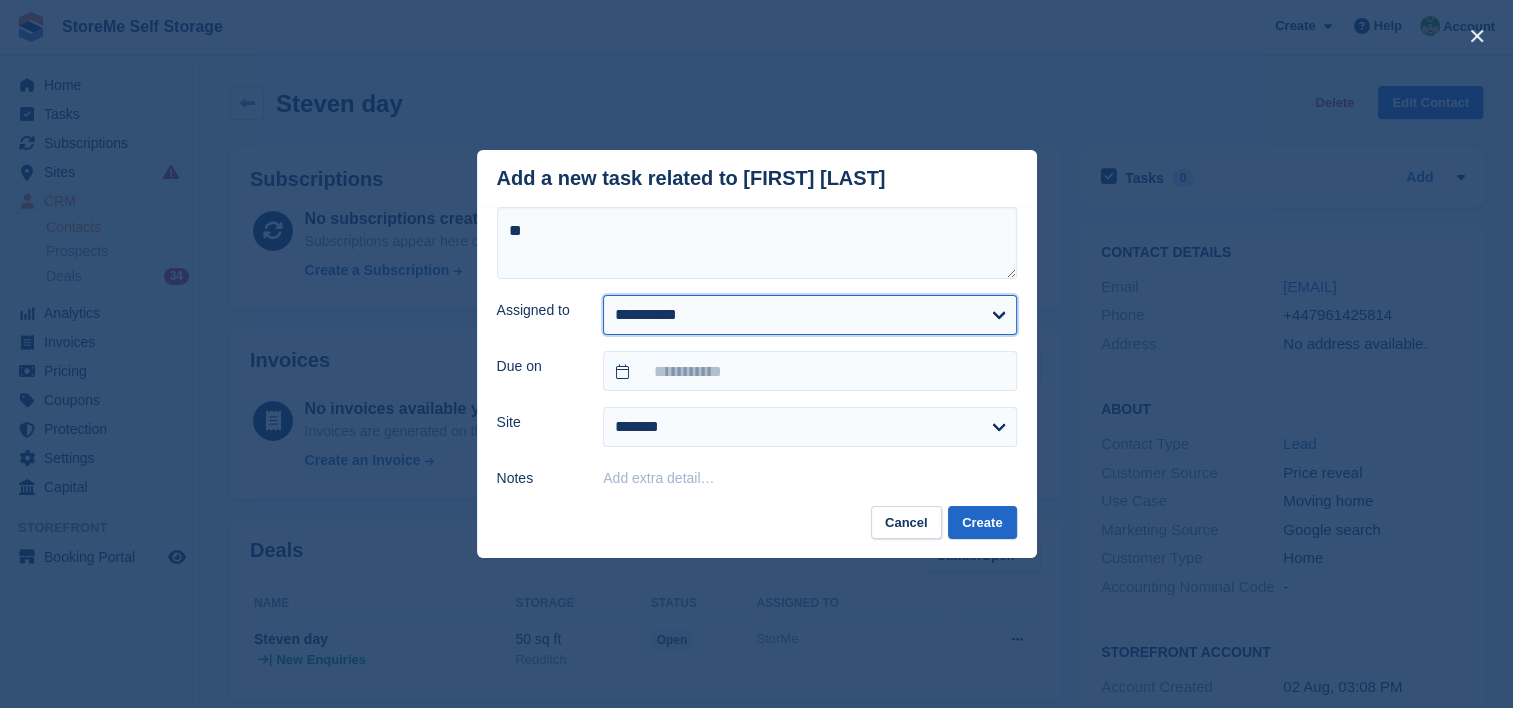 click on "**********" at bounding box center (809, 315) 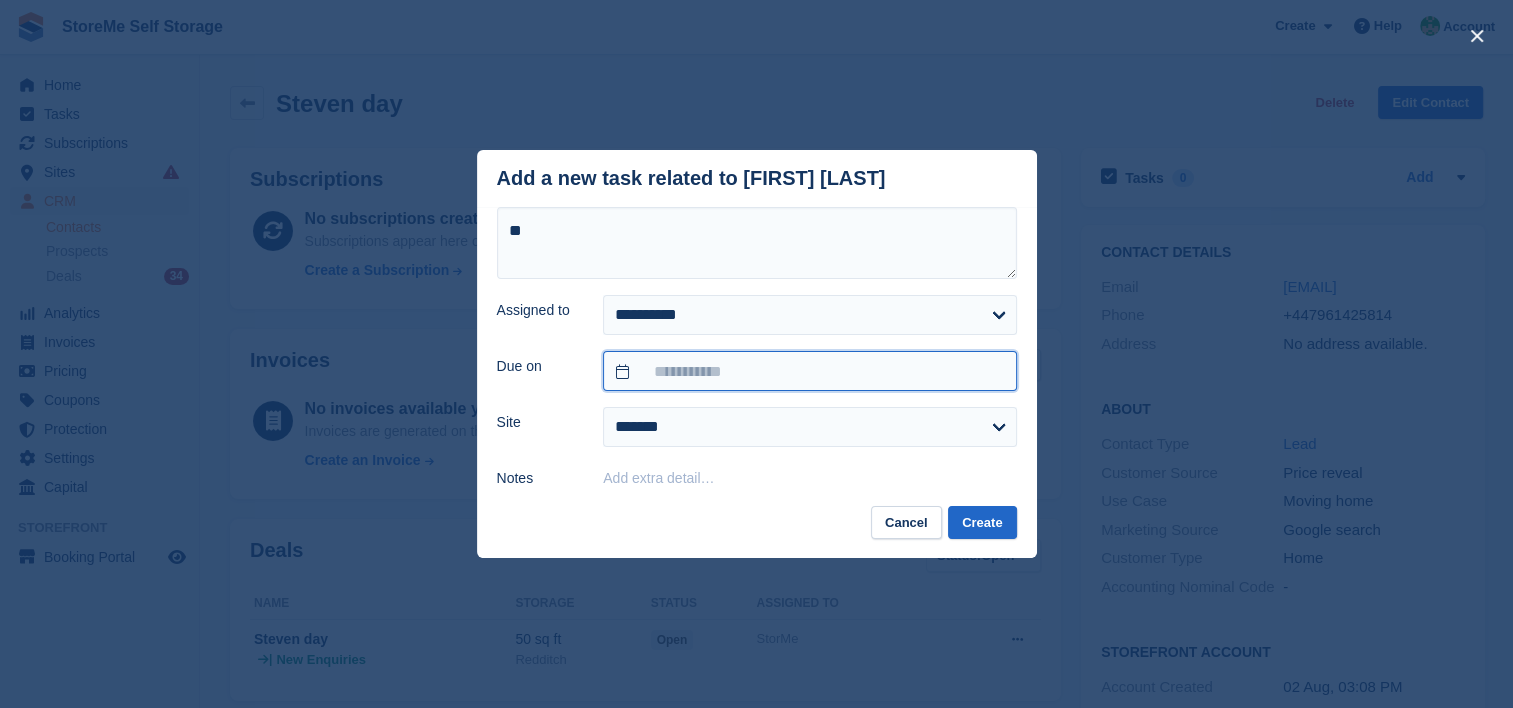 click at bounding box center (809, 371) 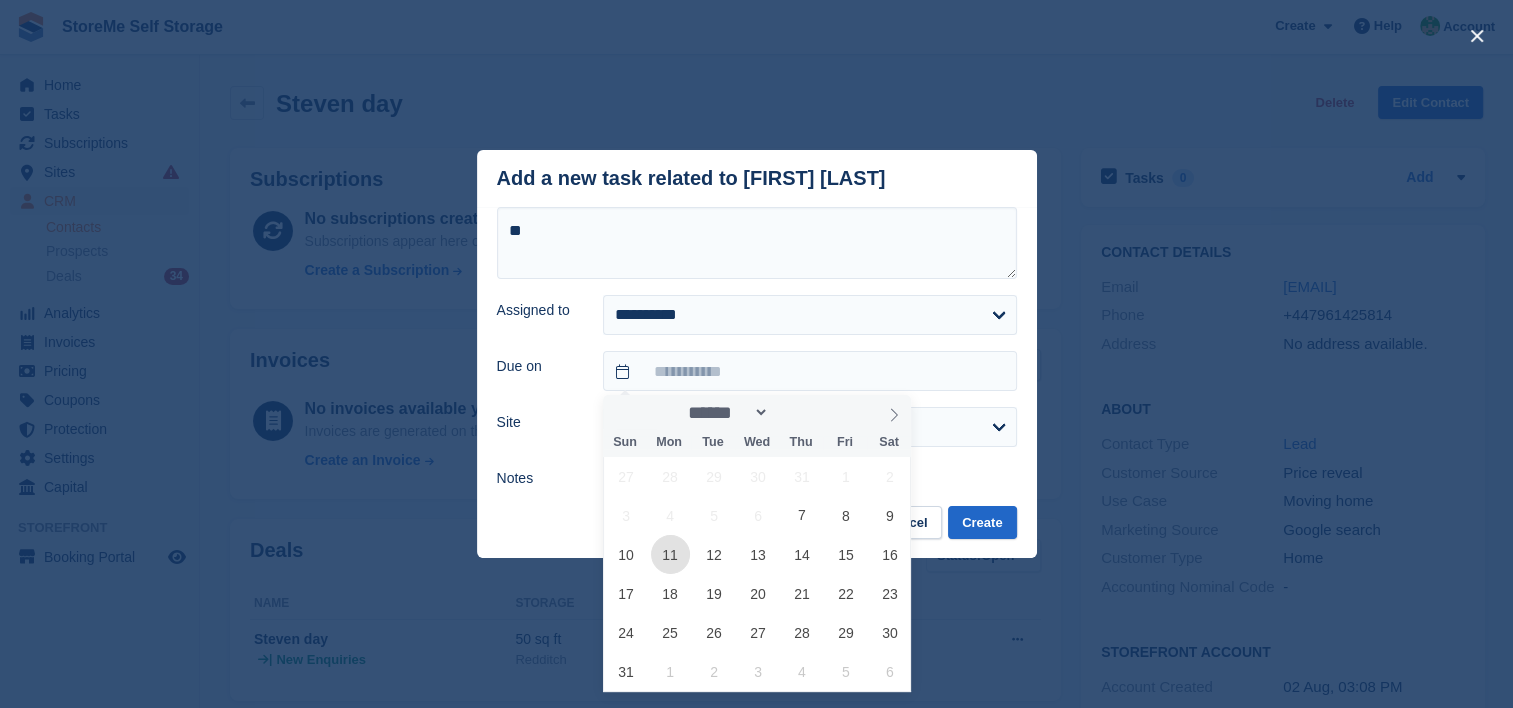 click on "11" at bounding box center [670, 554] 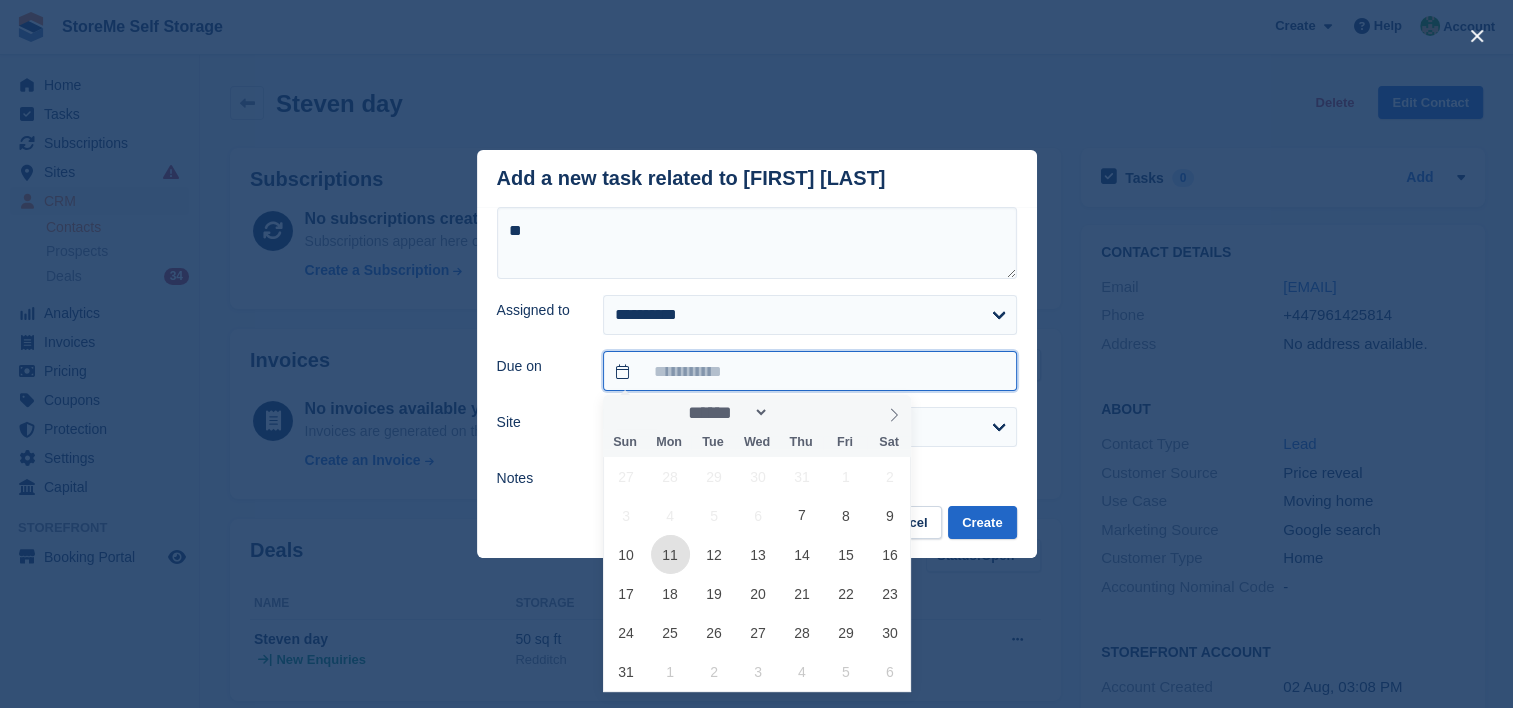 type on "**********" 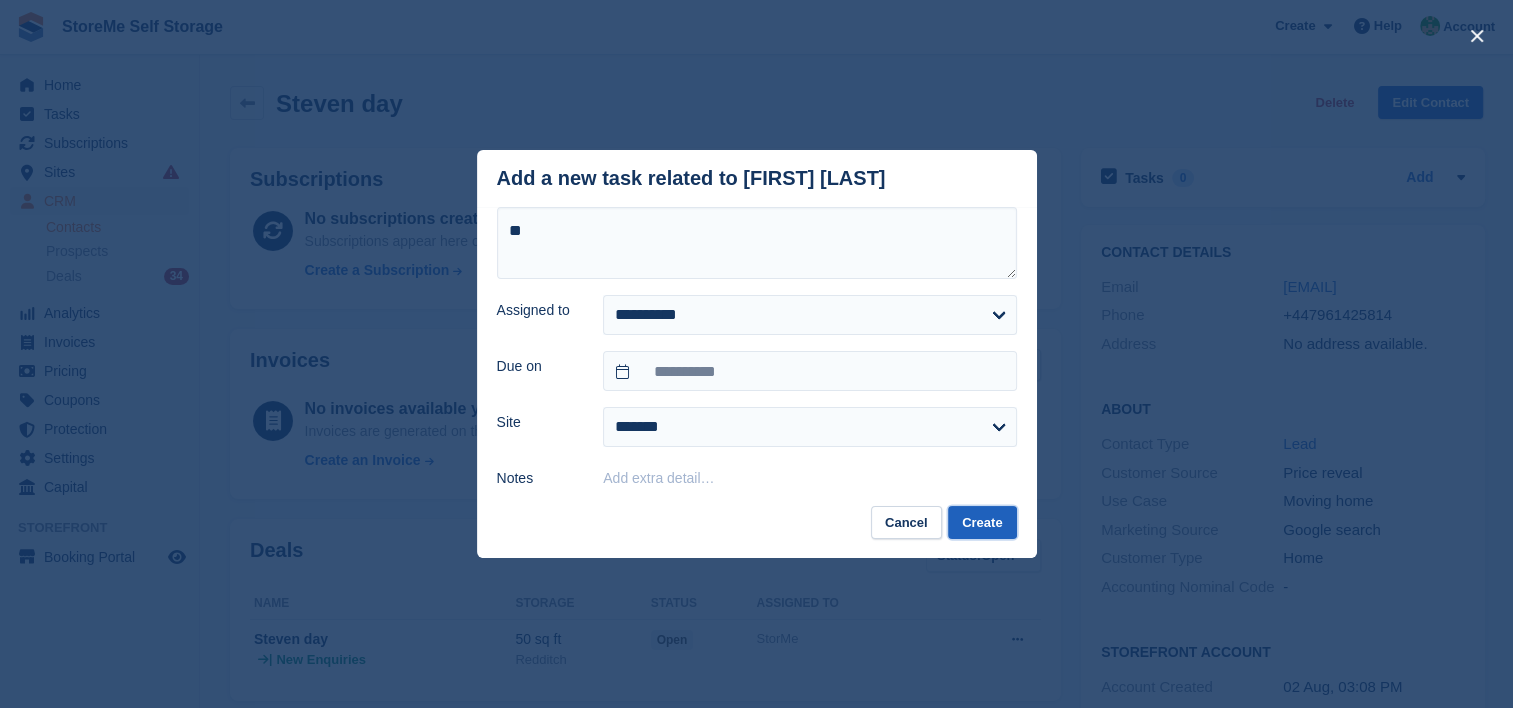 click on "Create" at bounding box center (982, 522) 